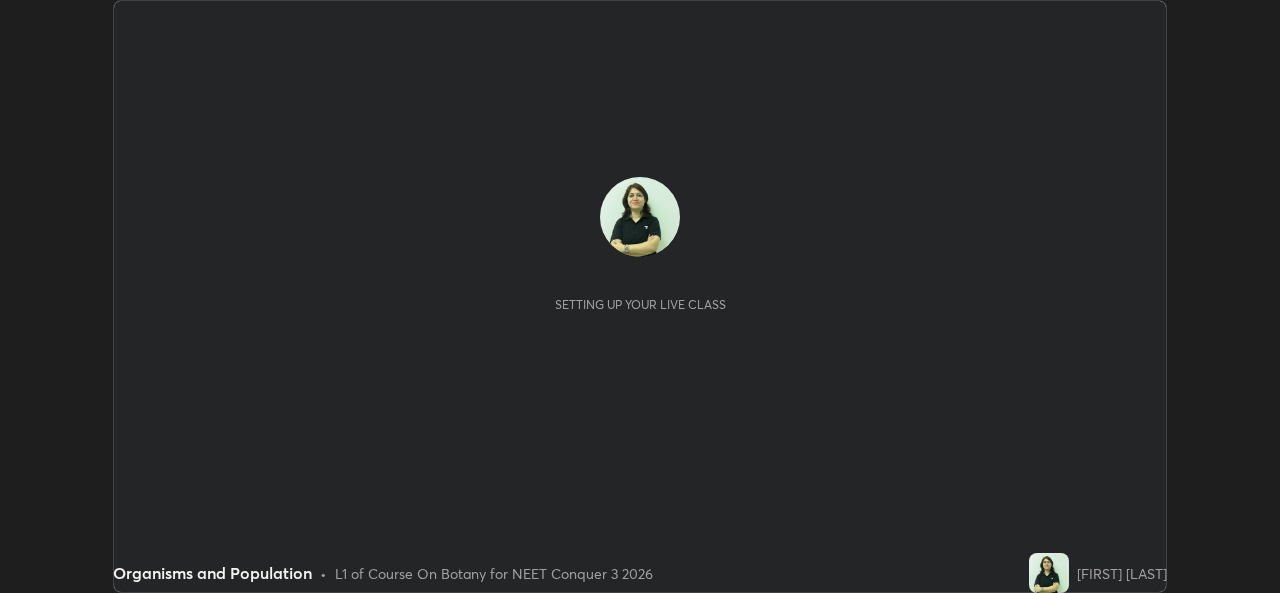 scroll, scrollTop: 0, scrollLeft: 0, axis: both 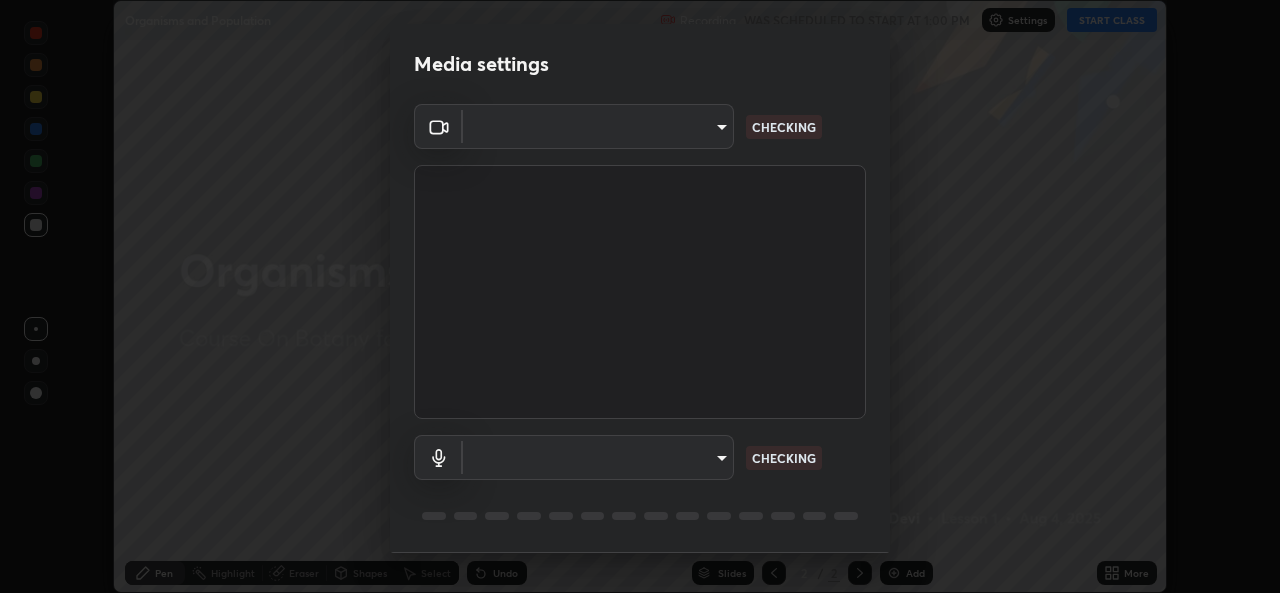 type on "d9eabbb9e311c19d0284951f952de08a34a72adfc2f94cd2cdb53a3f531a5aff" 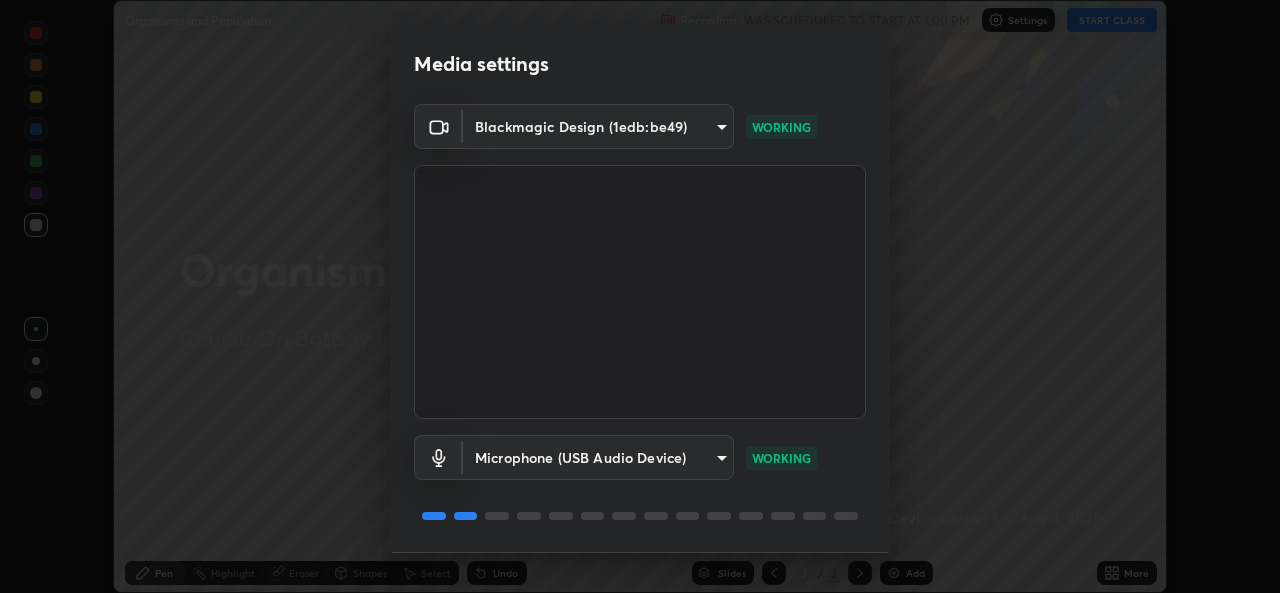 scroll, scrollTop: 63, scrollLeft: 0, axis: vertical 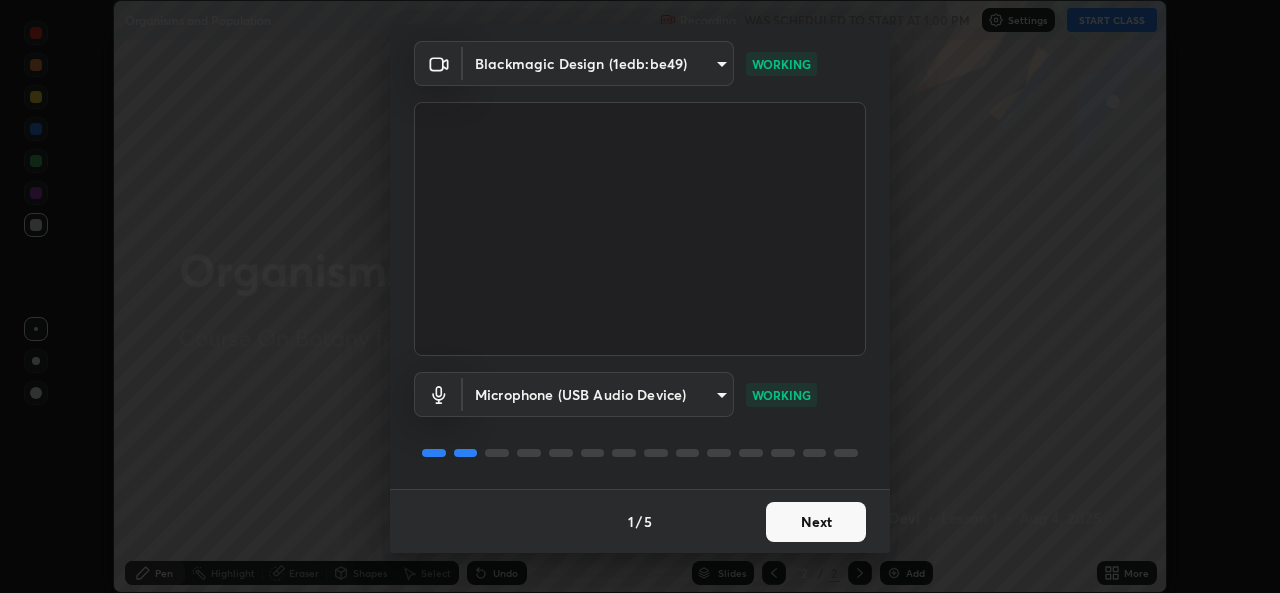 click on "Next" at bounding box center [816, 522] 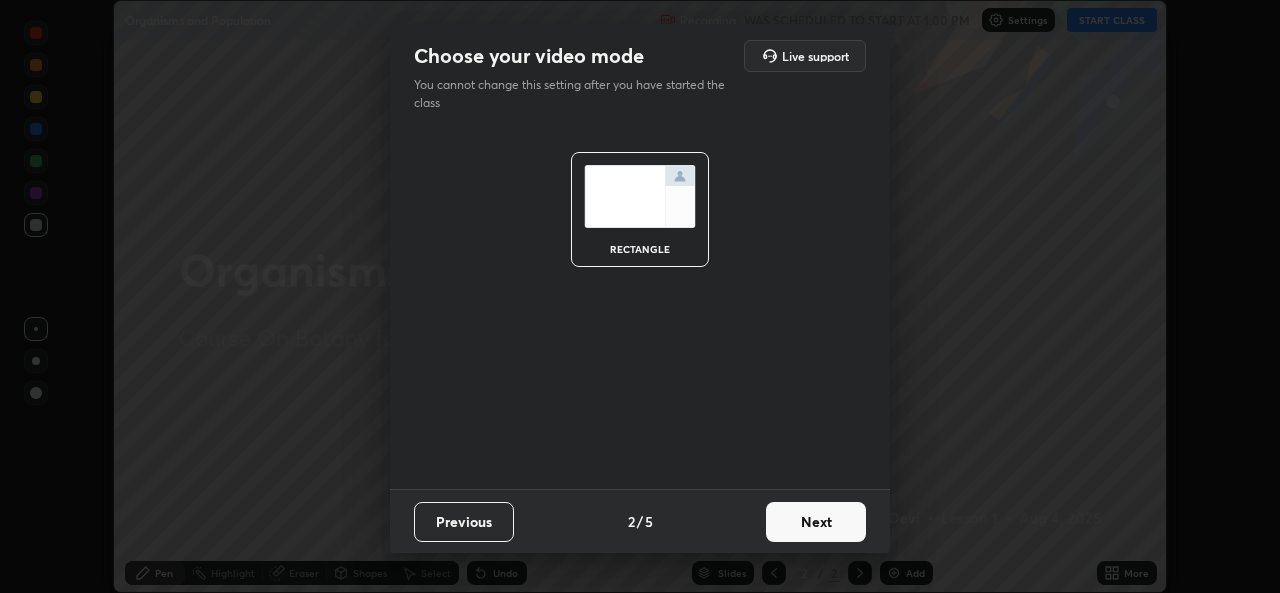 click on "Next" at bounding box center [816, 522] 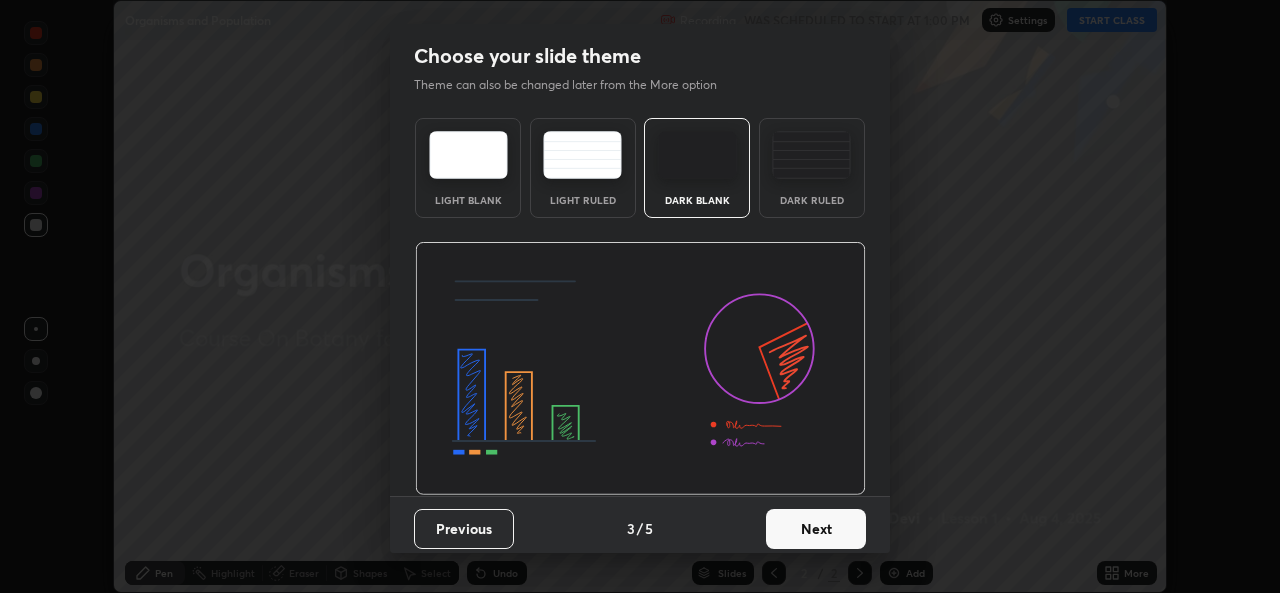click on "Next" at bounding box center (816, 529) 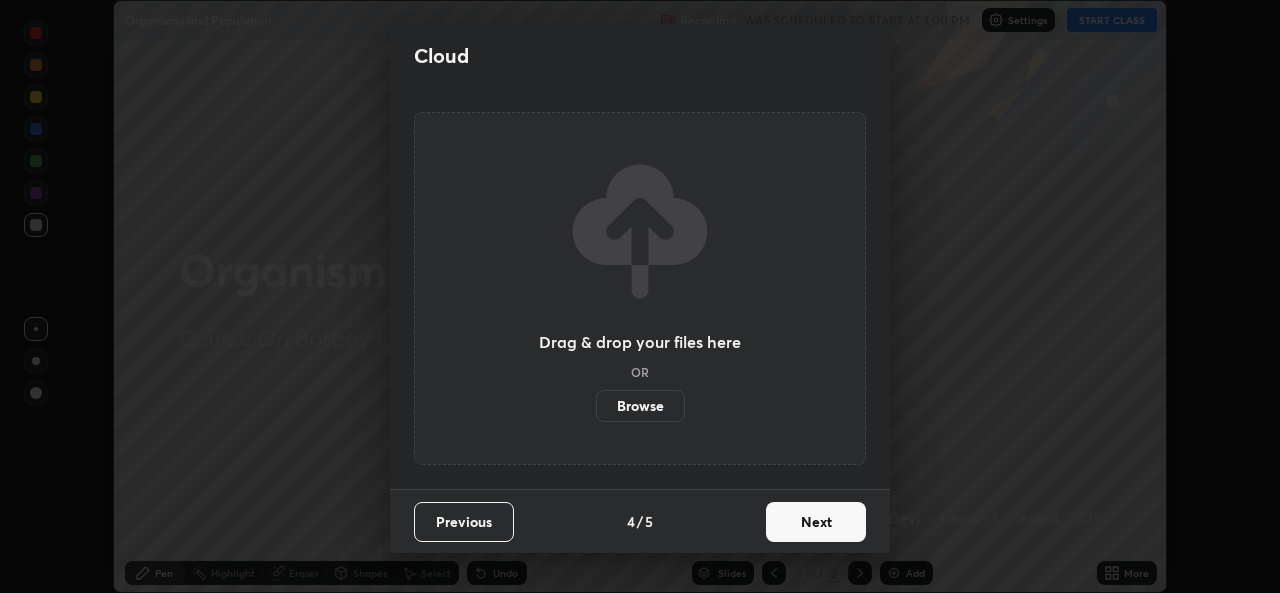 click on "Next" at bounding box center (816, 522) 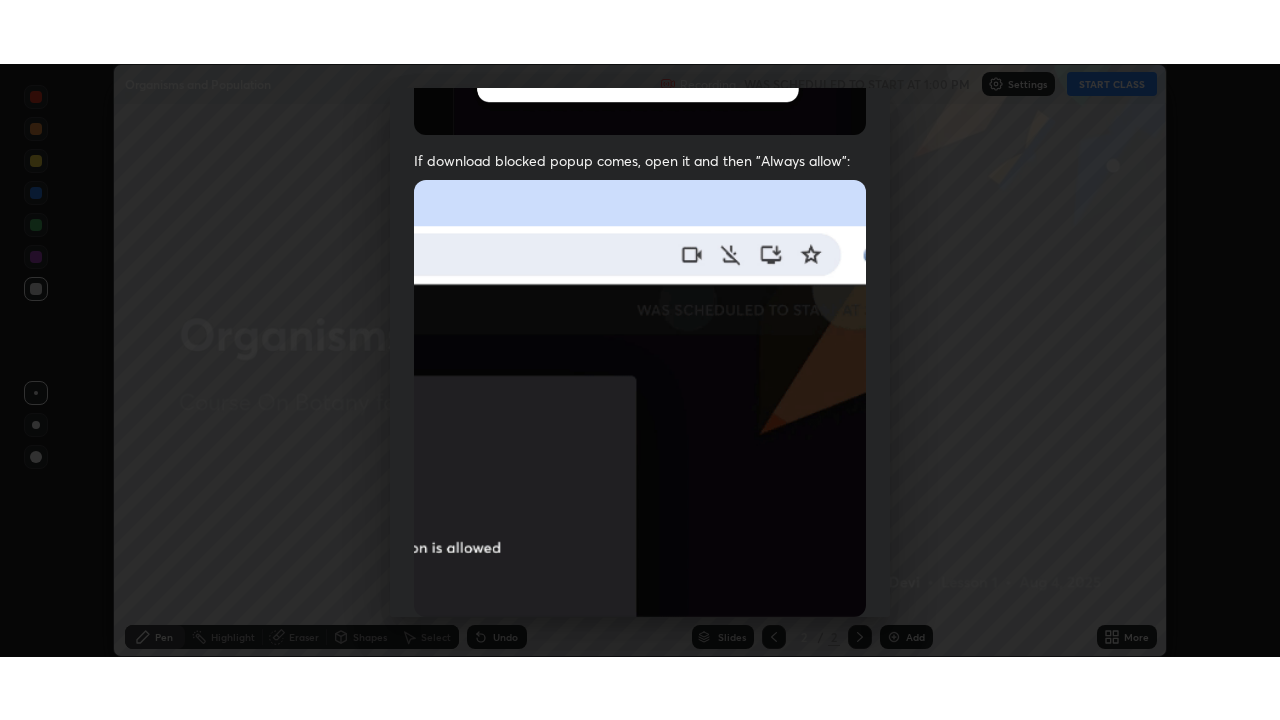 scroll, scrollTop: 471, scrollLeft: 0, axis: vertical 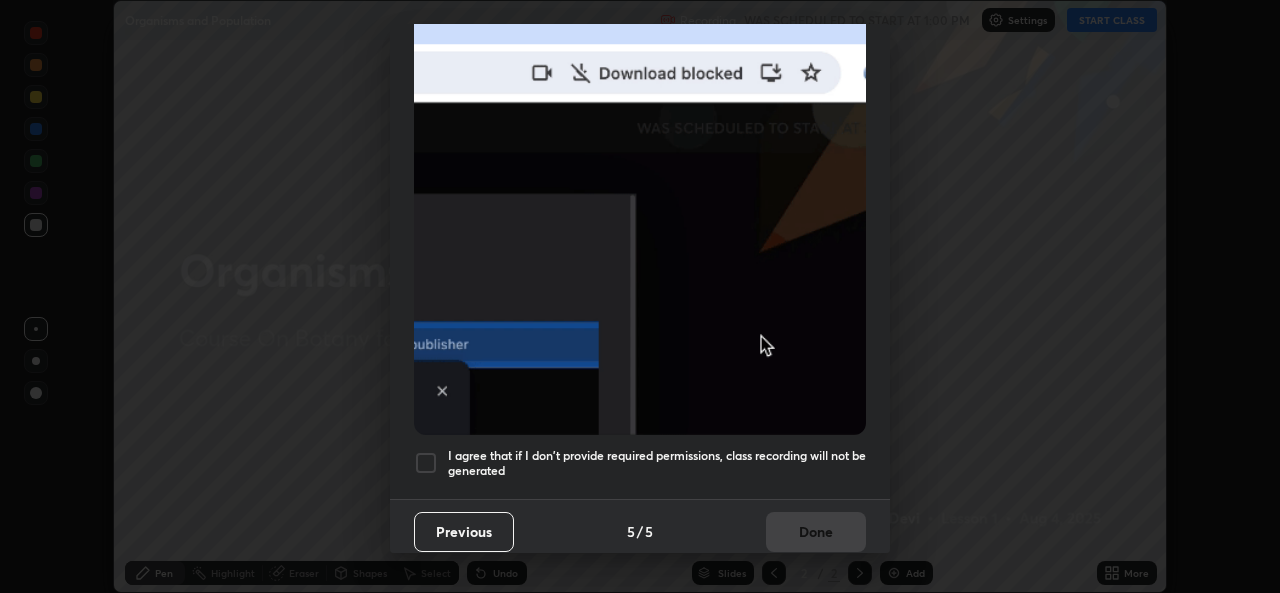 click at bounding box center [426, 463] 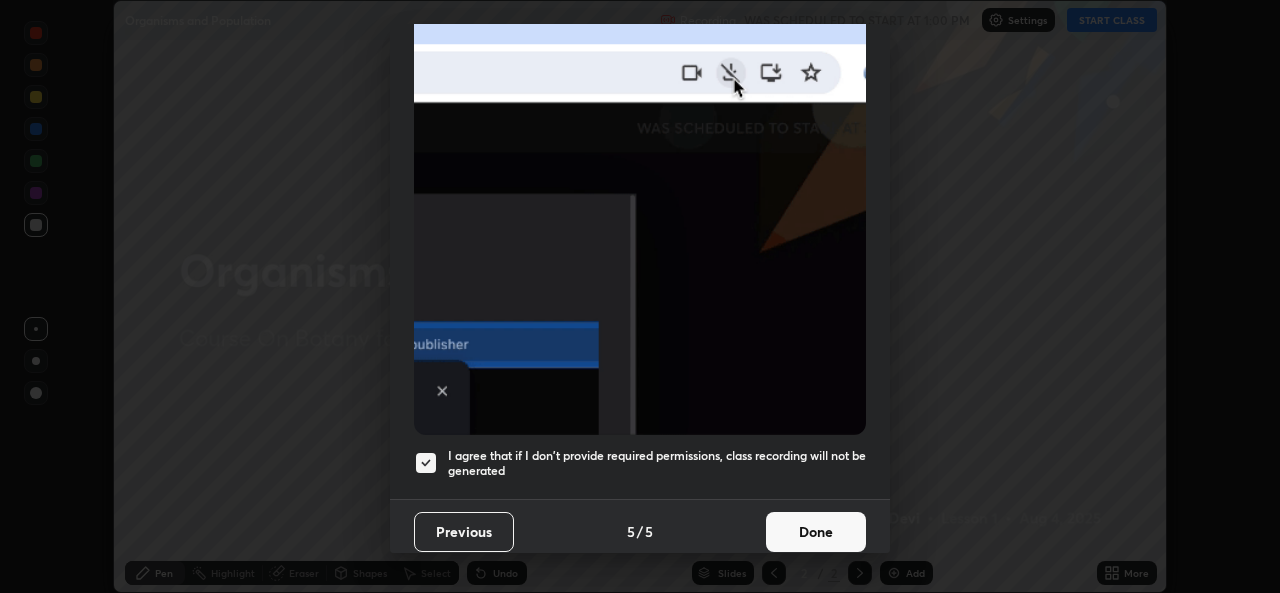 click on "Done" at bounding box center (816, 532) 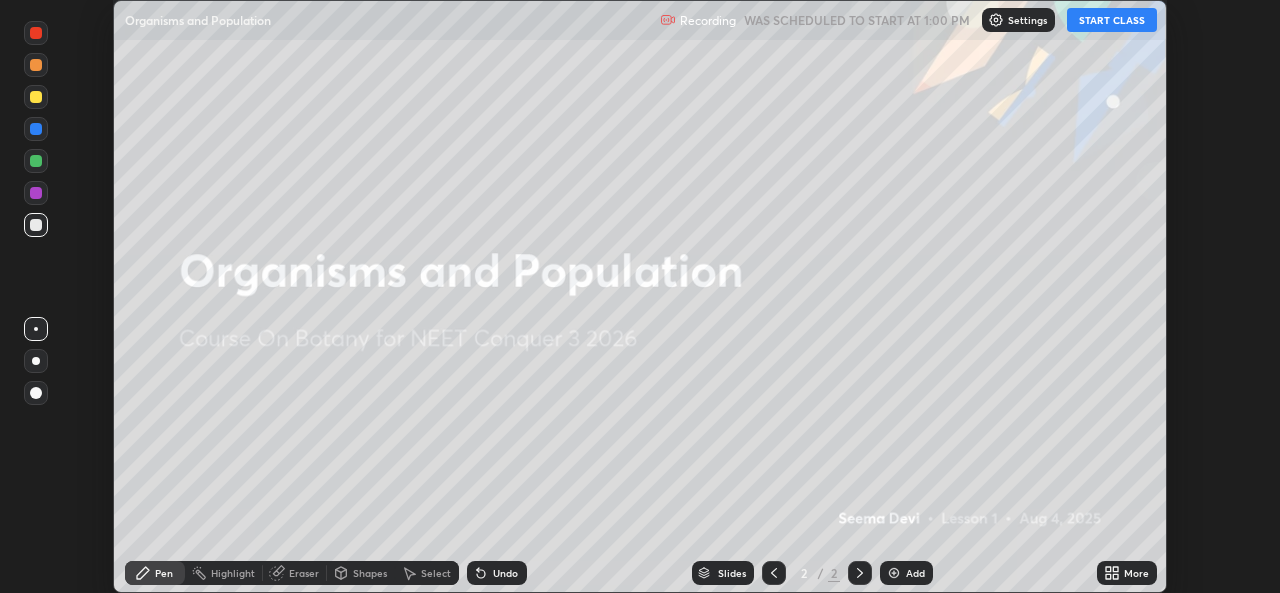 click on "START CLASS" at bounding box center (1112, 20) 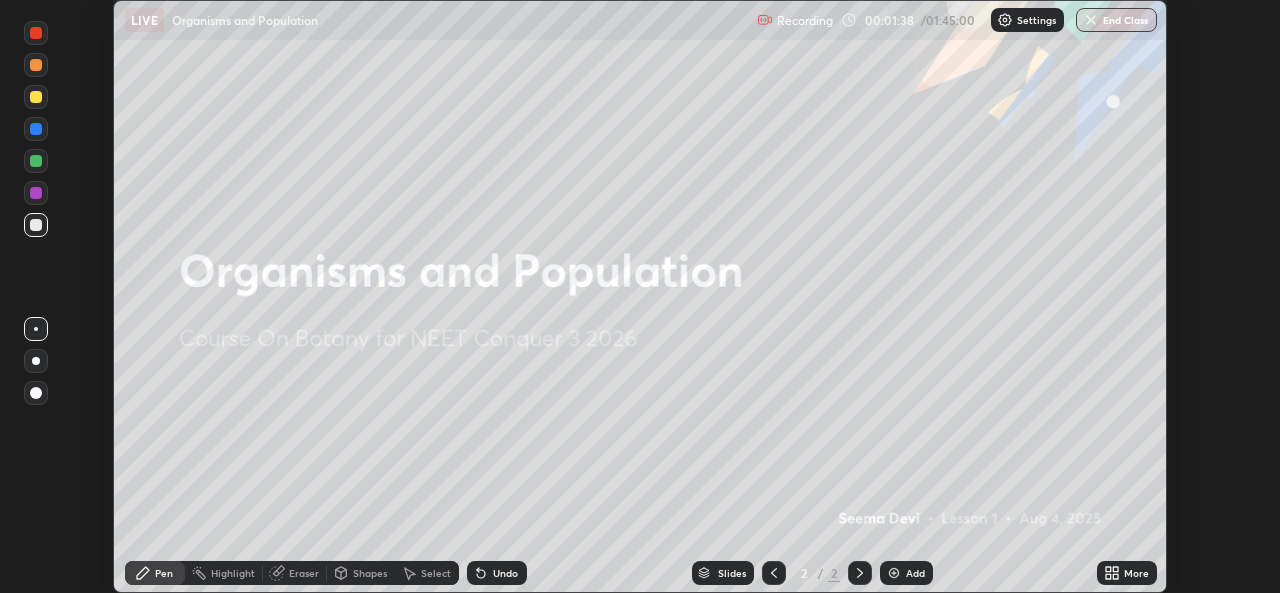 click at bounding box center [894, 573] 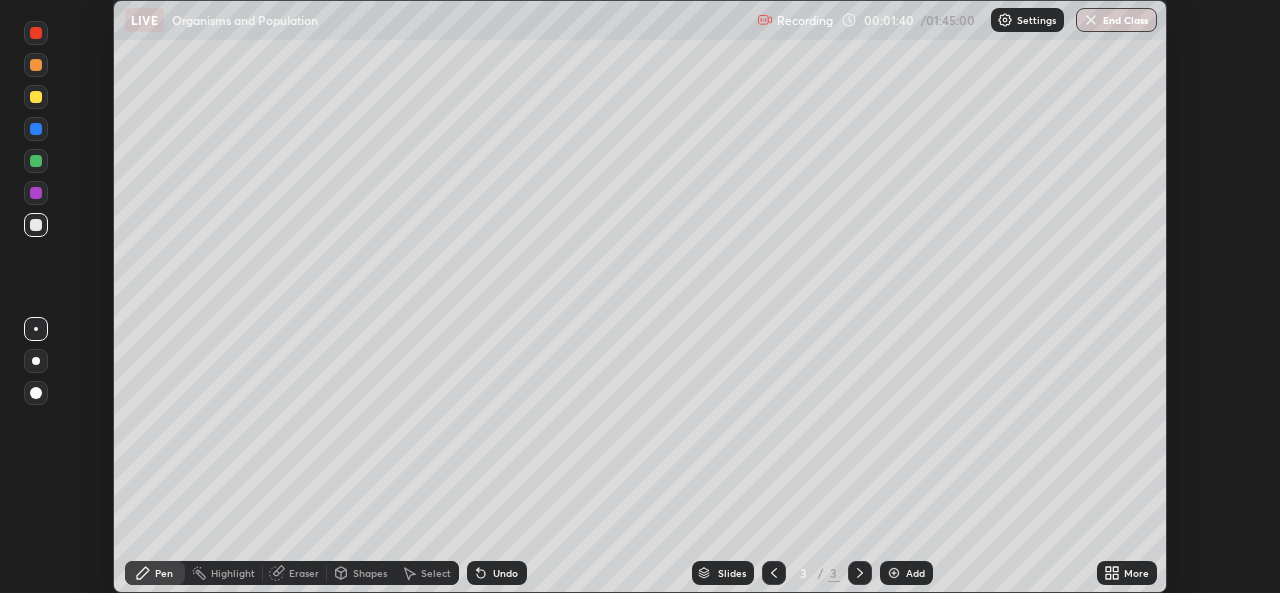 click 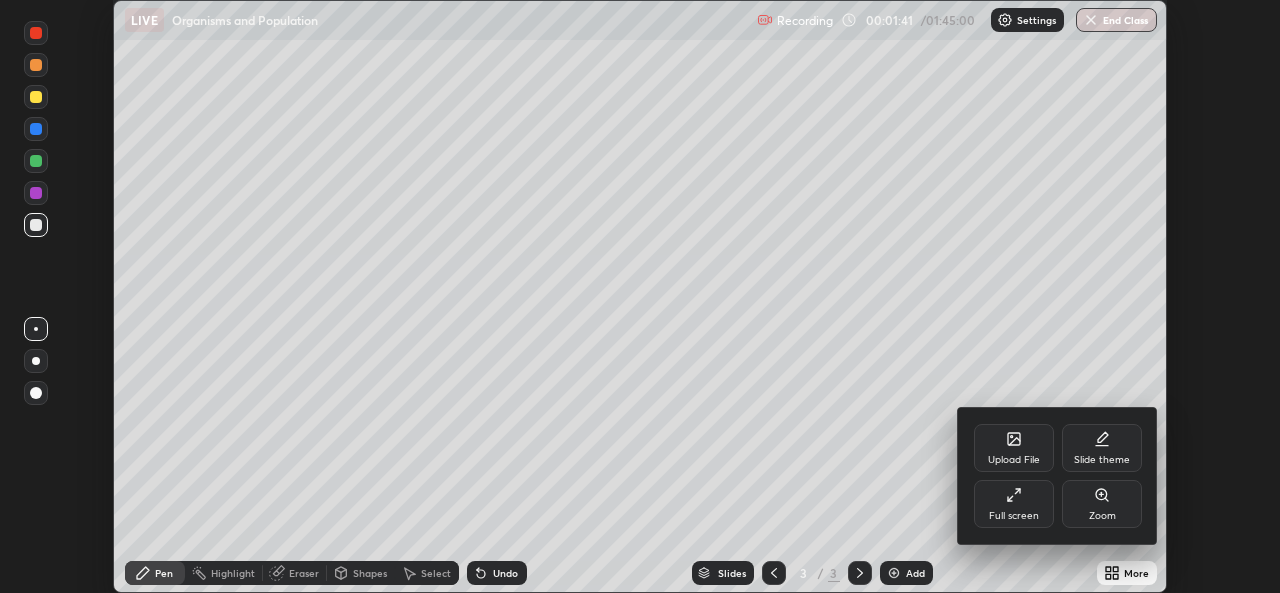 click 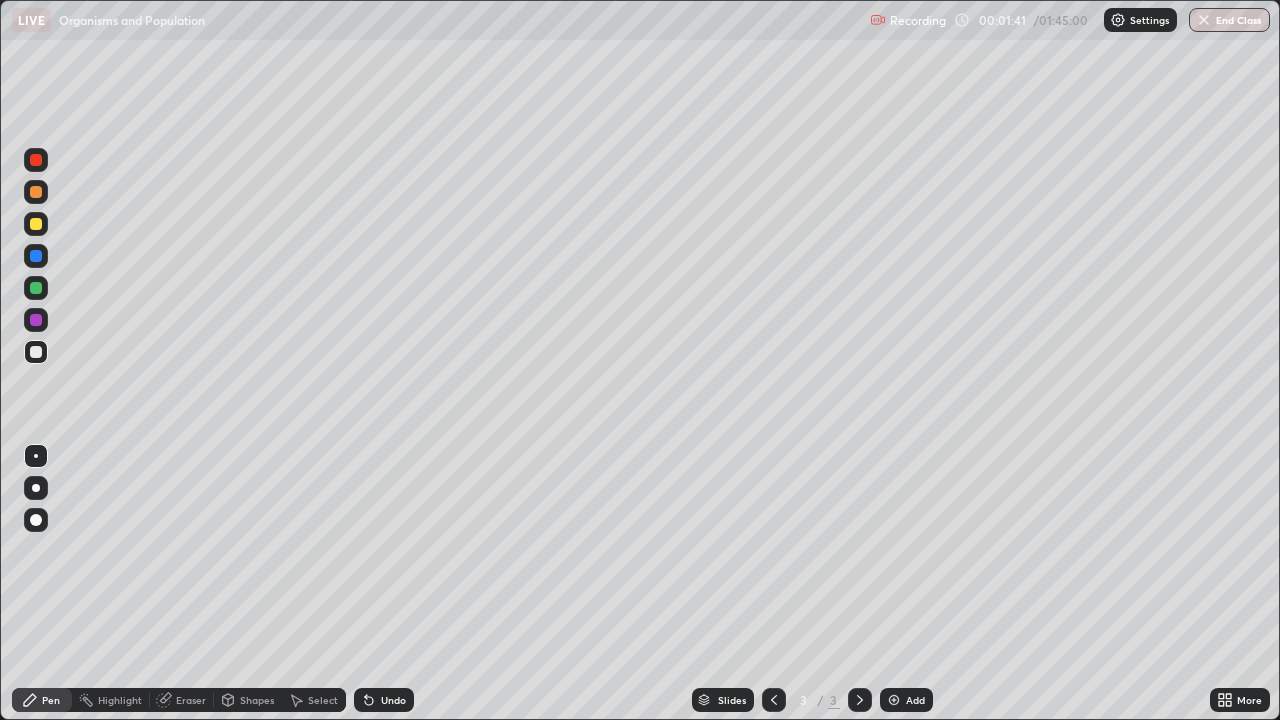 scroll, scrollTop: 99280, scrollLeft: 98720, axis: both 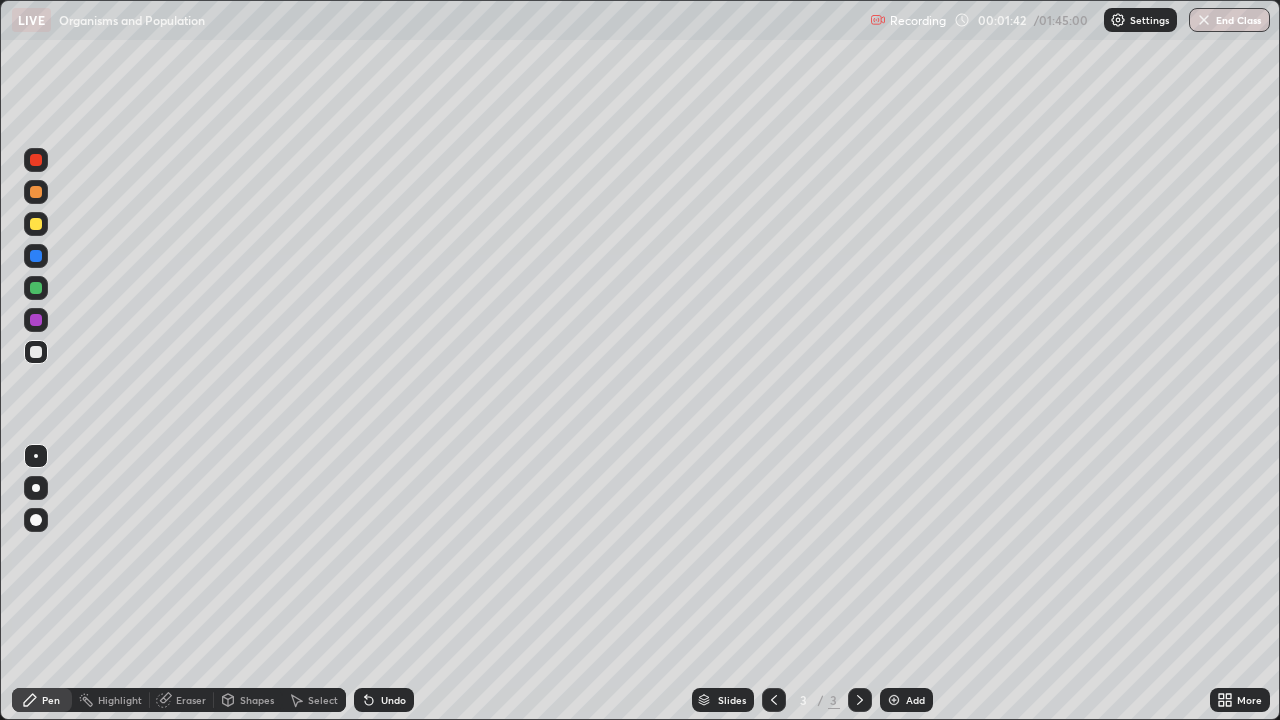 click at bounding box center [36, 488] 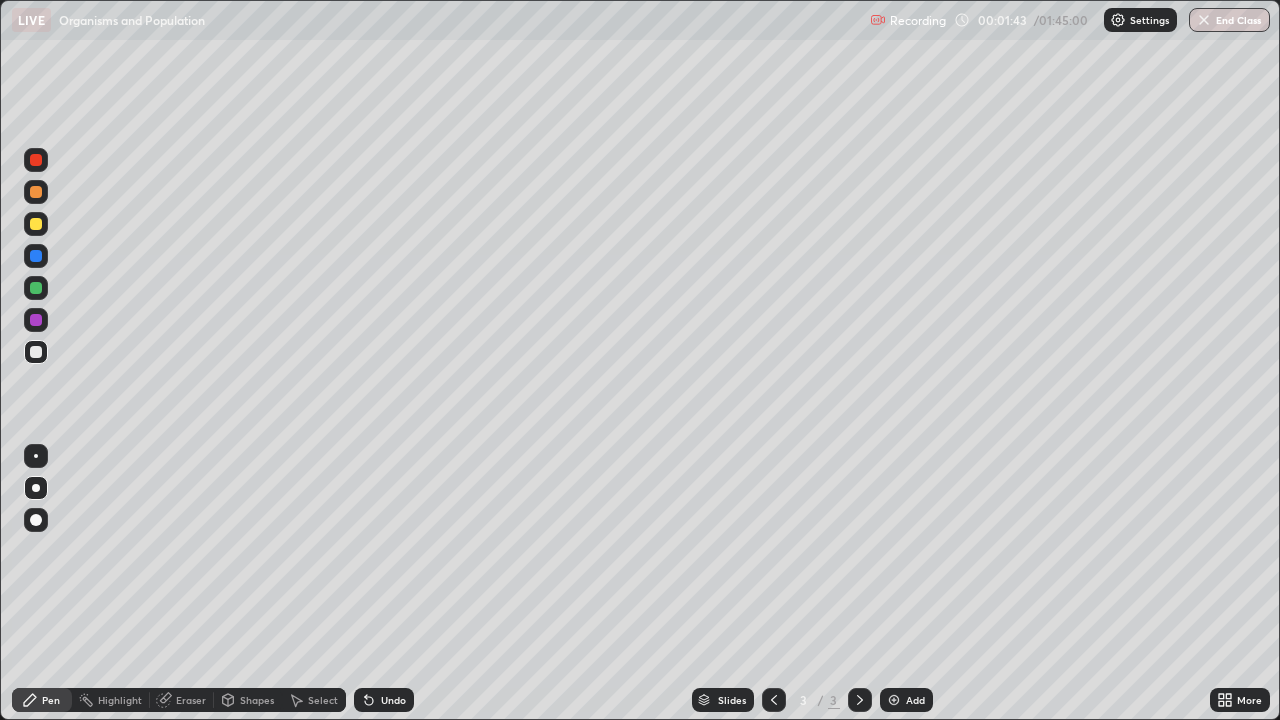 click at bounding box center (36, 224) 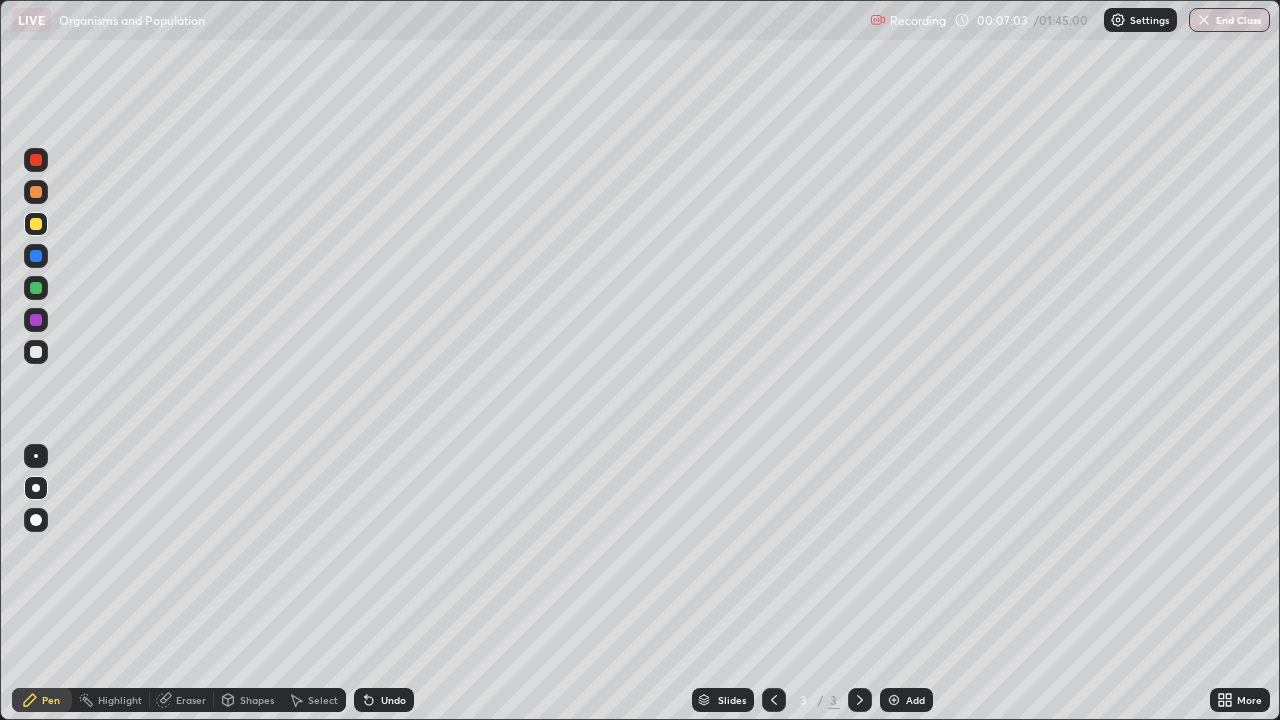 click on "Undo" at bounding box center (393, 700) 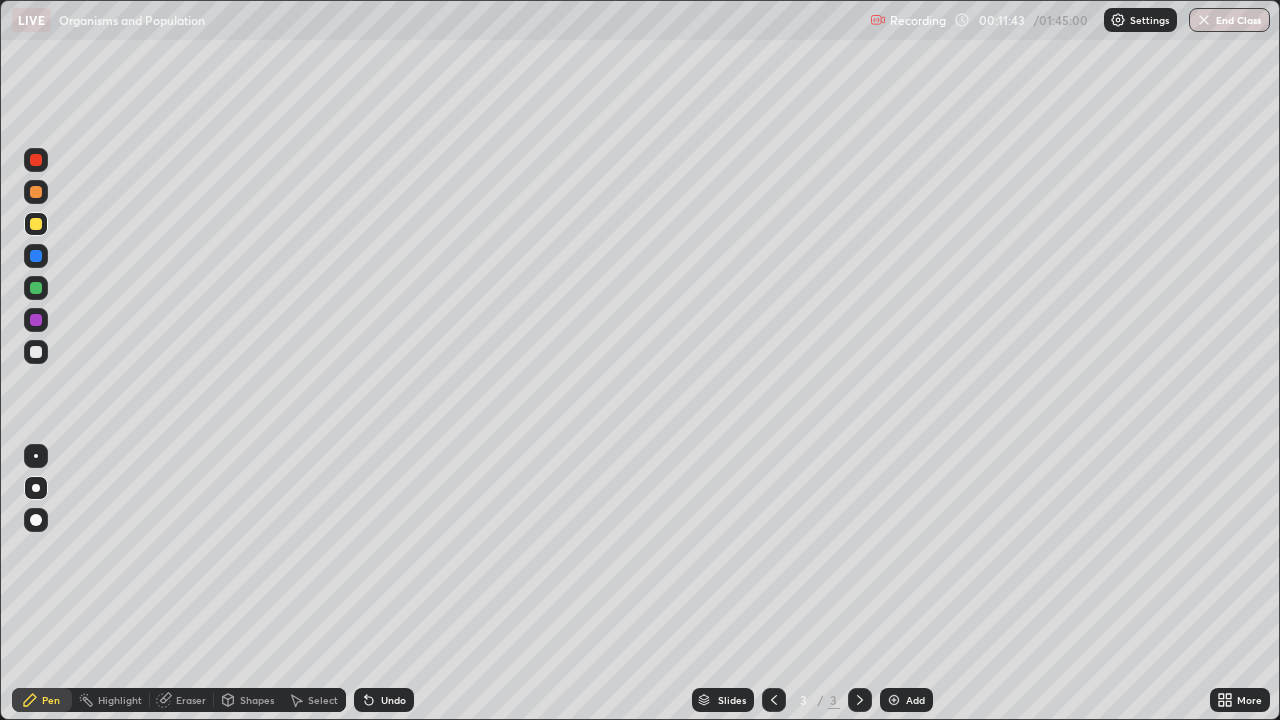 click on "Eraser" at bounding box center (182, 700) 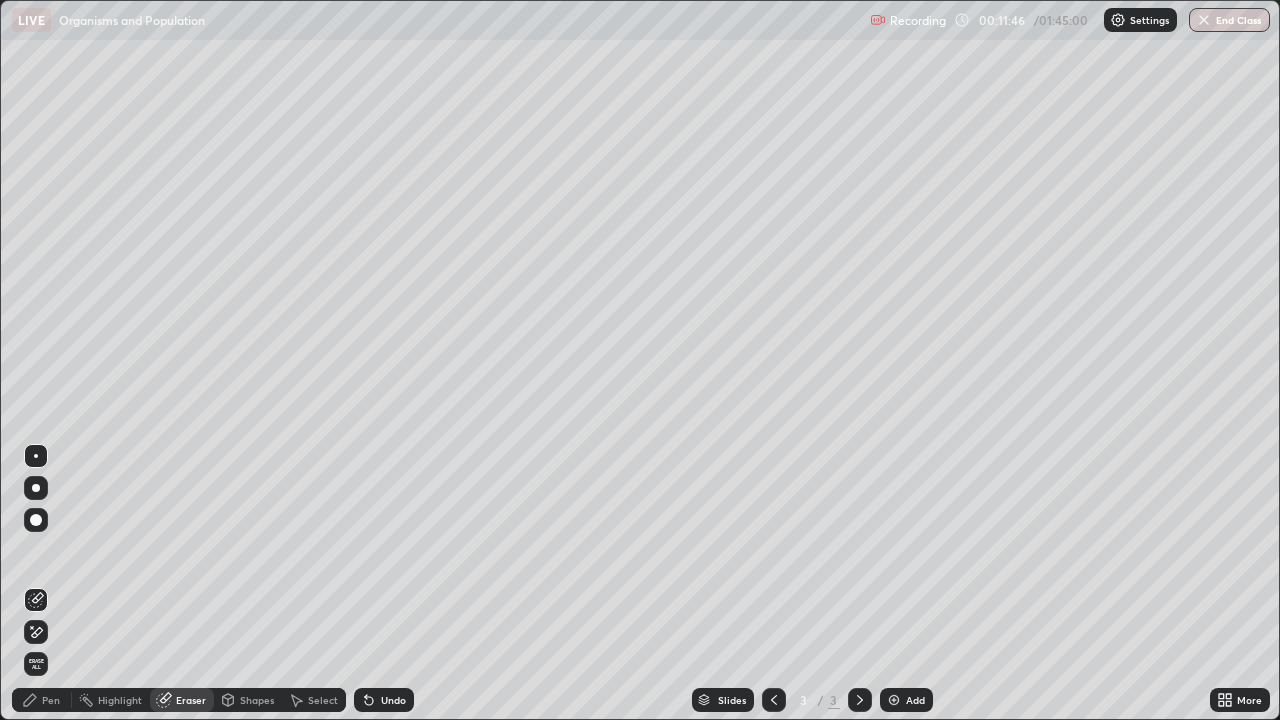 click on "Pen" at bounding box center (51, 700) 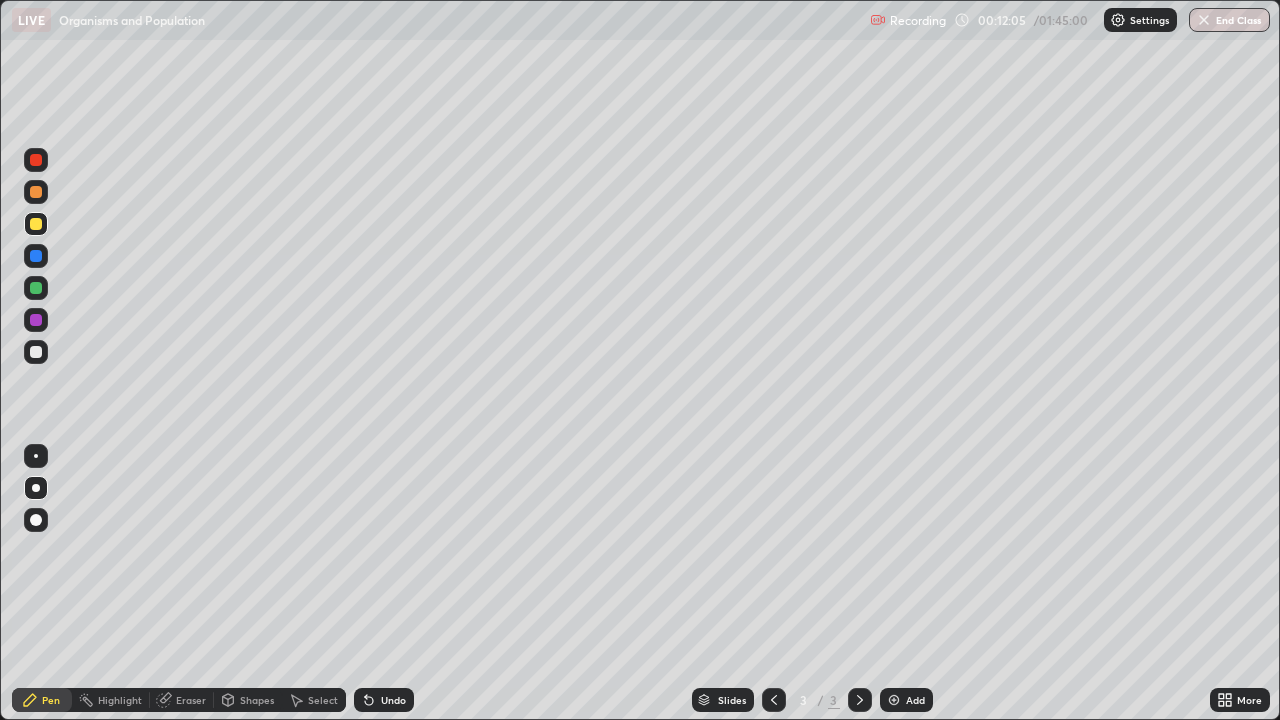 click on "Undo" at bounding box center (393, 700) 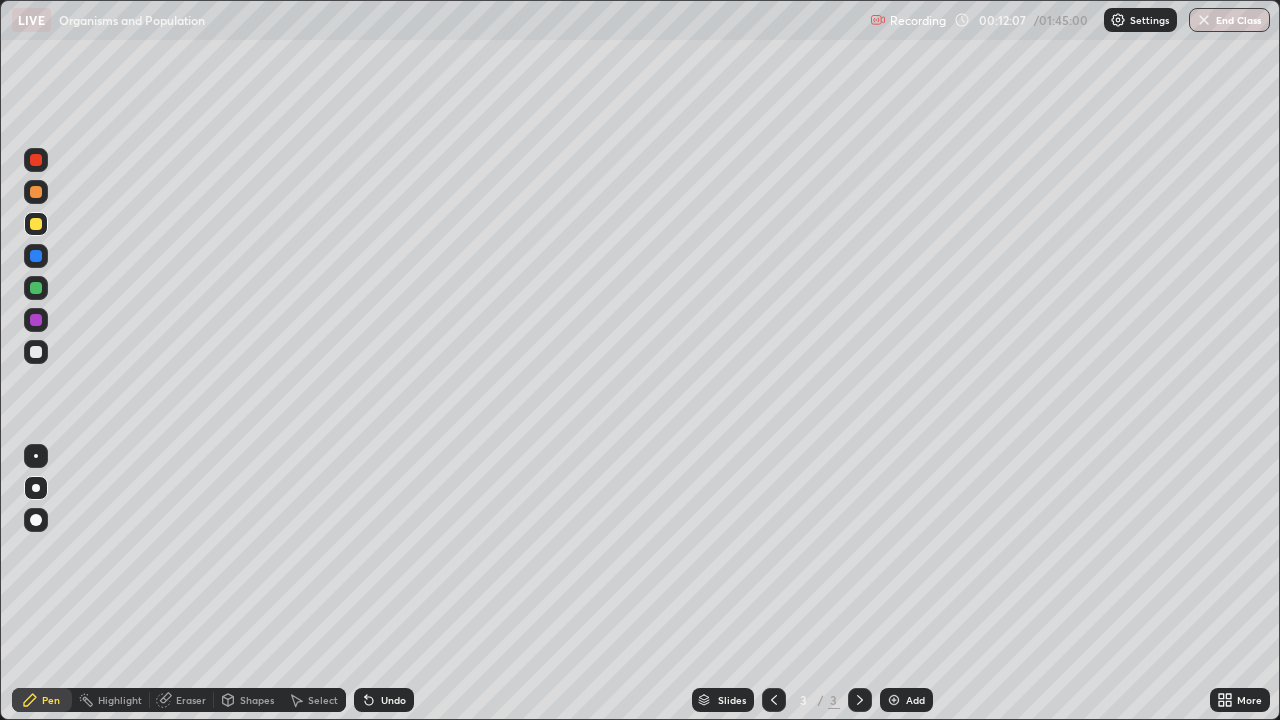 click on "Undo" at bounding box center (393, 700) 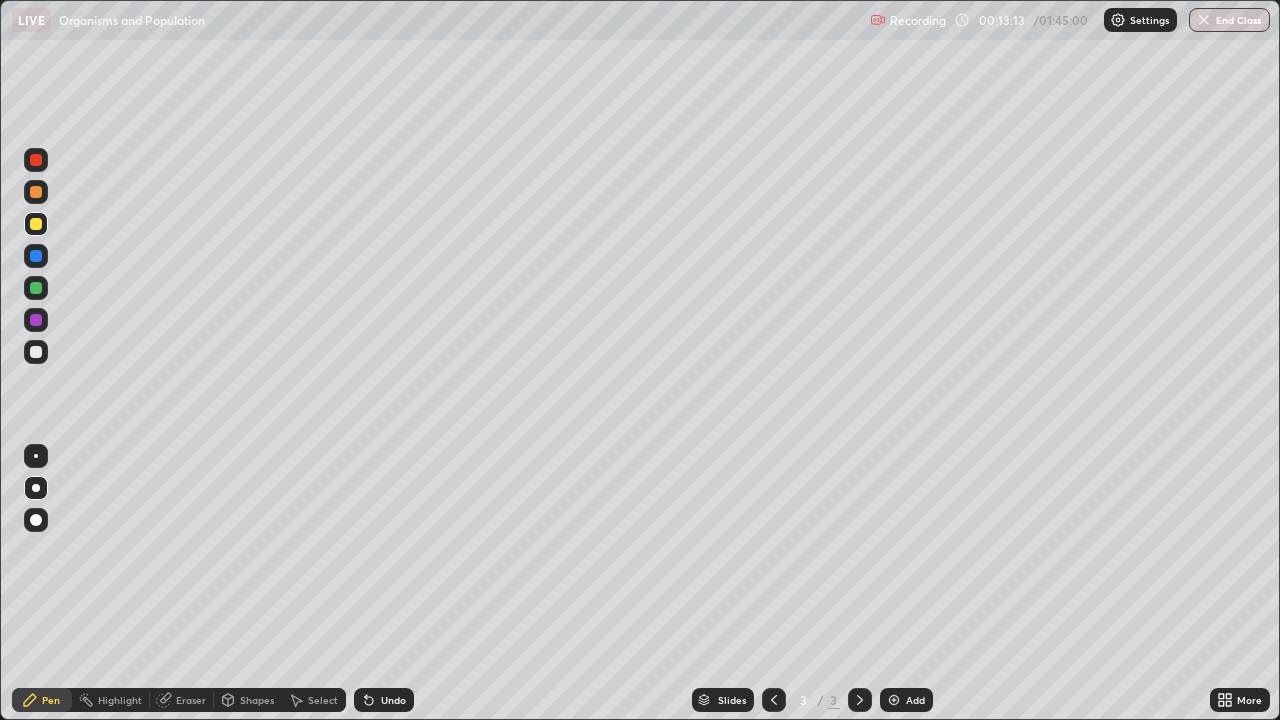 click at bounding box center (36, 288) 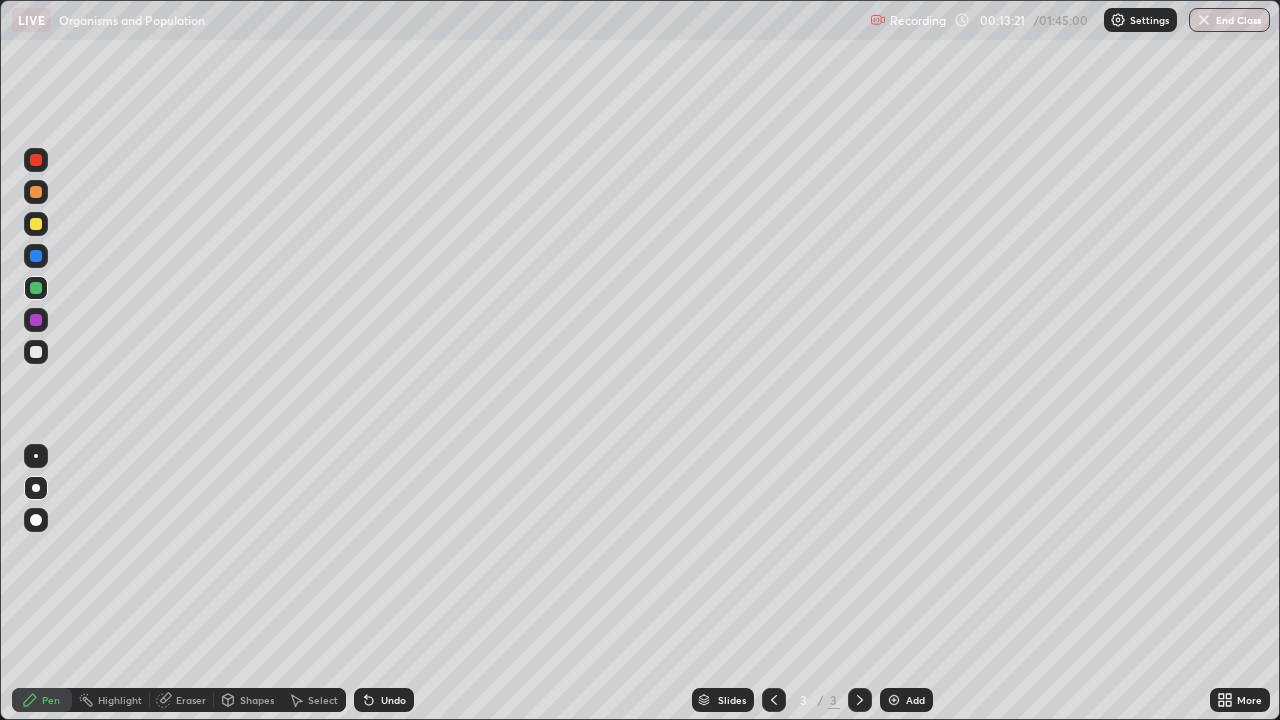 click on "Eraser" at bounding box center [191, 700] 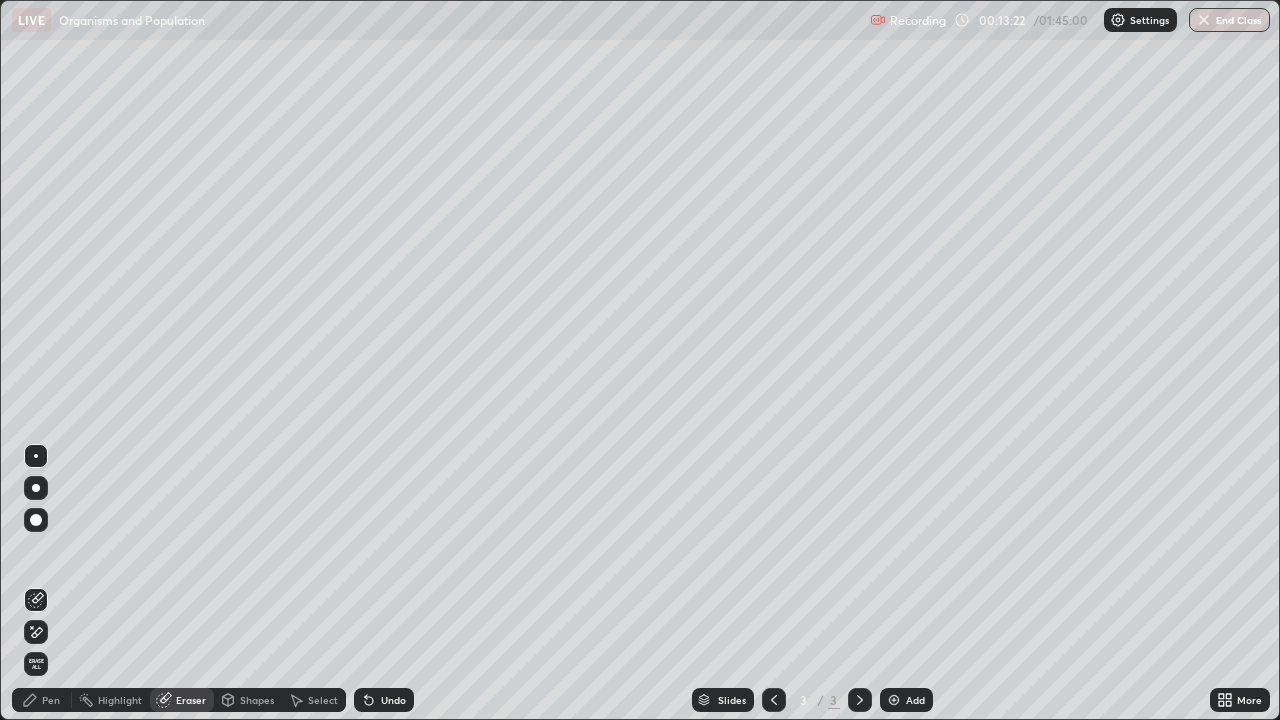 click on "Pen" at bounding box center (51, 700) 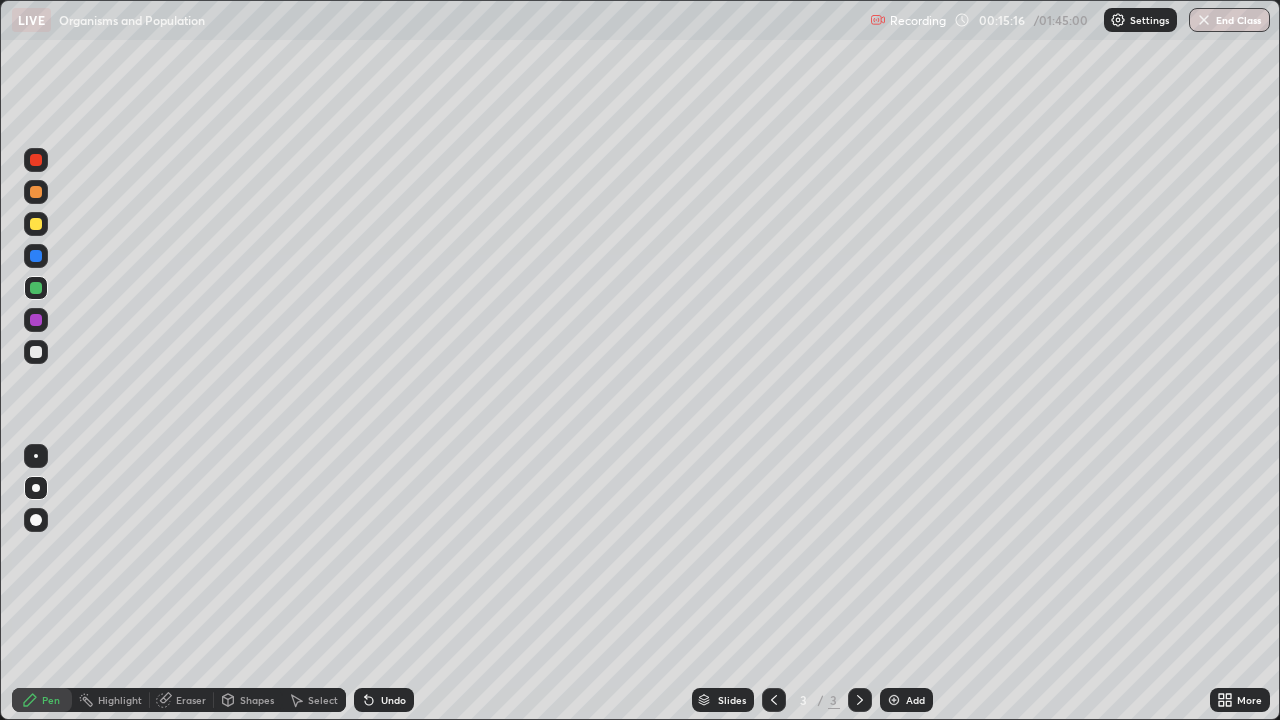 click at bounding box center [36, 224] 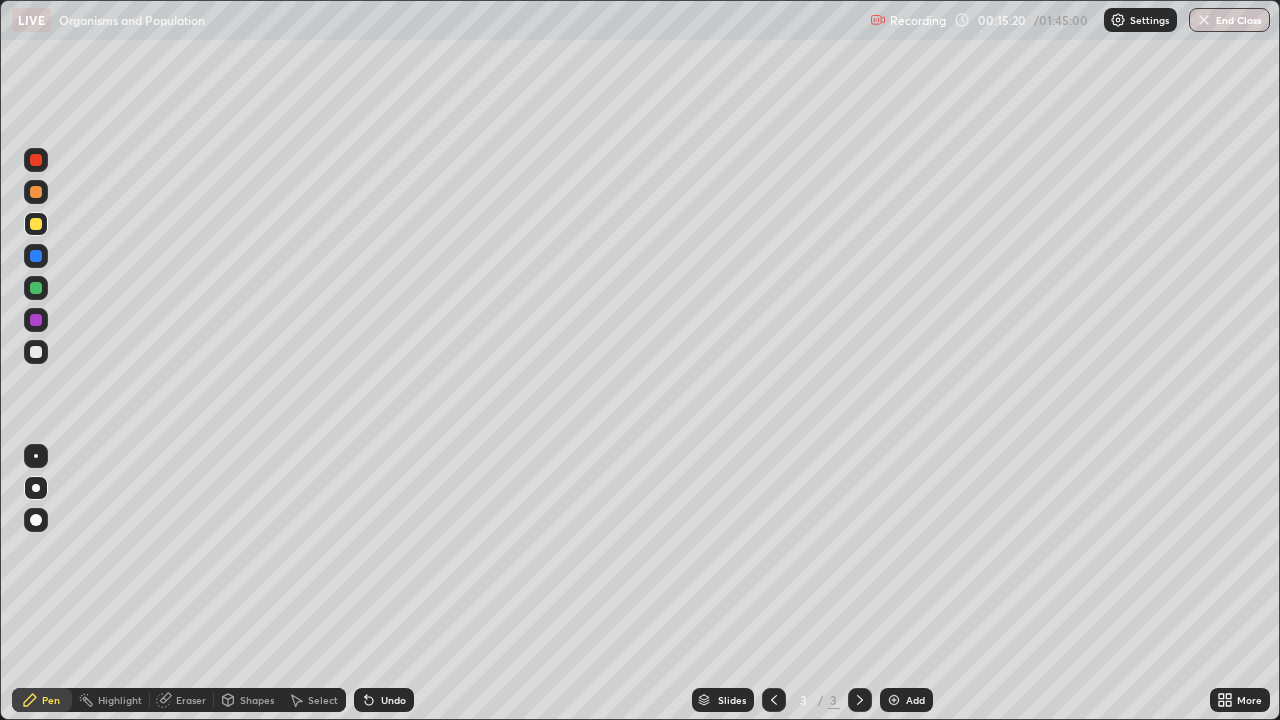 click on "Add" at bounding box center (915, 700) 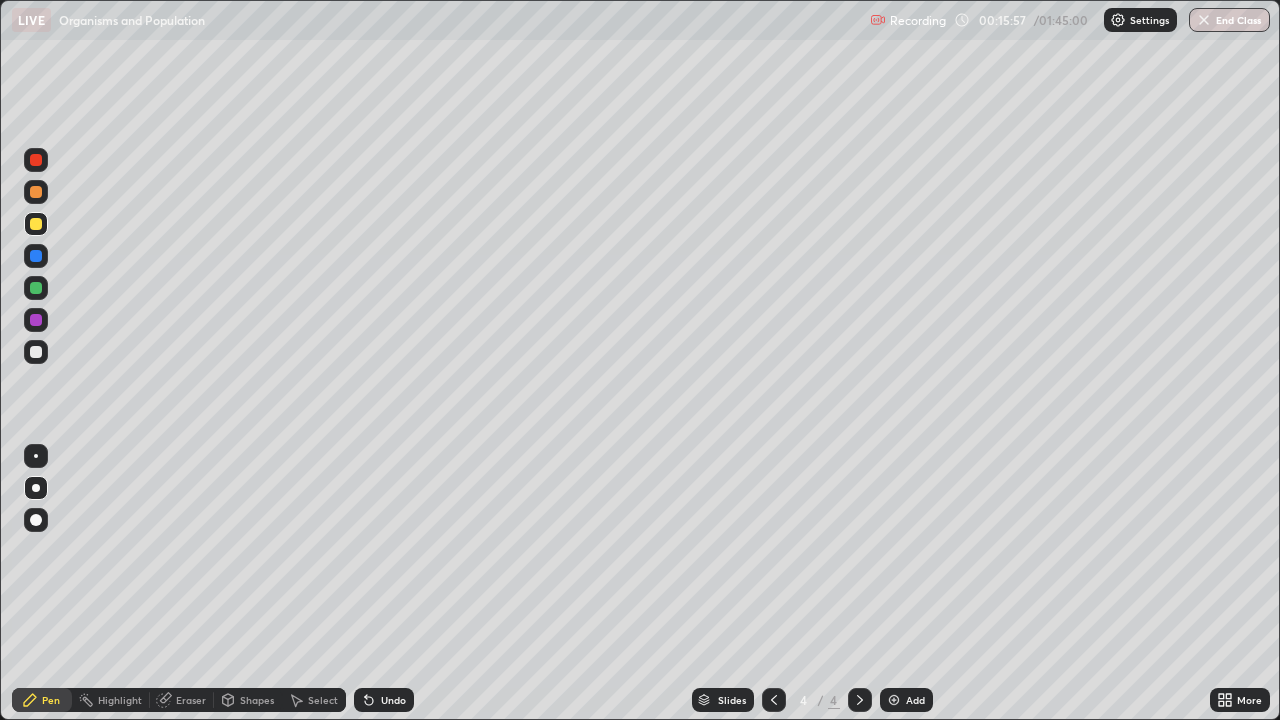 click on "Eraser" at bounding box center (191, 700) 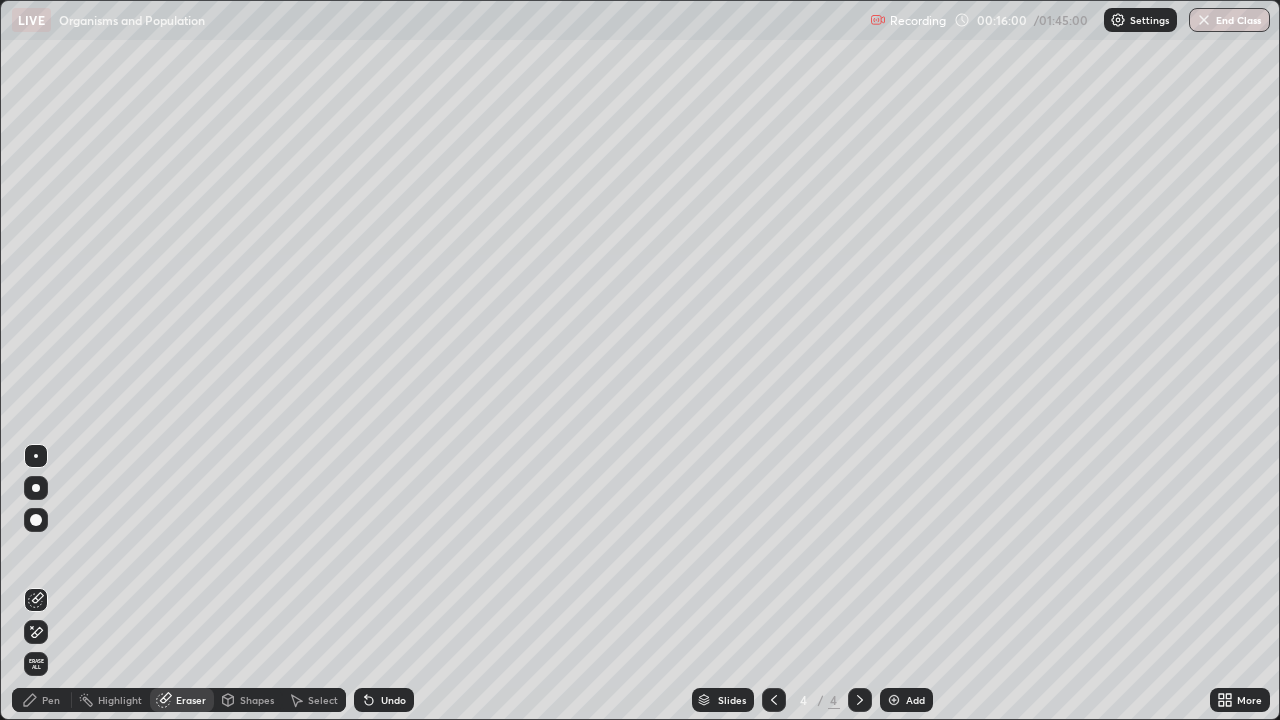 click on "Pen" at bounding box center [51, 700] 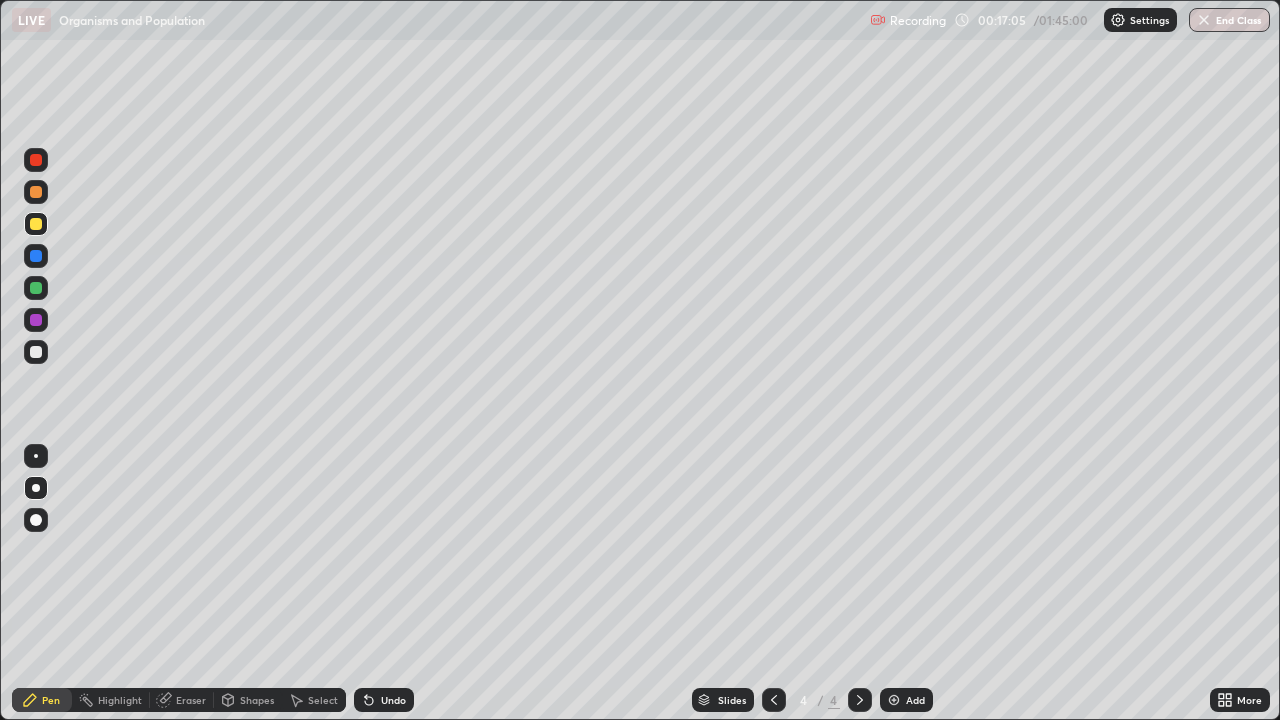 click on "Undo" at bounding box center (393, 700) 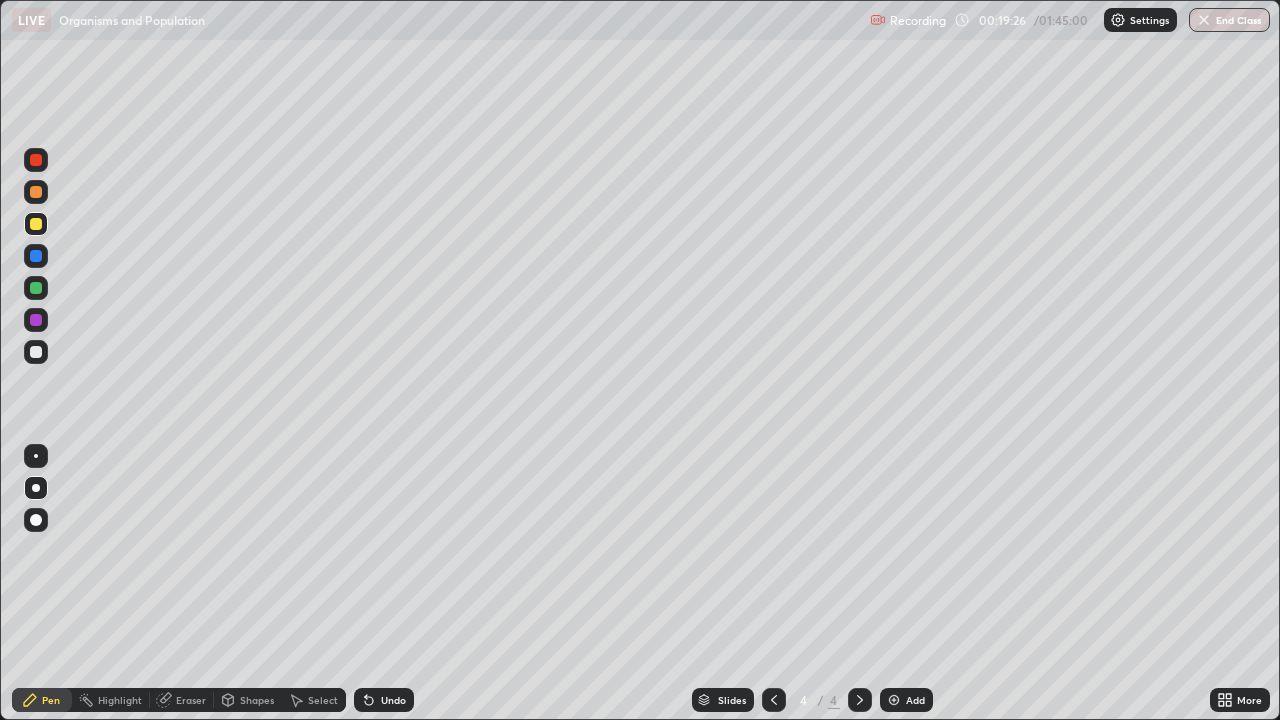 click on "Add" at bounding box center (915, 700) 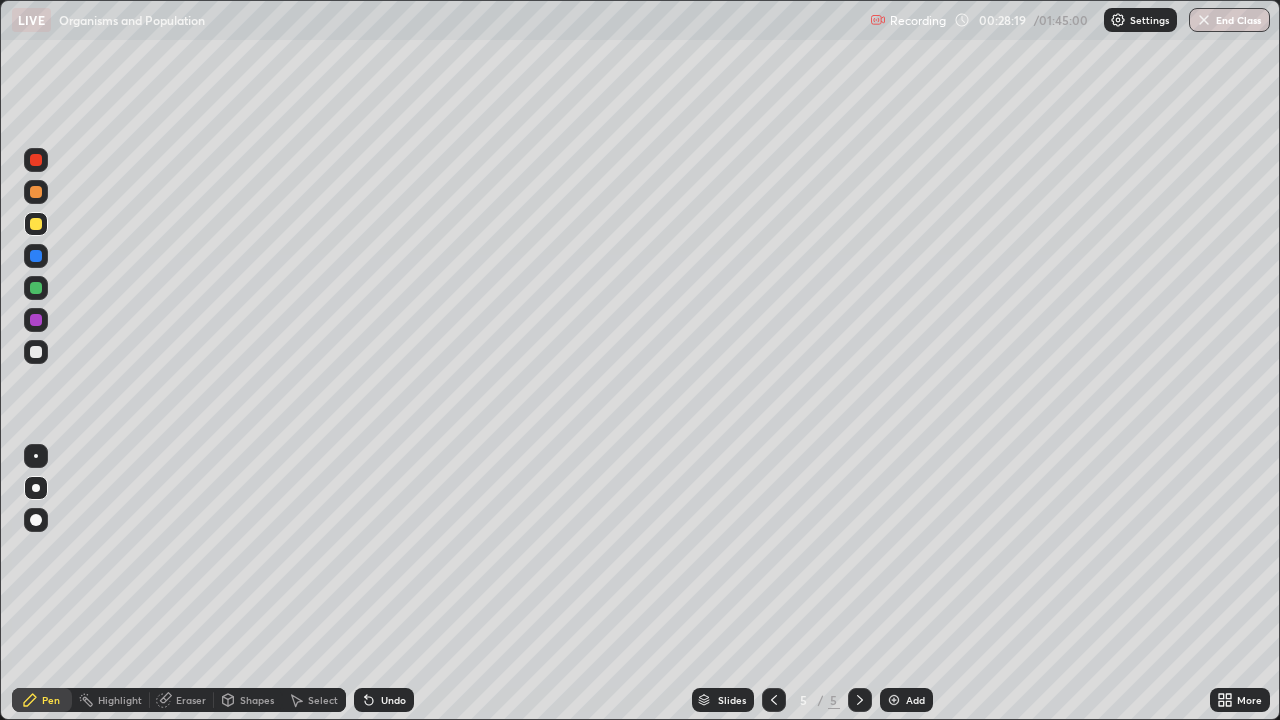 click at bounding box center (894, 700) 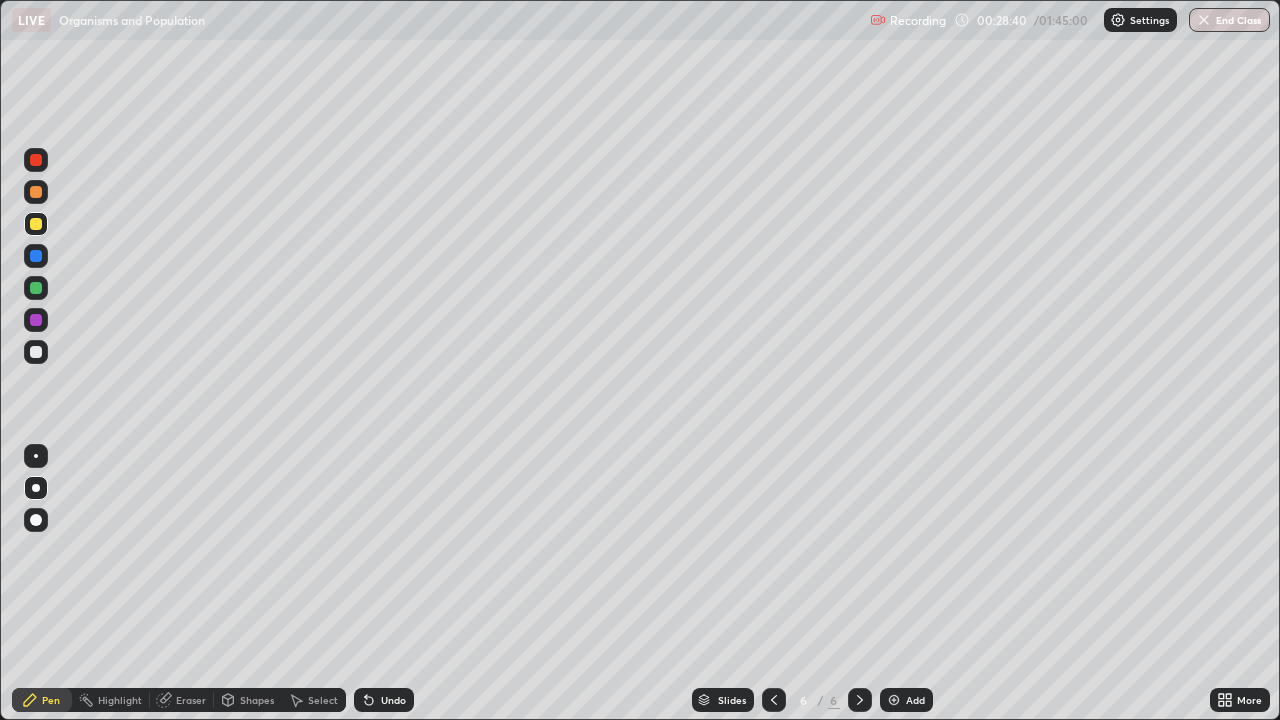 click on "Undo" at bounding box center (393, 700) 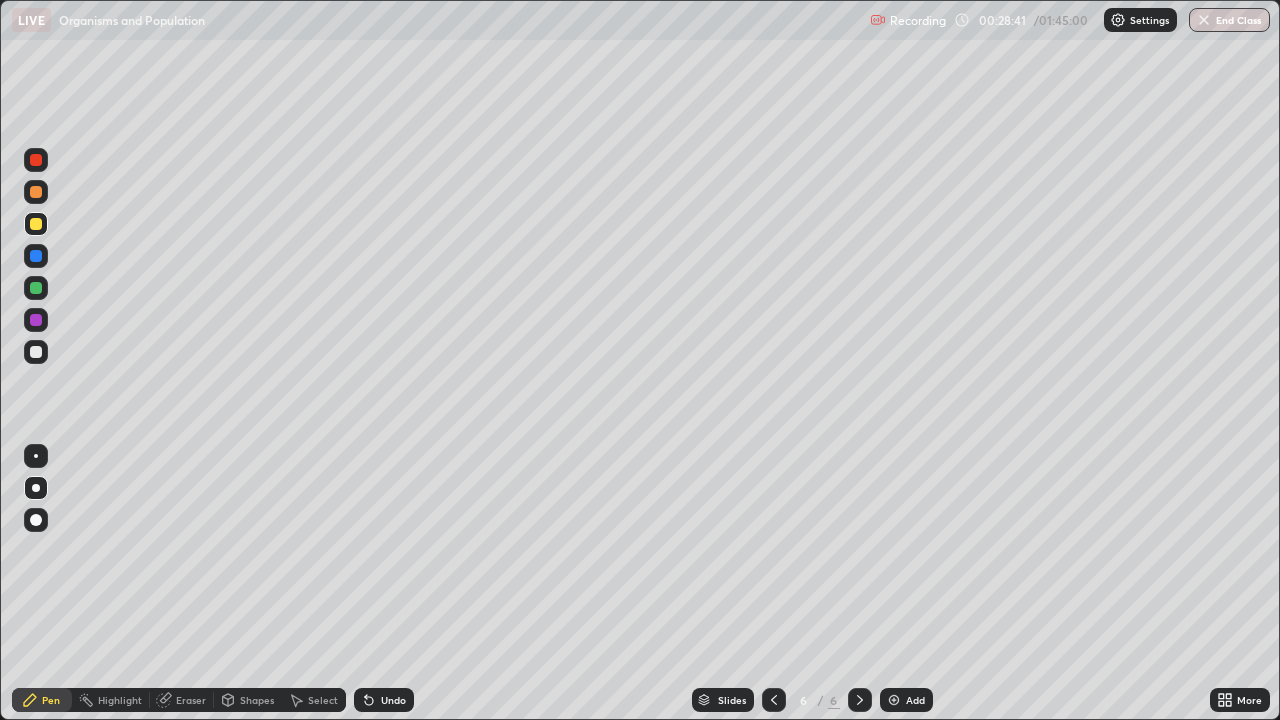 click 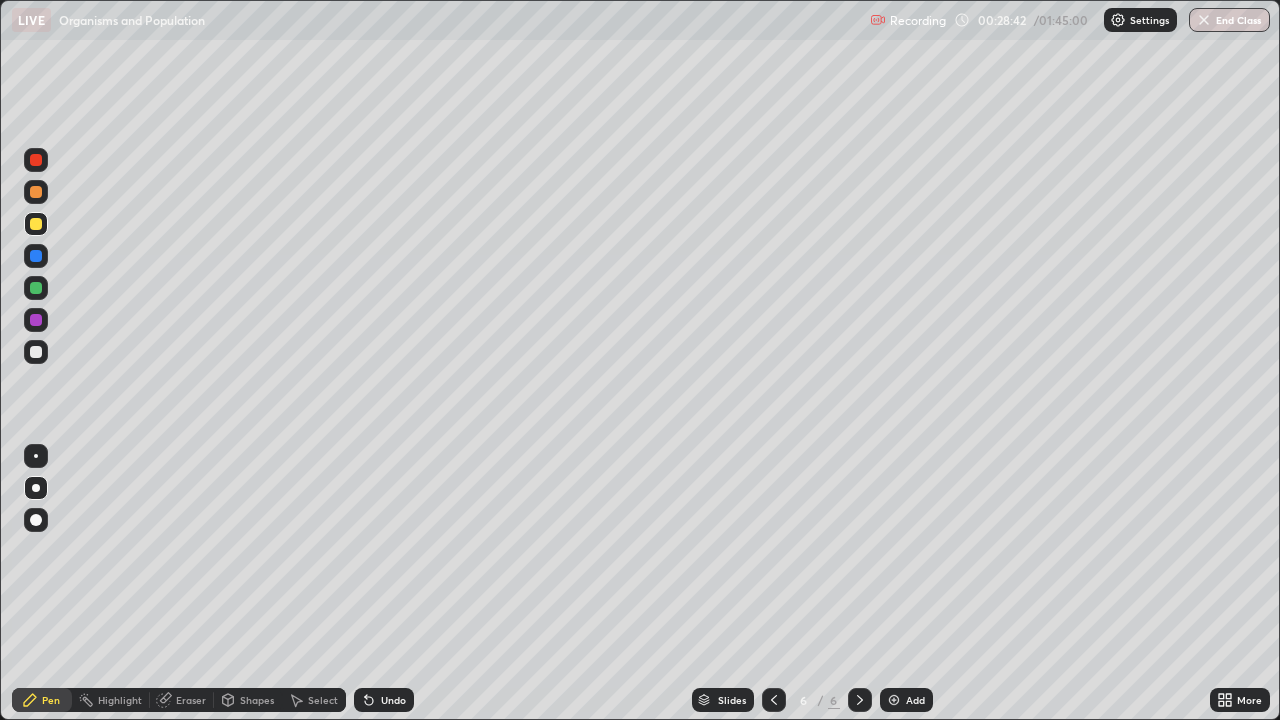 click 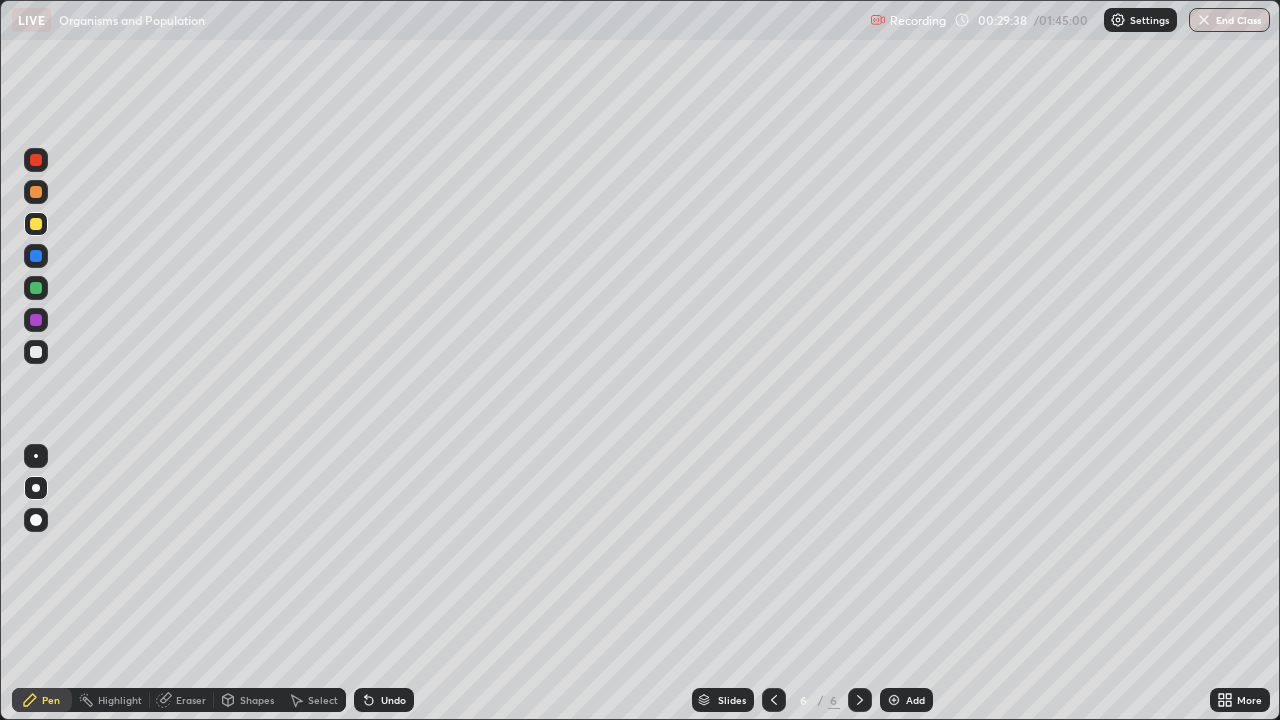 click at bounding box center (36, 288) 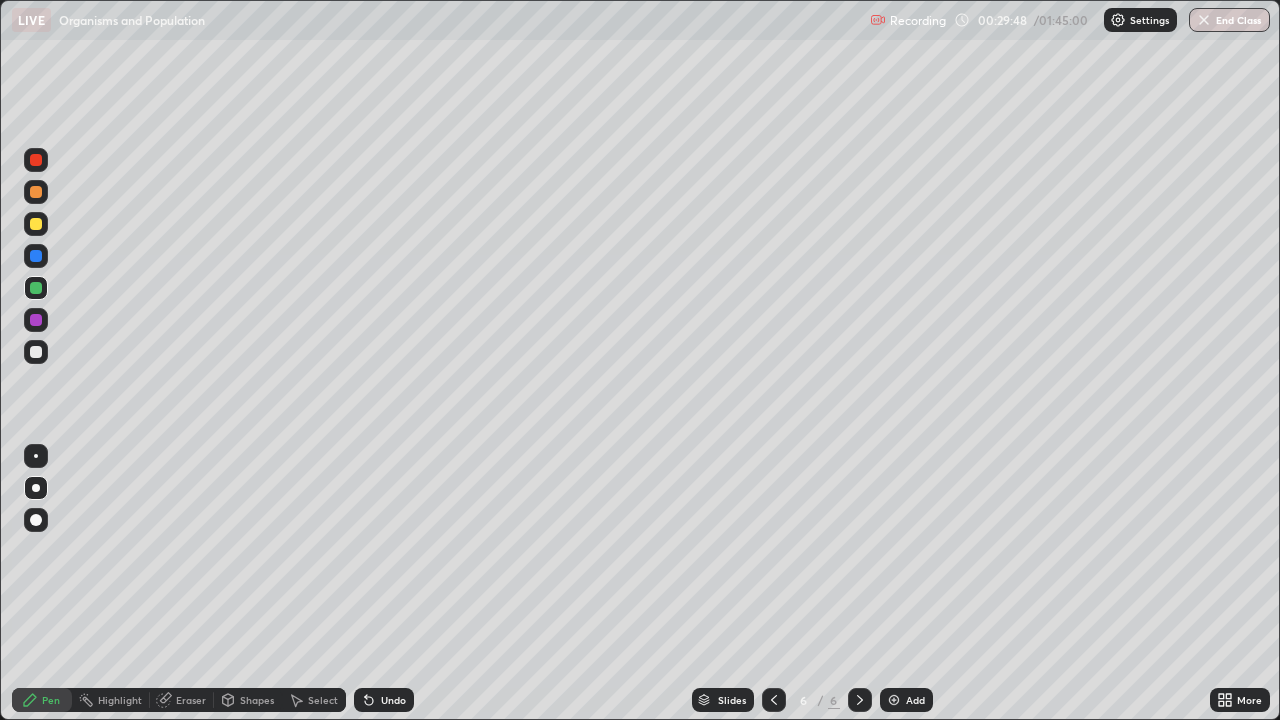 click on "Undo" at bounding box center (393, 700) 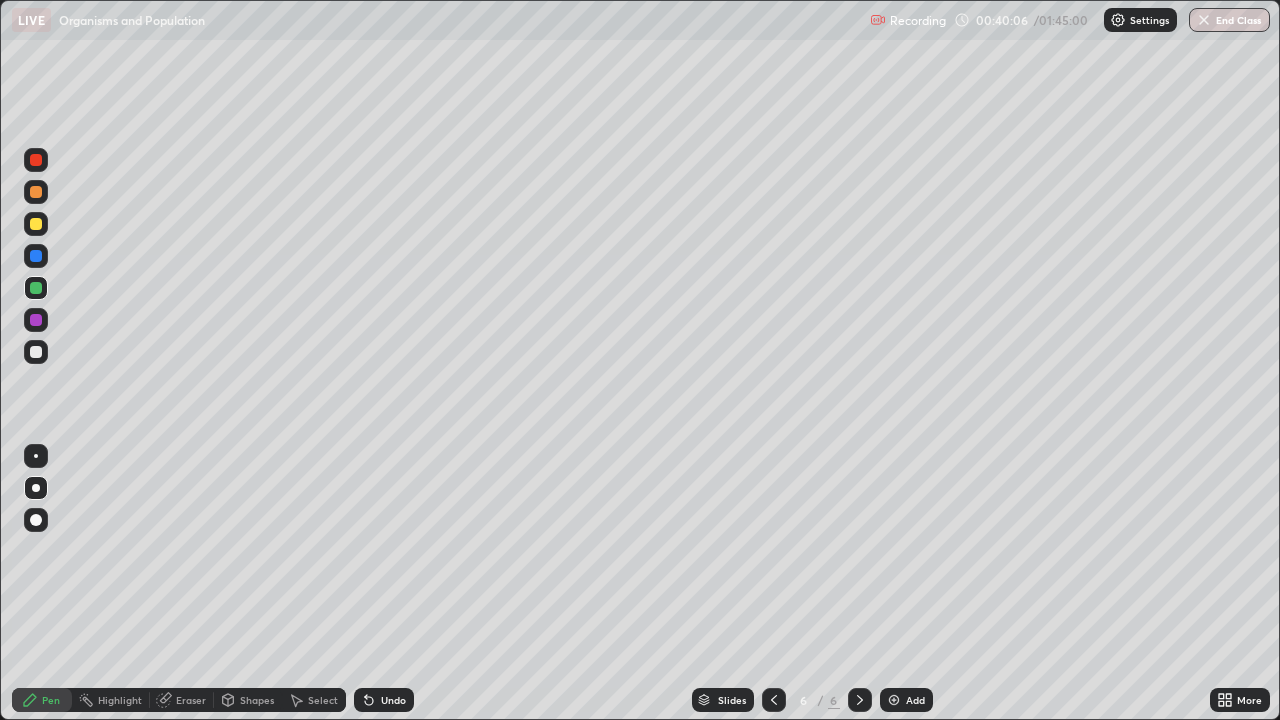 click on "Add" at bounding box center [906, 700] 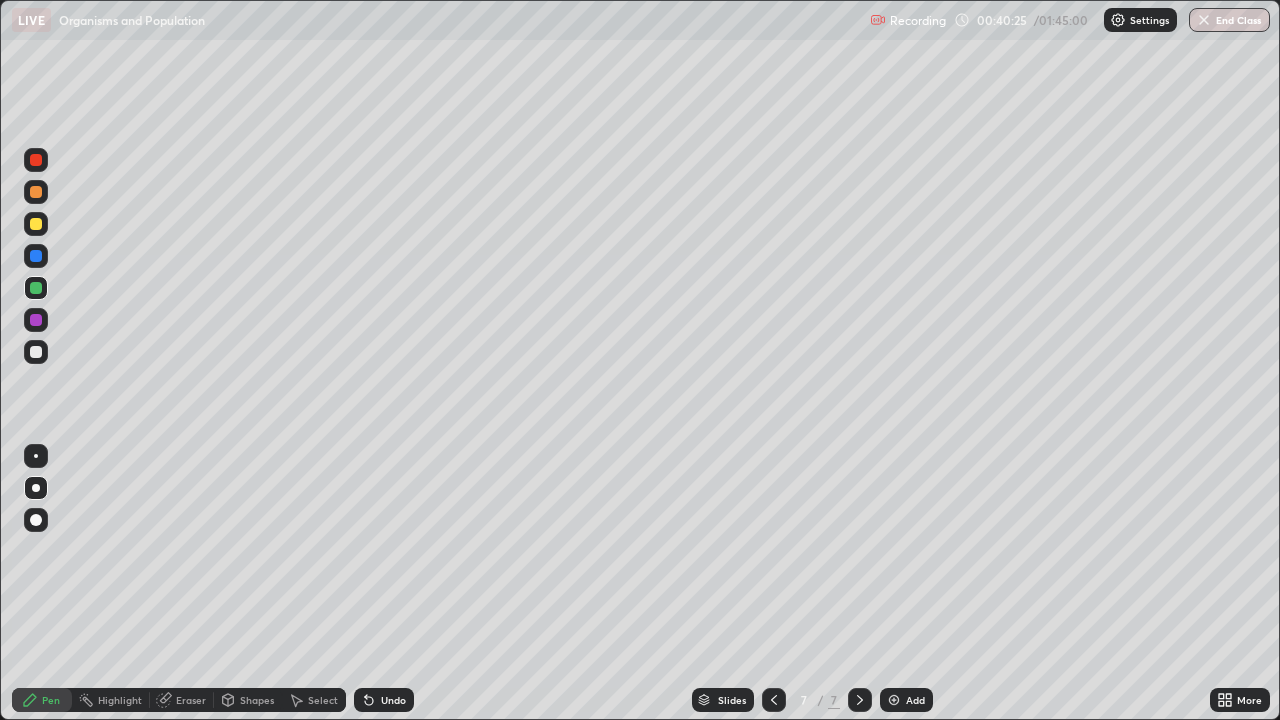 click at bounding box center (36, 224) 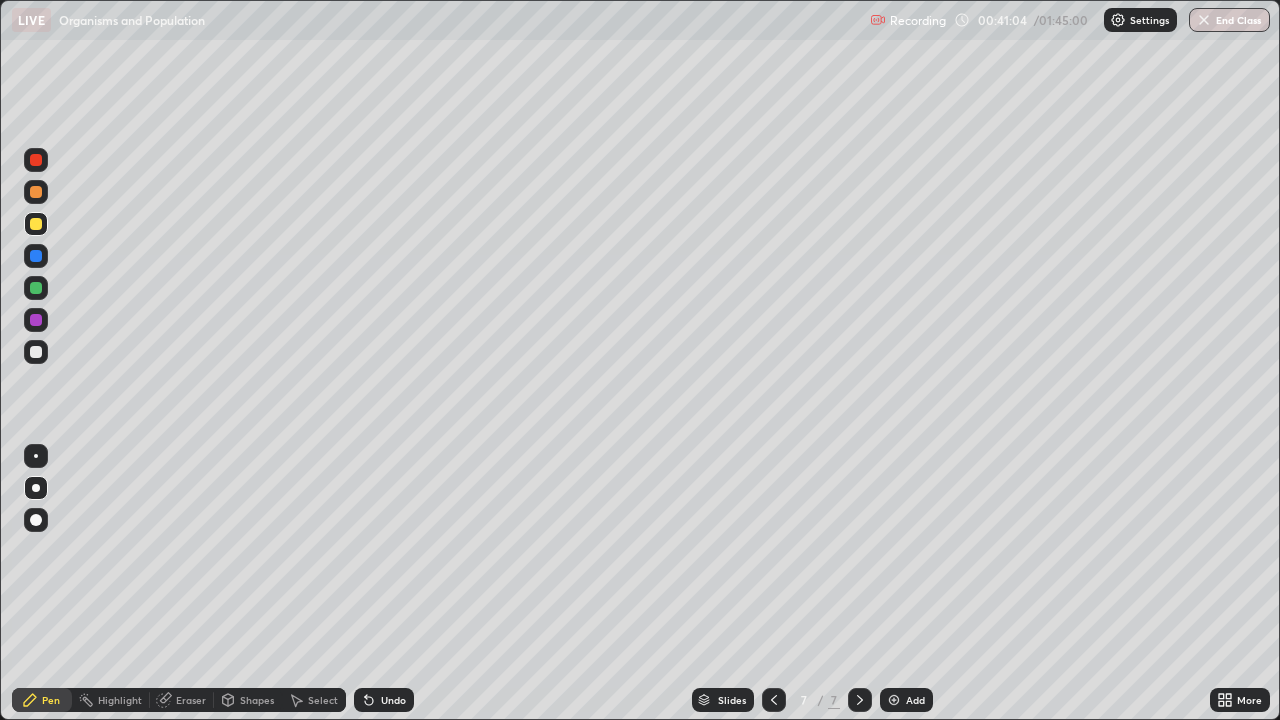 click on "Undo" at bounding box center (393, 700) 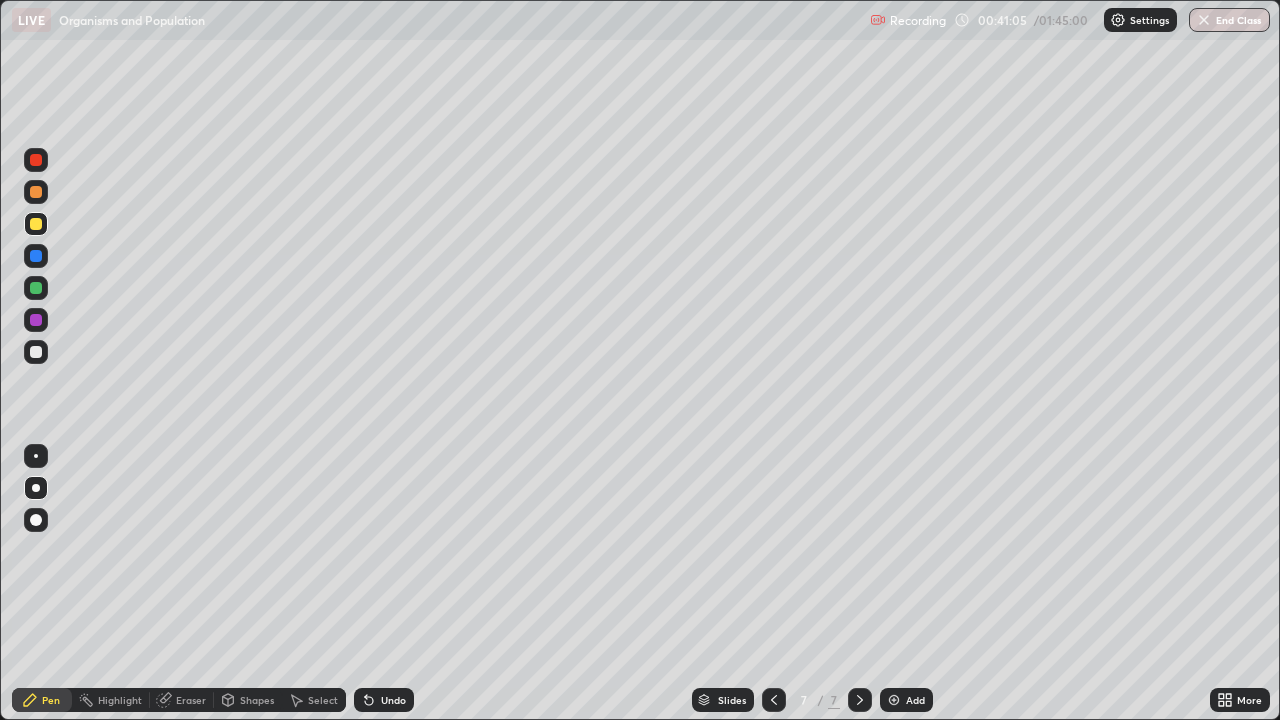 click on "Undo" at bounding box center [384, 700] 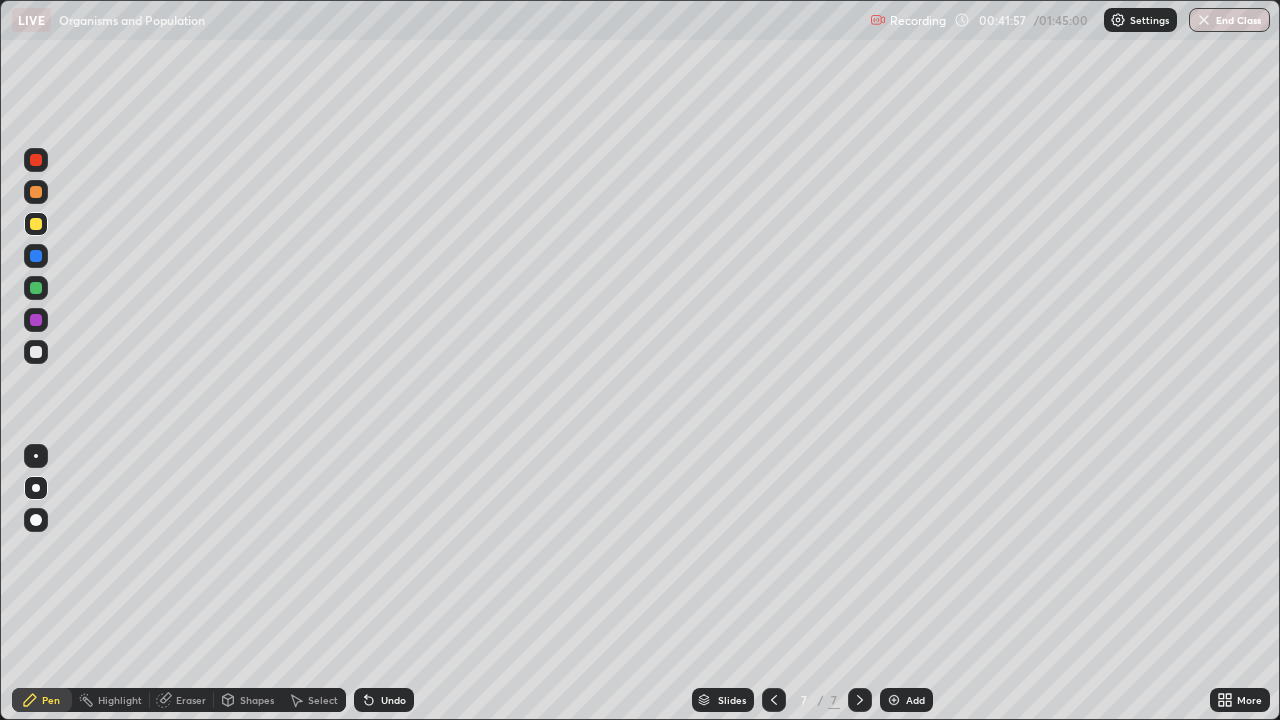 click on "Undo" at bounding box center [384, 700] 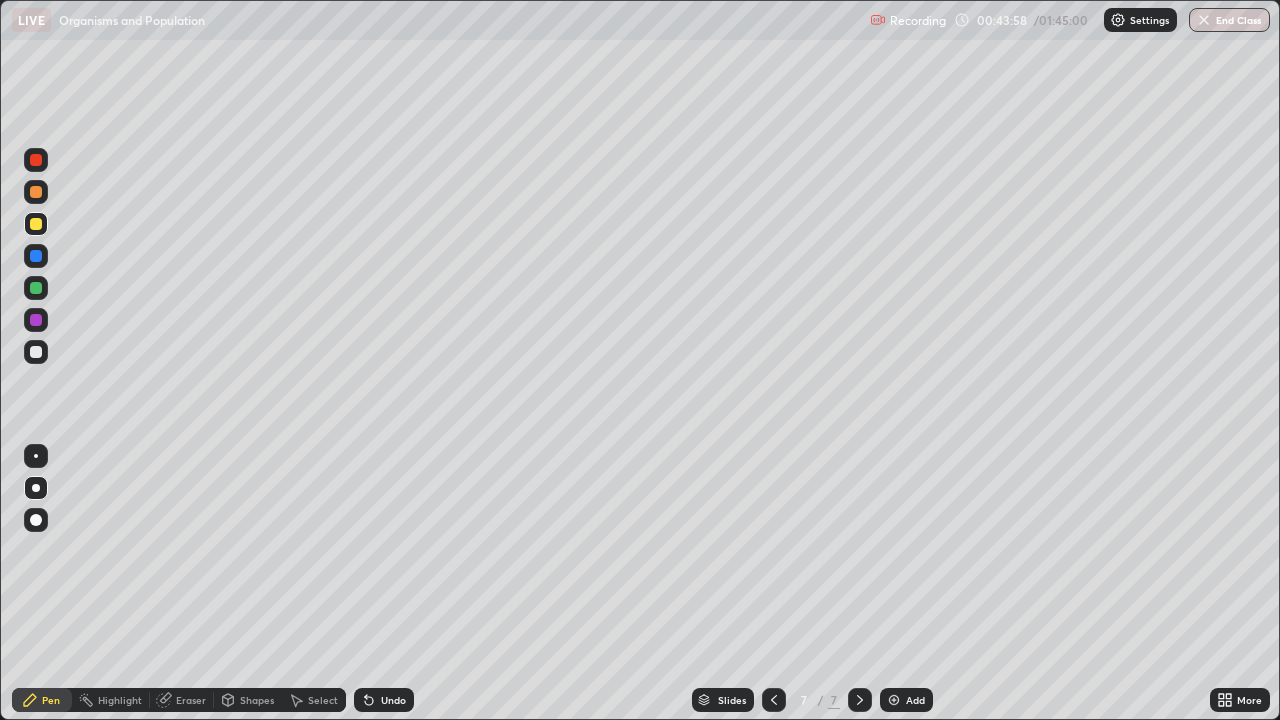 click on "Add" at bounding box center (906, 700) 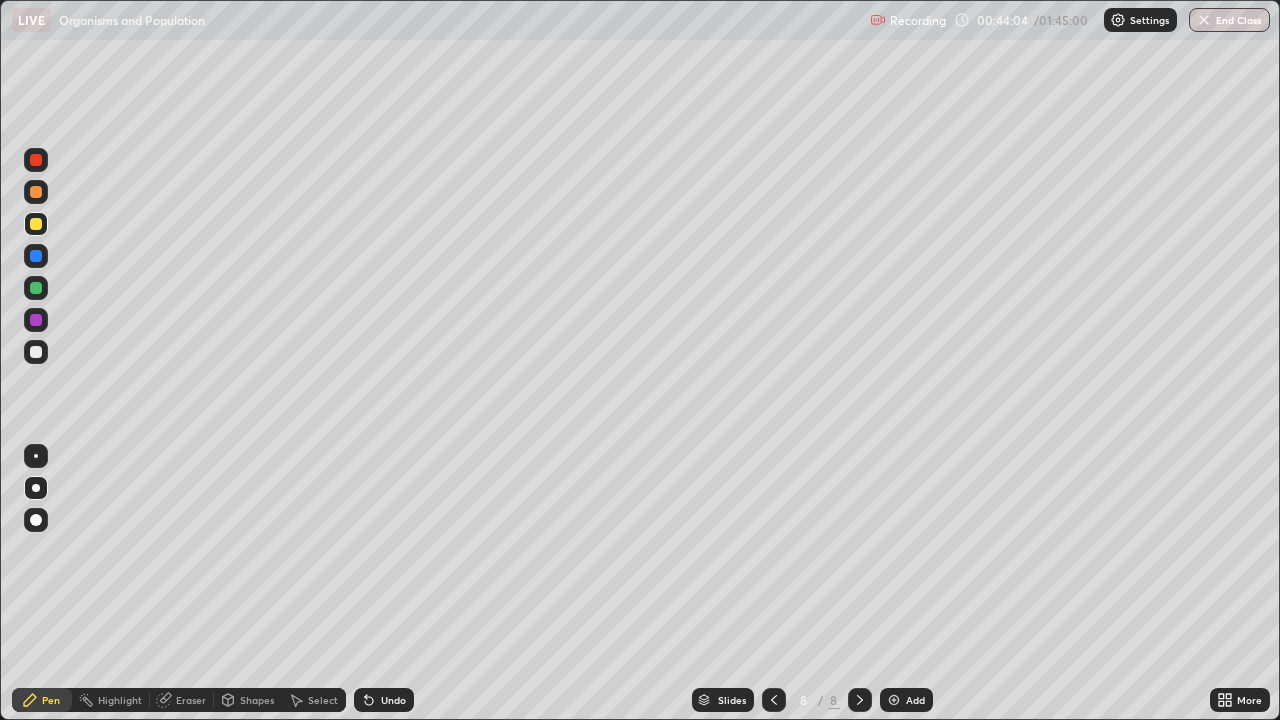 click on "Undo" at bounding box center [384, 700] 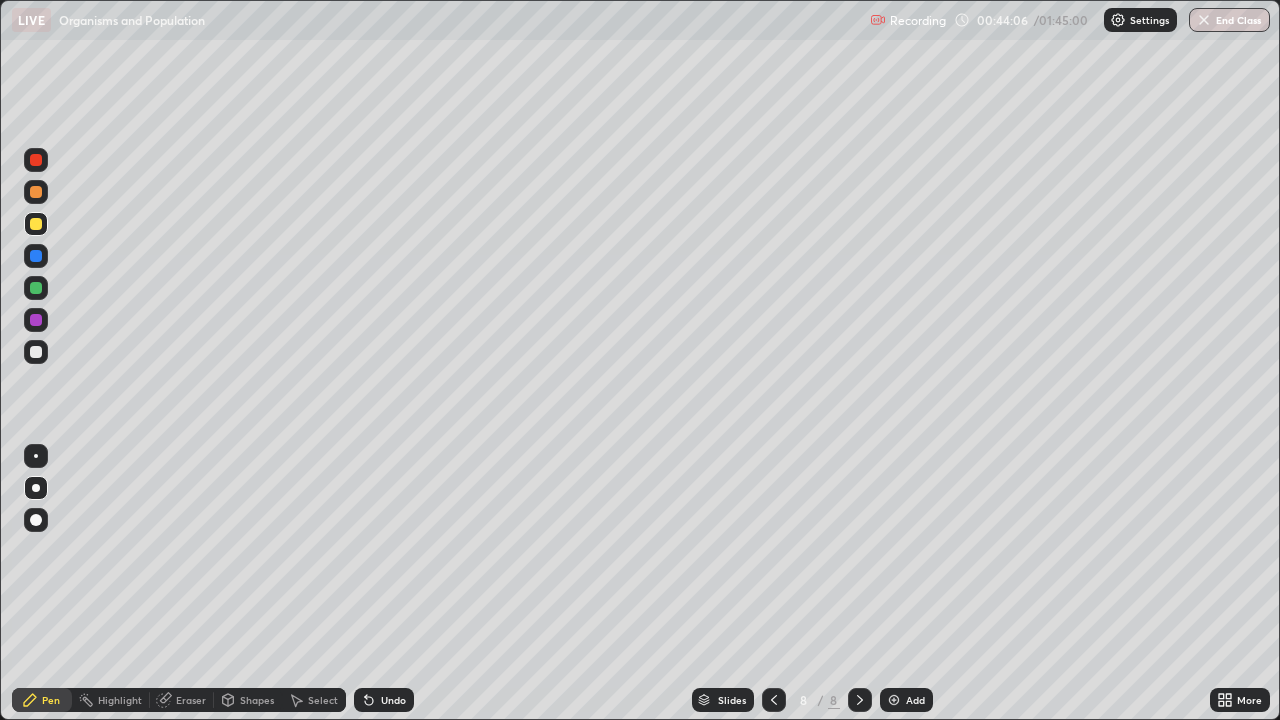 click on "Undo" at bounding box center [393, 700] 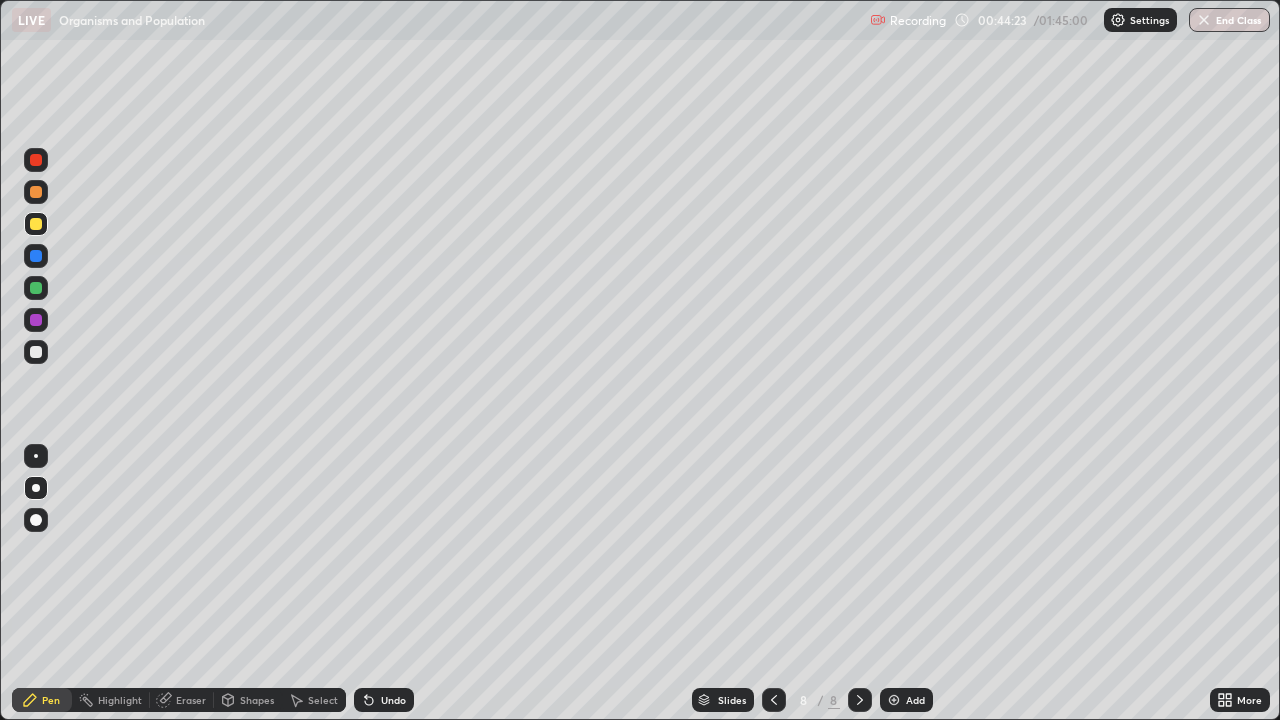 click at bounding box center (36, 288) 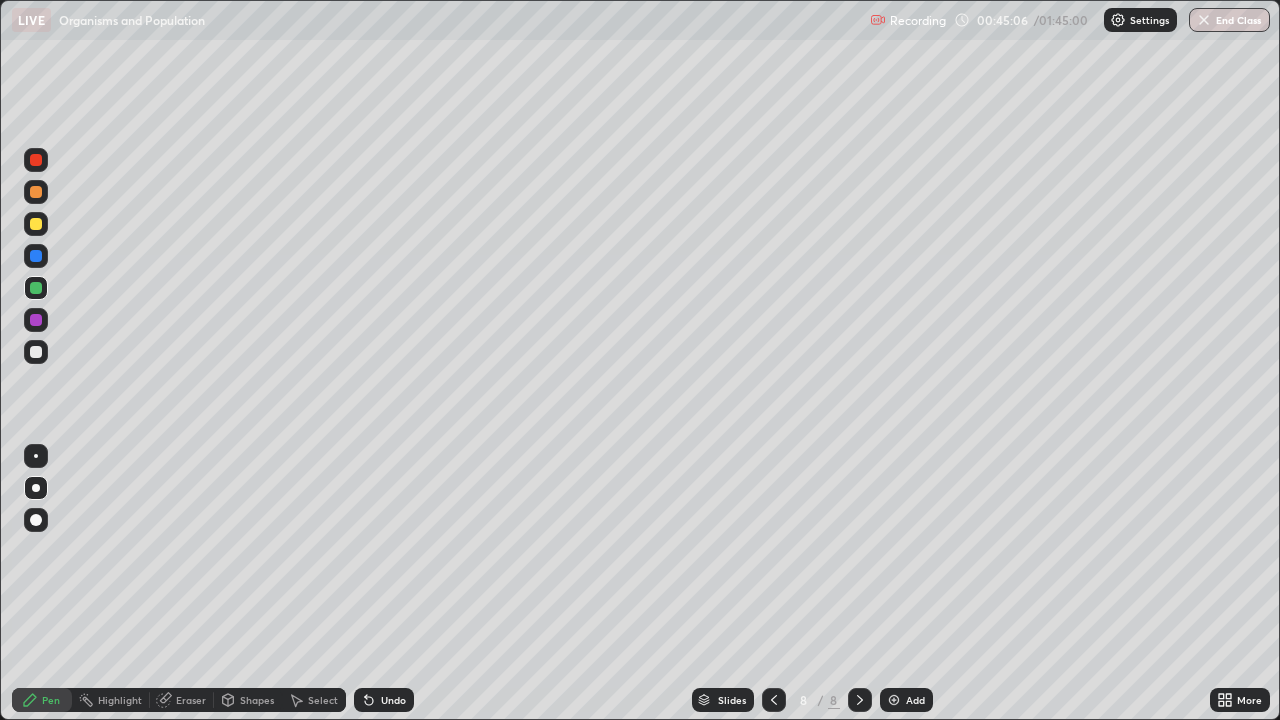 click on "Undo" at bounding box center (384, 700) 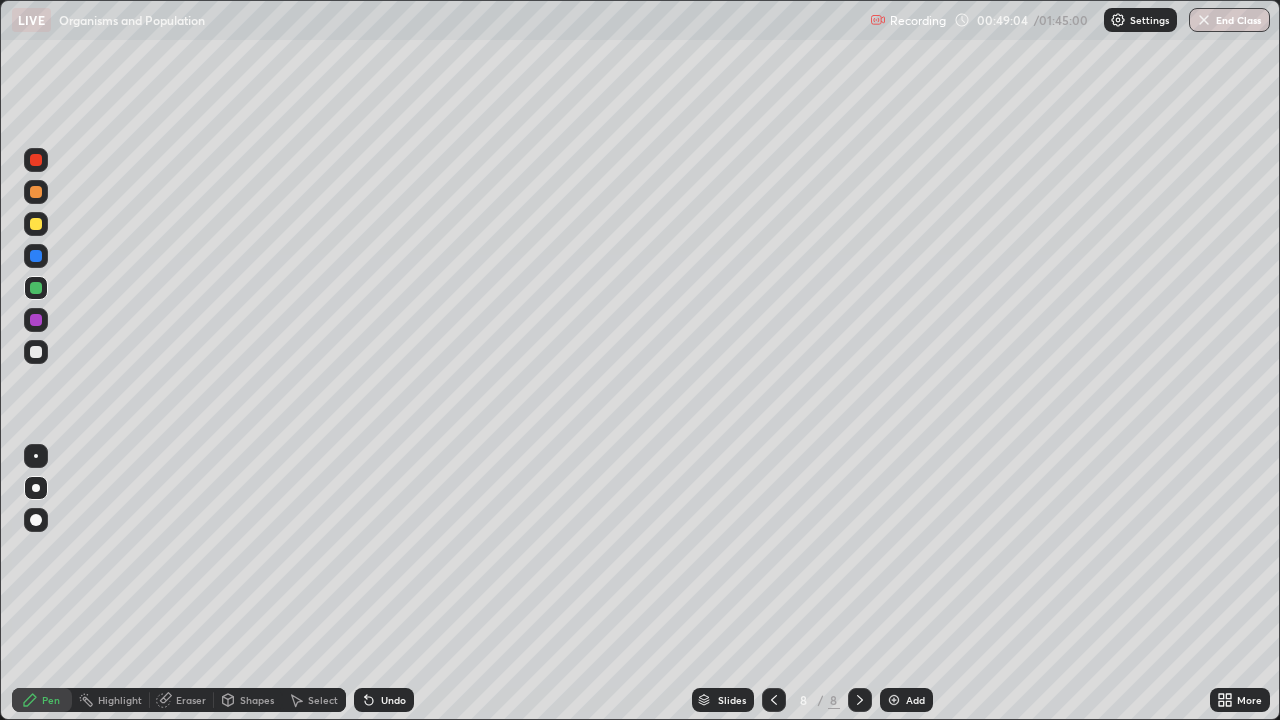 click on "Undo" at bounding box center (393, 700) 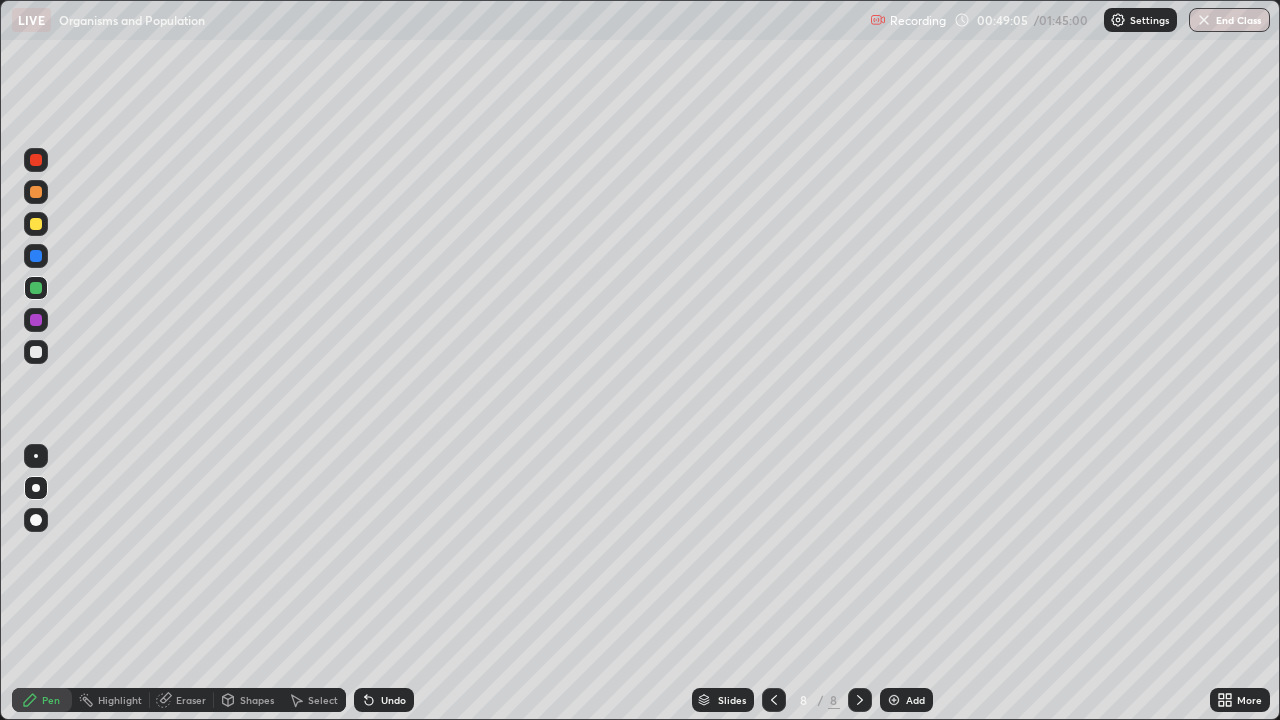 click on "Undo" at bounding box center [393, 700] 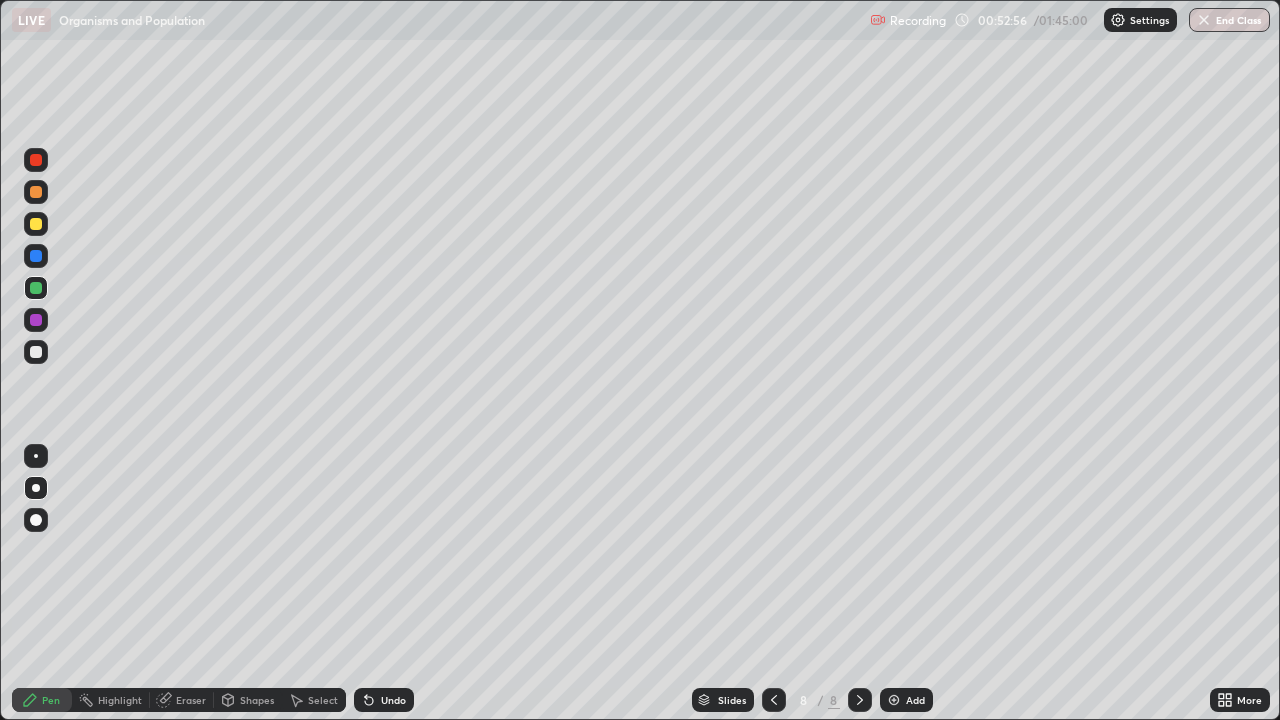 click on "Add" at bounding box center (906, 700) 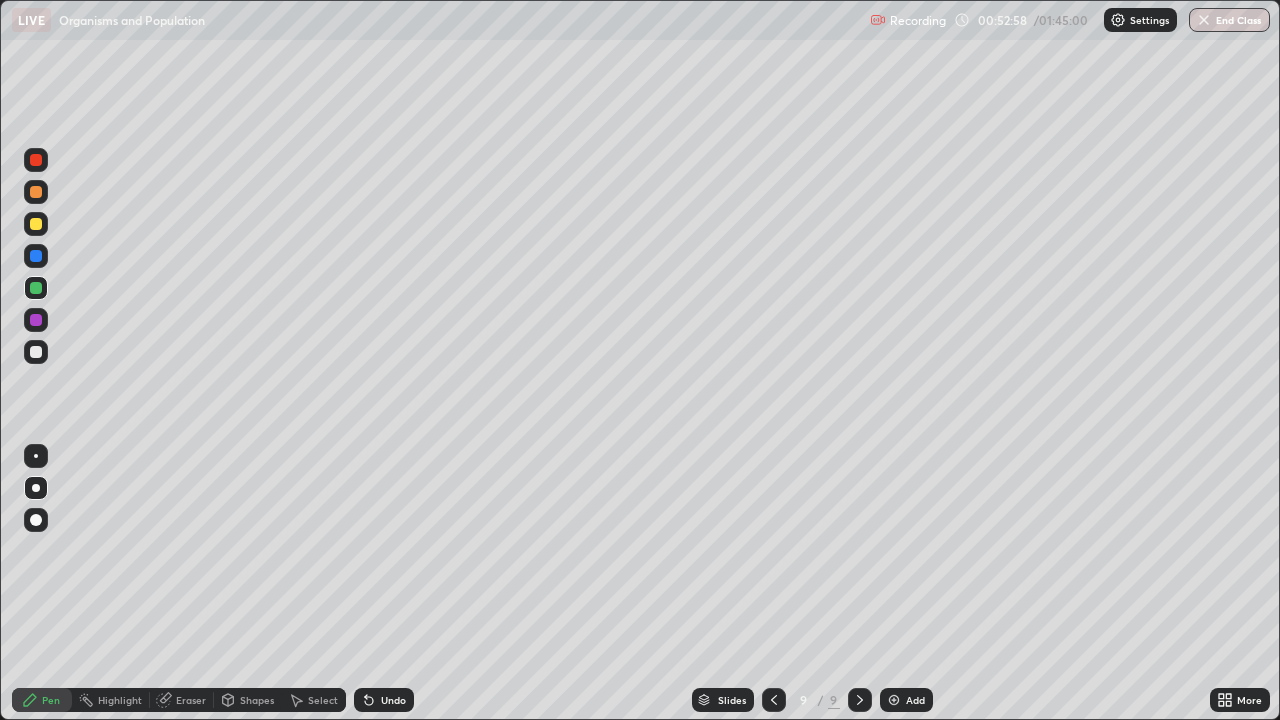 click at bounding box center [36, 224] 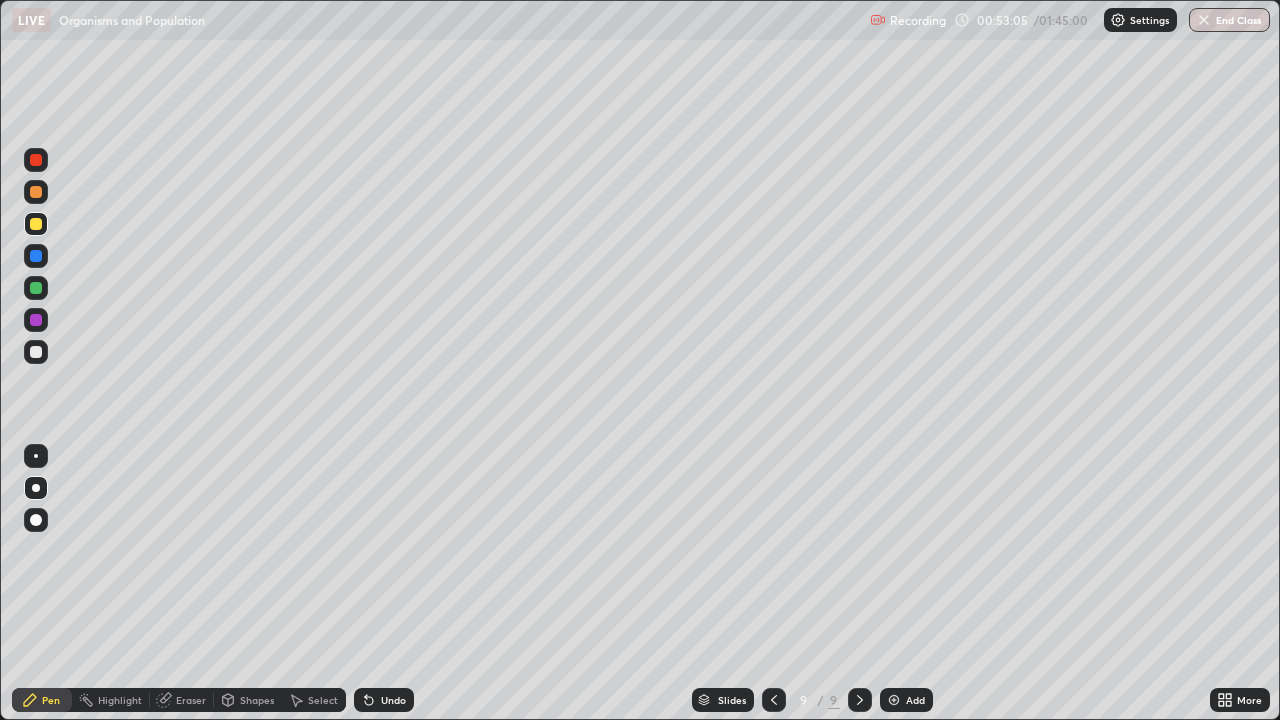 click on "Undo" at bounding box center [393, 700] 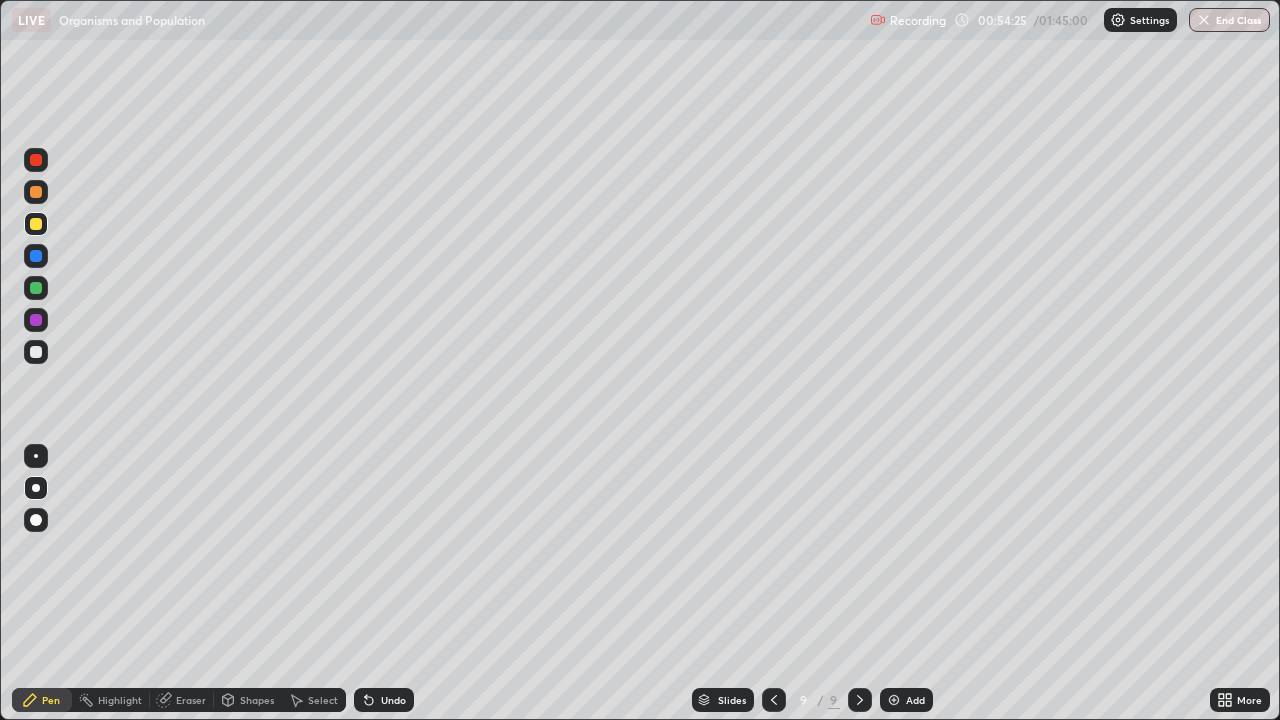 click on "Undo" at bounding box center (393, 700) 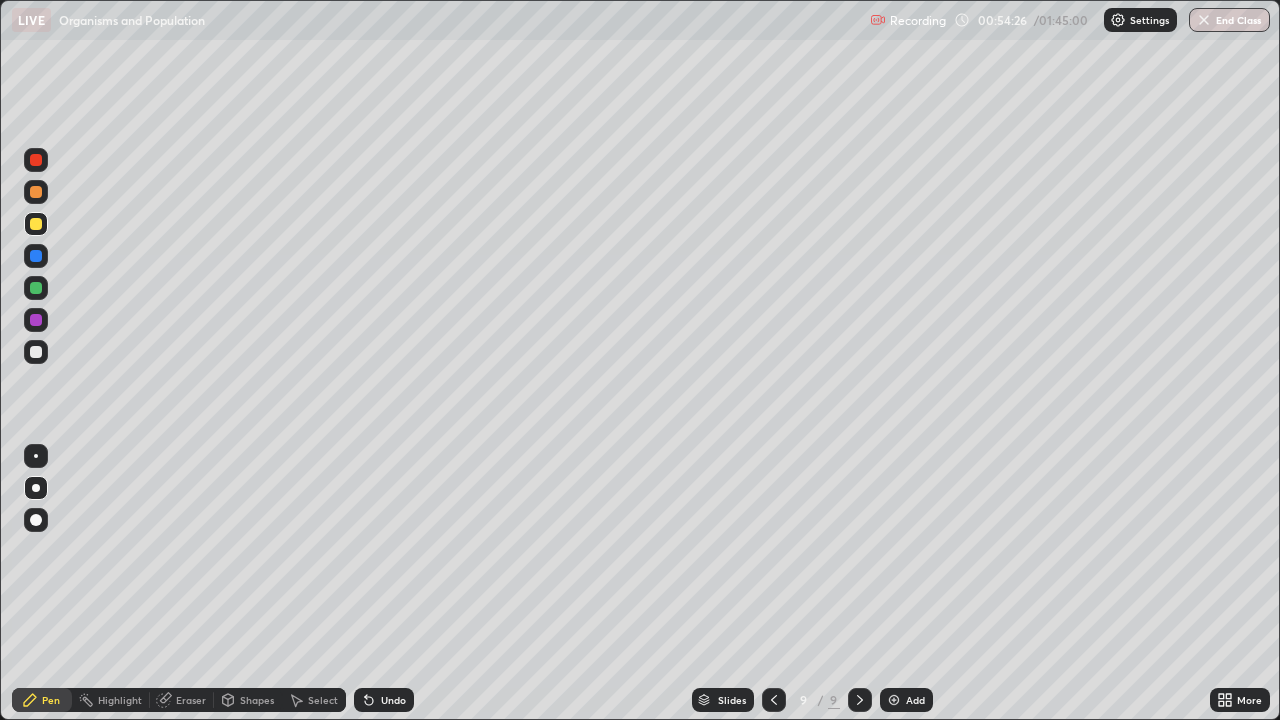 click on "Undo" at bounding box center [393, 700] 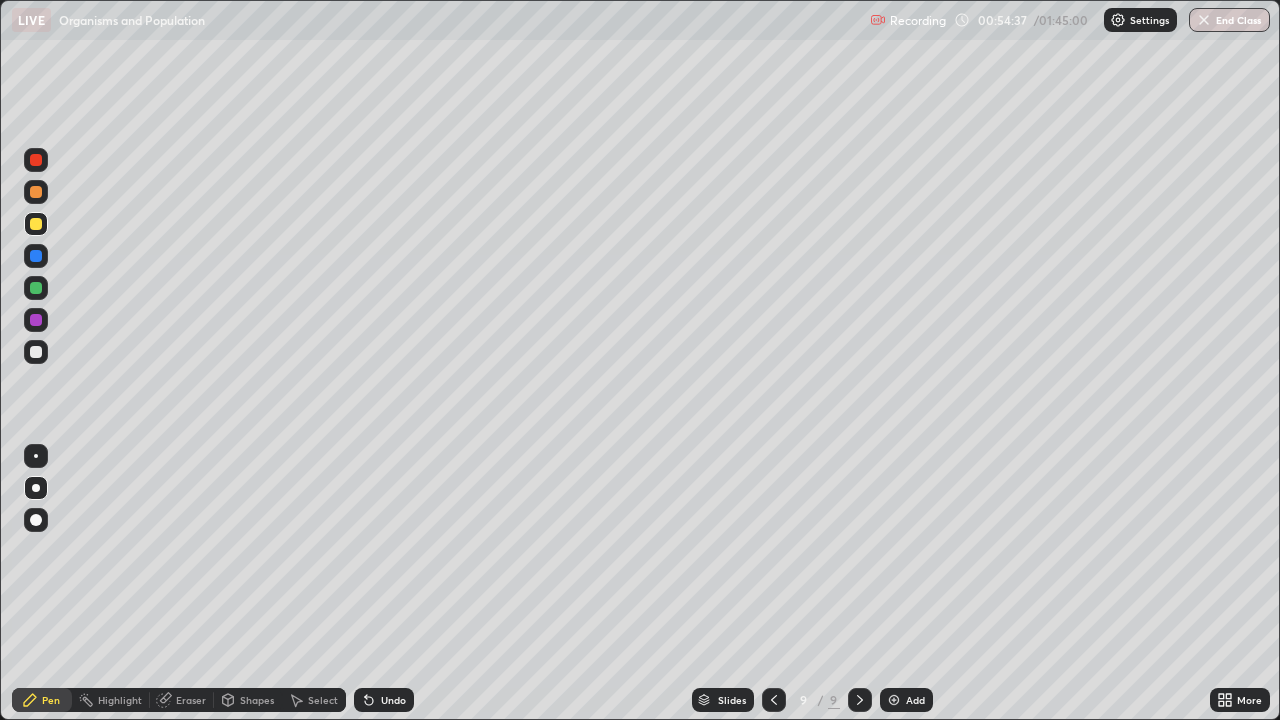 click on "Undo" at bounding box center (393, 700) 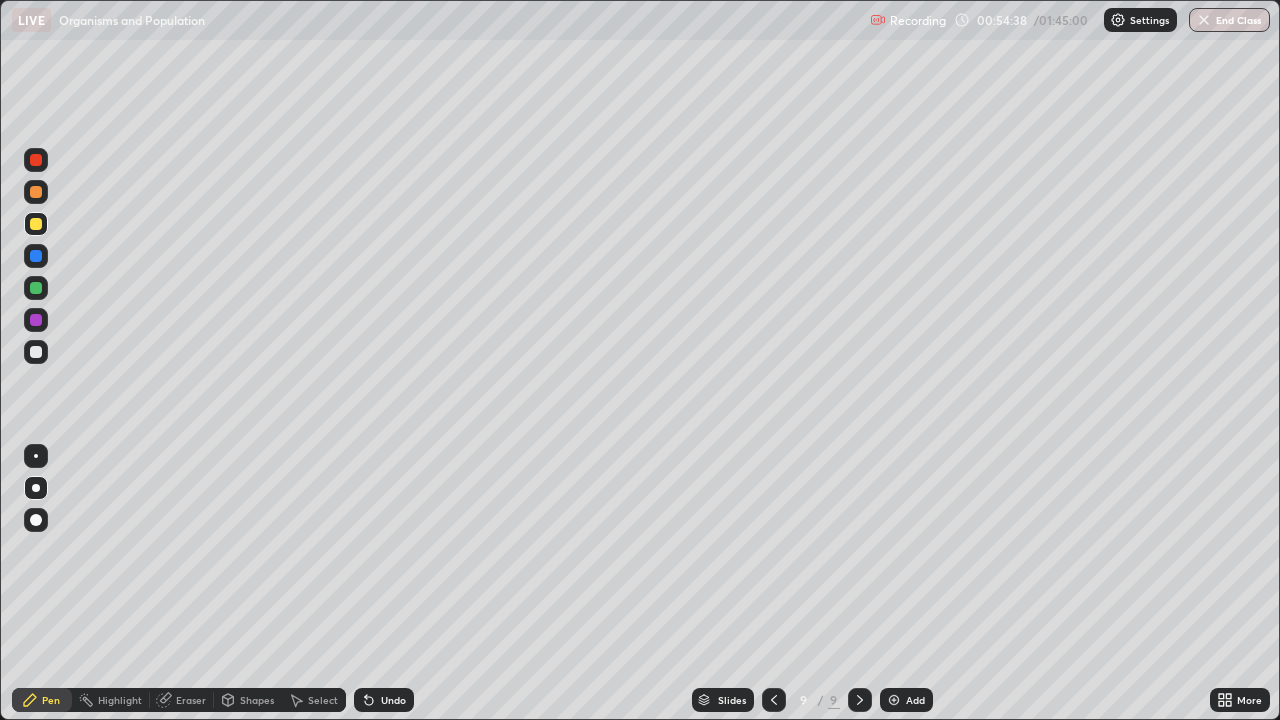 click on "Undo" at bounding box center (393, 700) 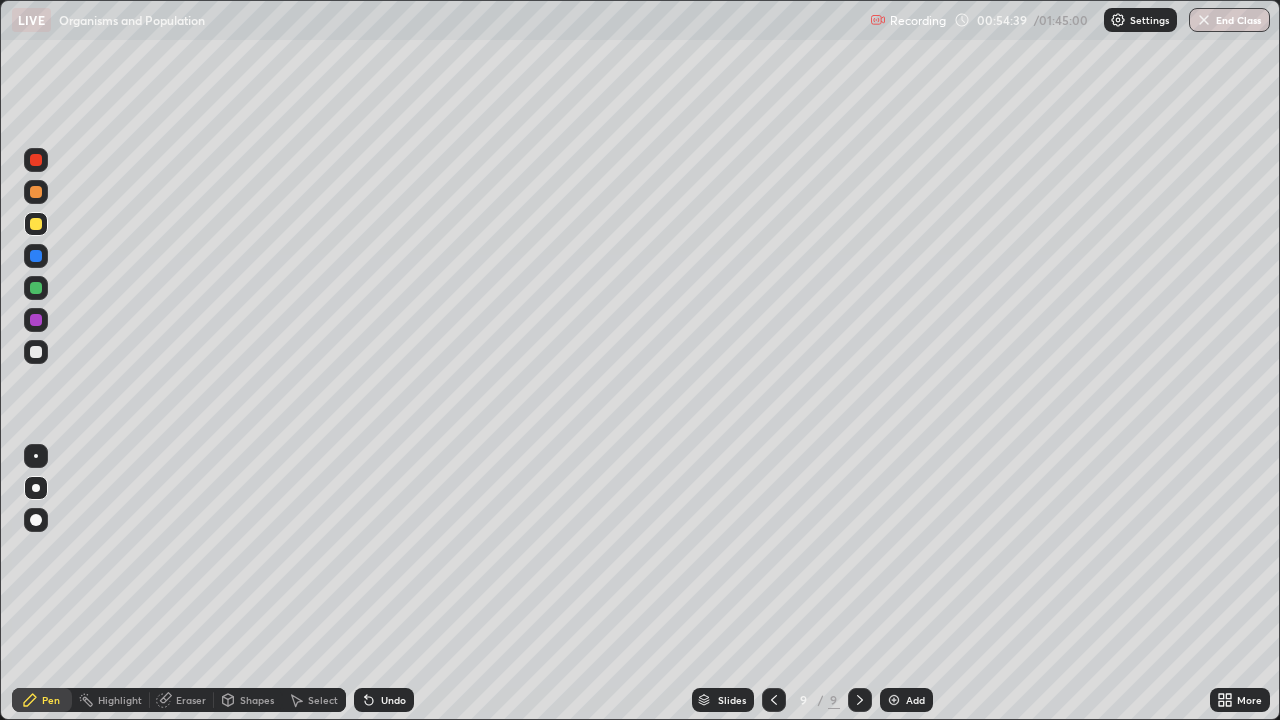 click on "Undo" at bounding box center [384, 700] 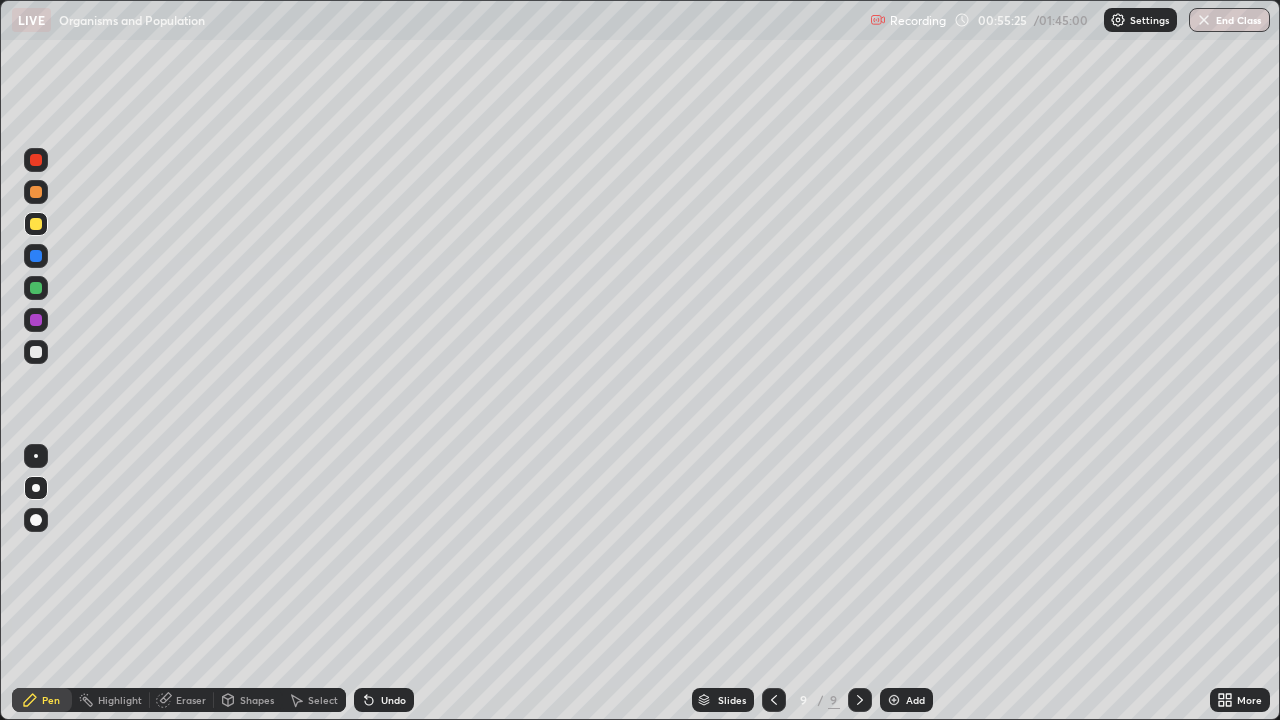 click at bounding box center [36, 352] 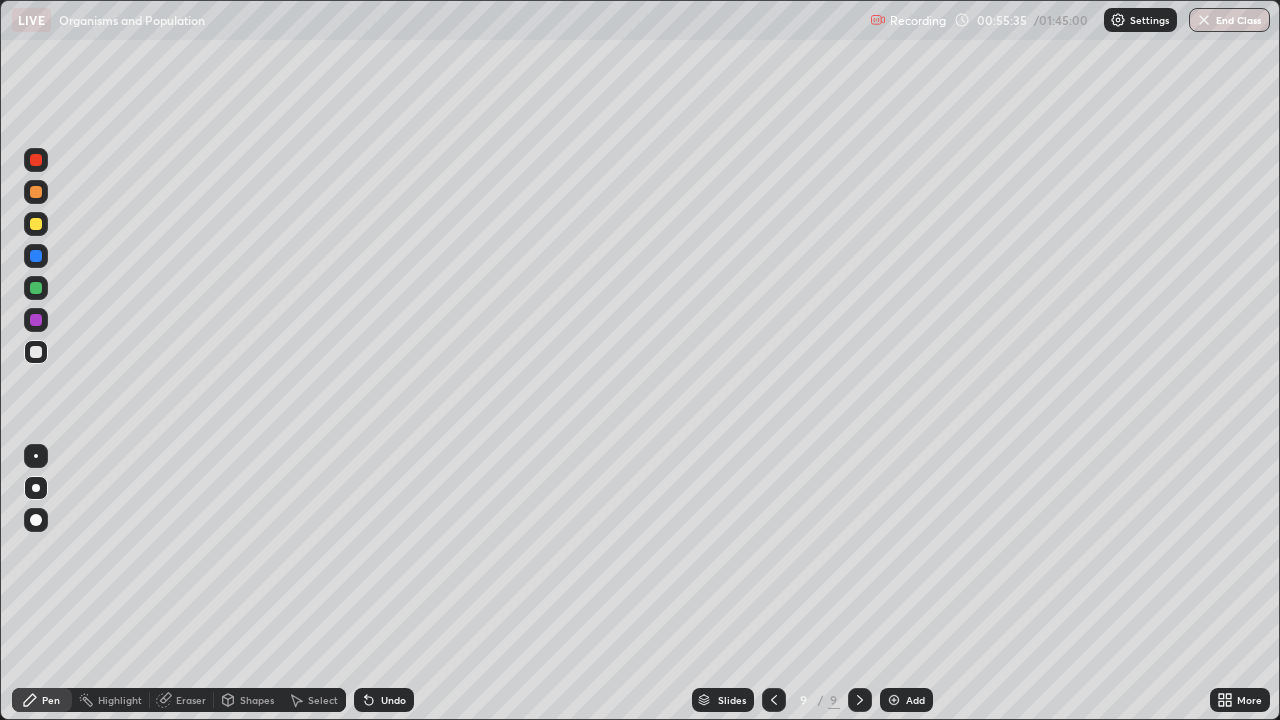 click 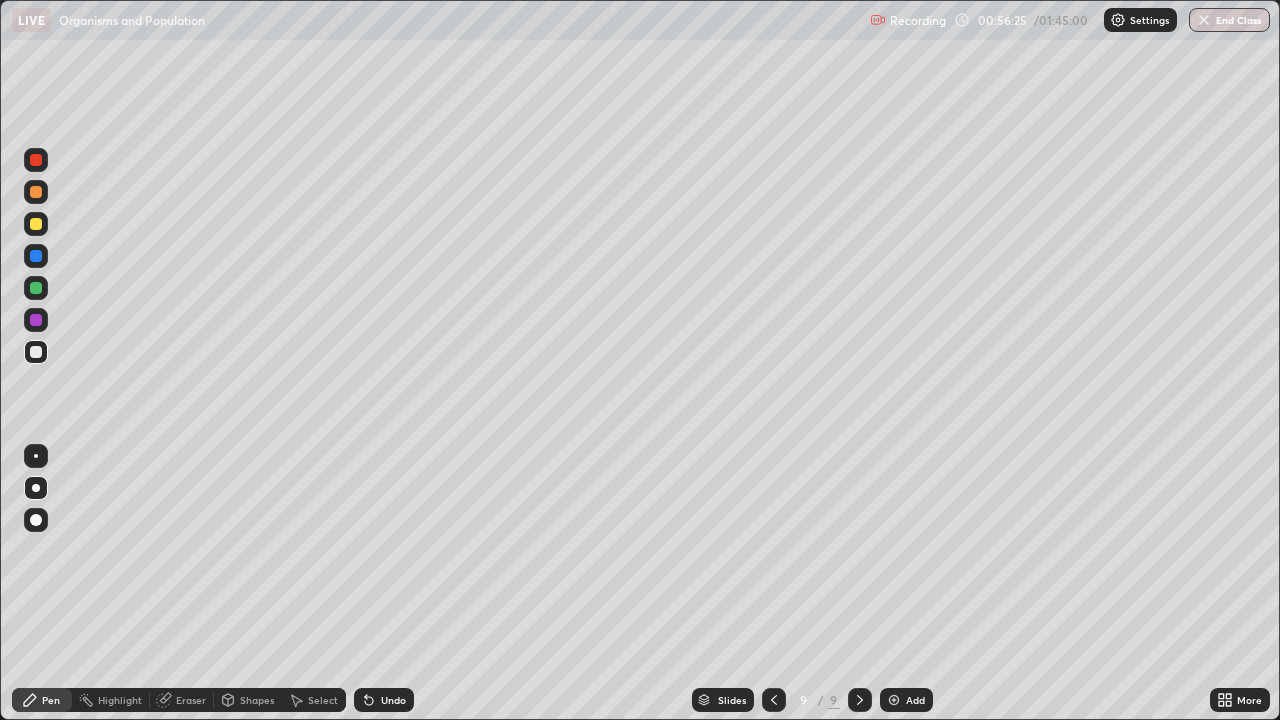 click at bounding box center (36, 288) 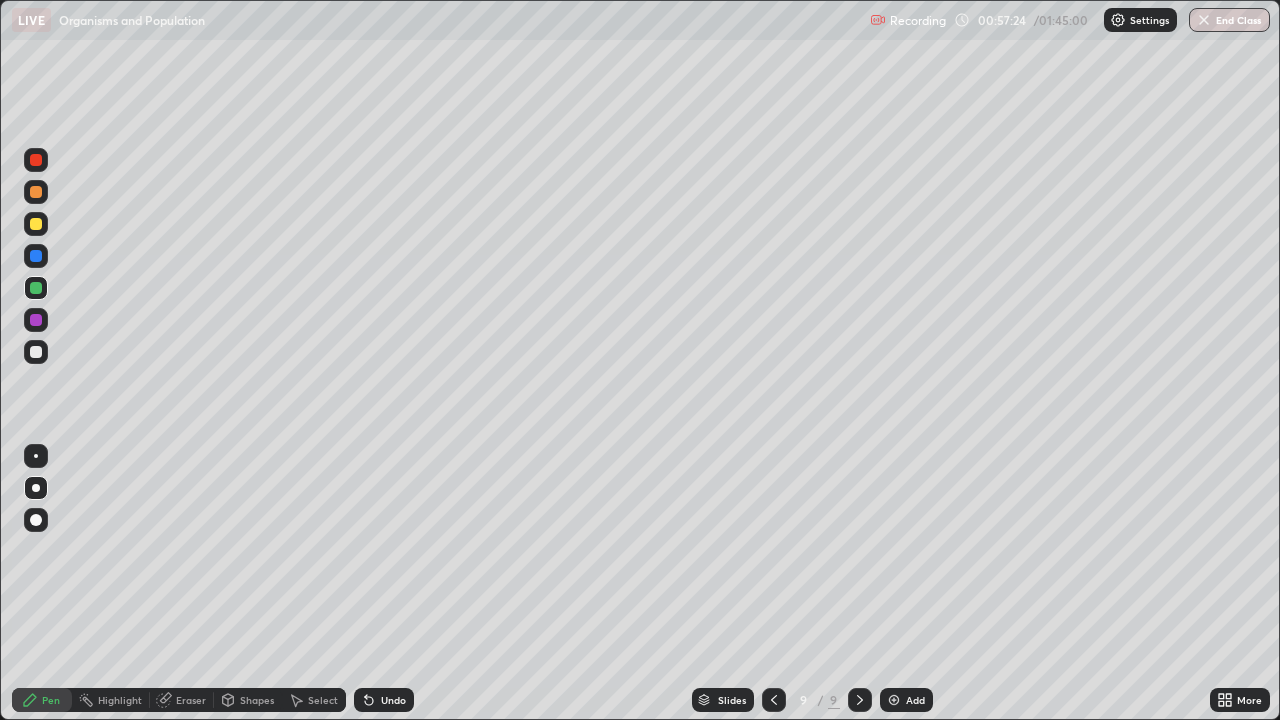 click on "Undo" at bounding box center [393, 700] 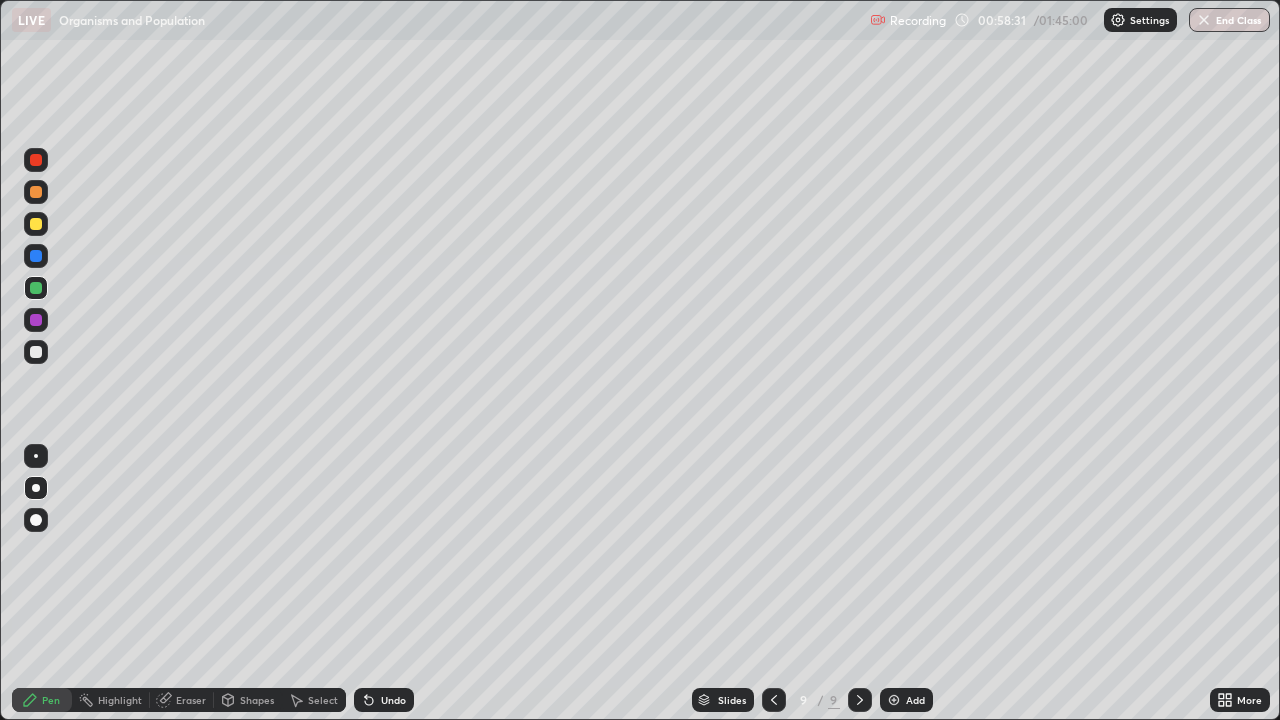 click at bounding box center (36, 192) 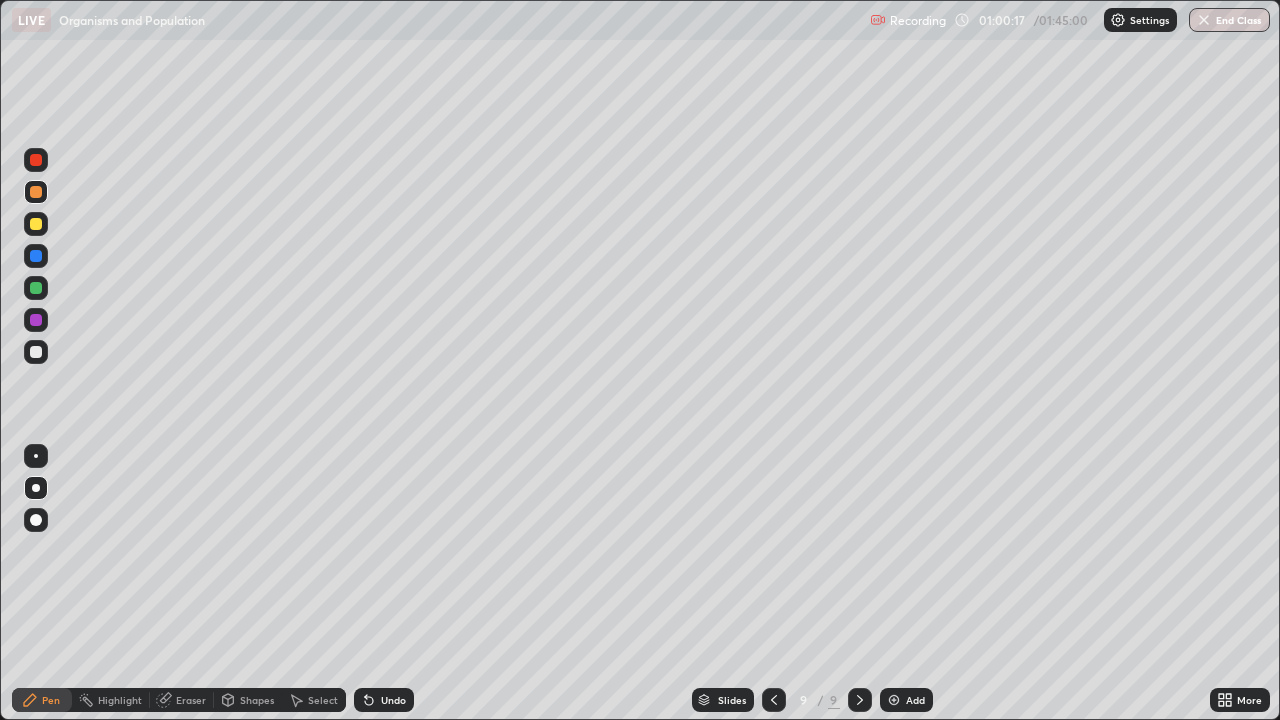 click on "Add" at bounding box center [915, 700] 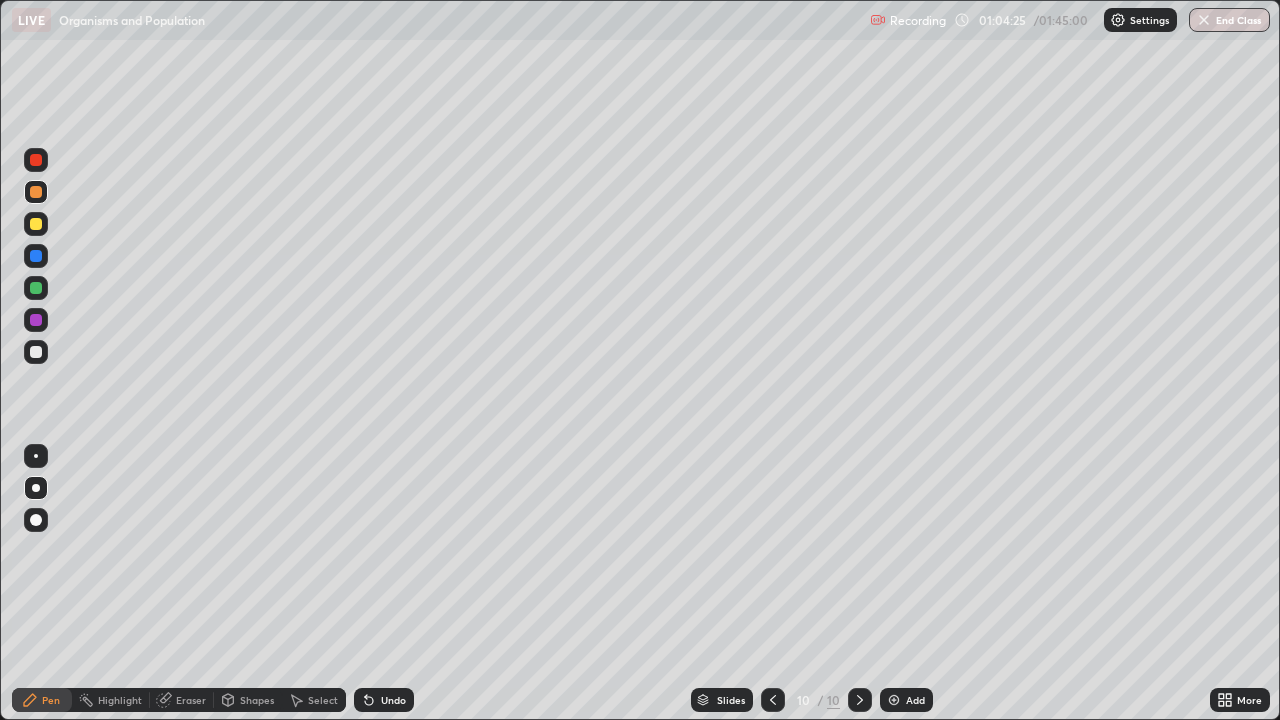 click on "Add" at bounding box center [915, 700] 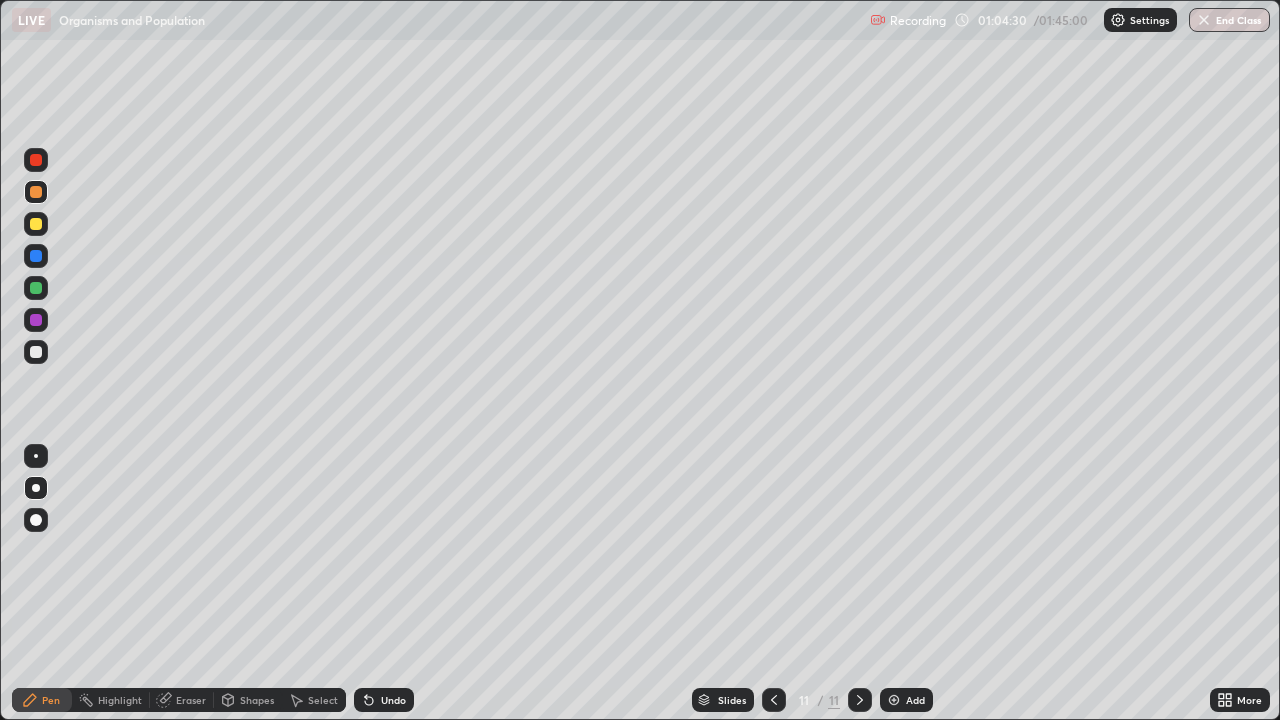 click at bounding box center [36, 224] 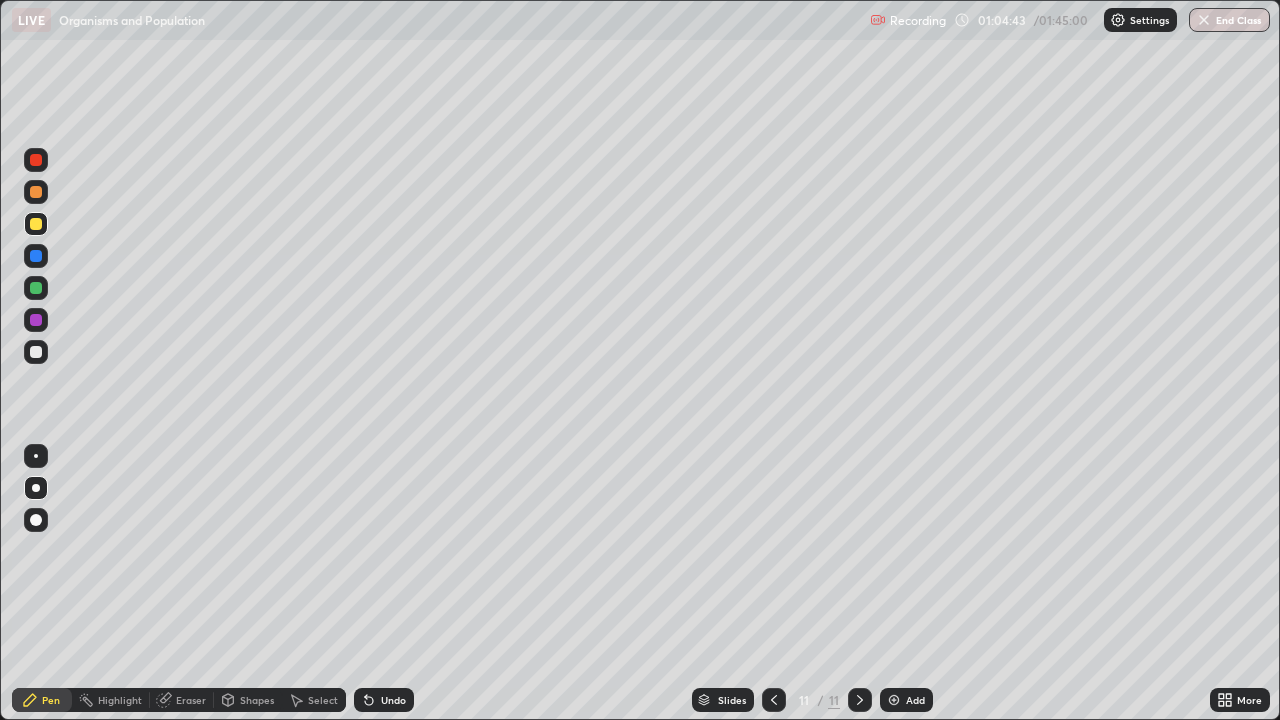 click on "Undo" at bounding box center [393, 700] 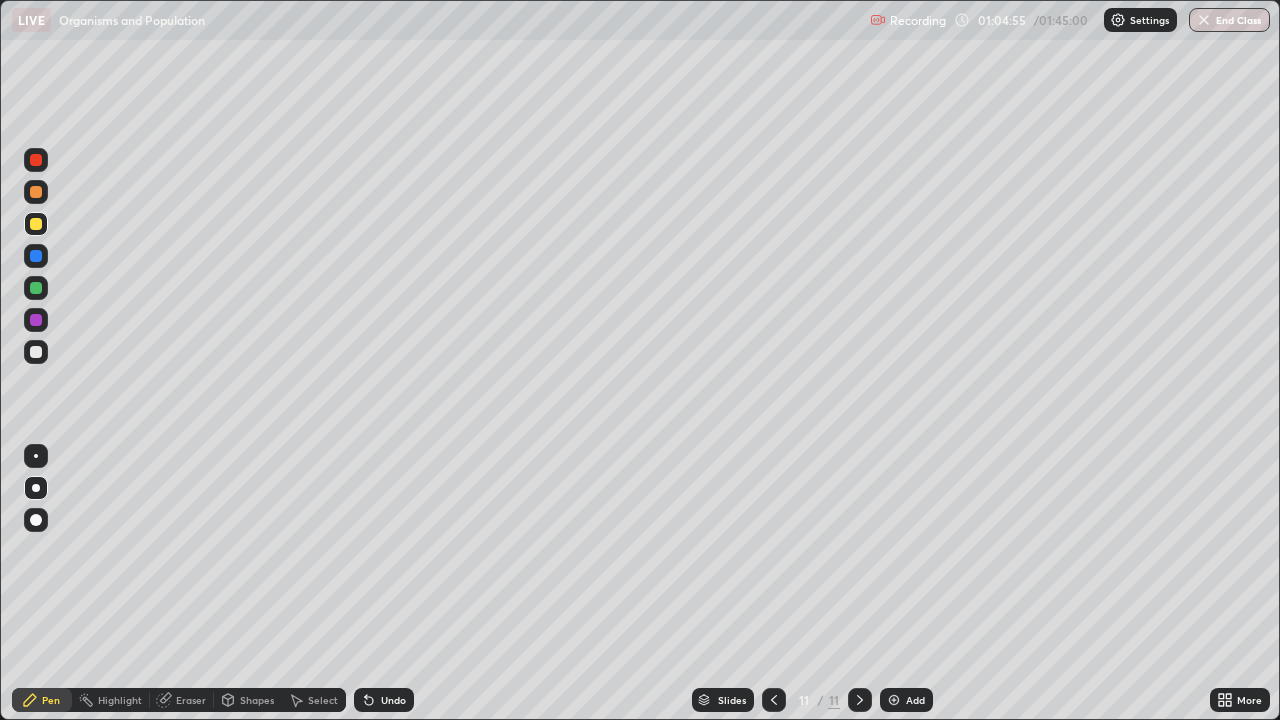 click at bounding box center [36, 288] 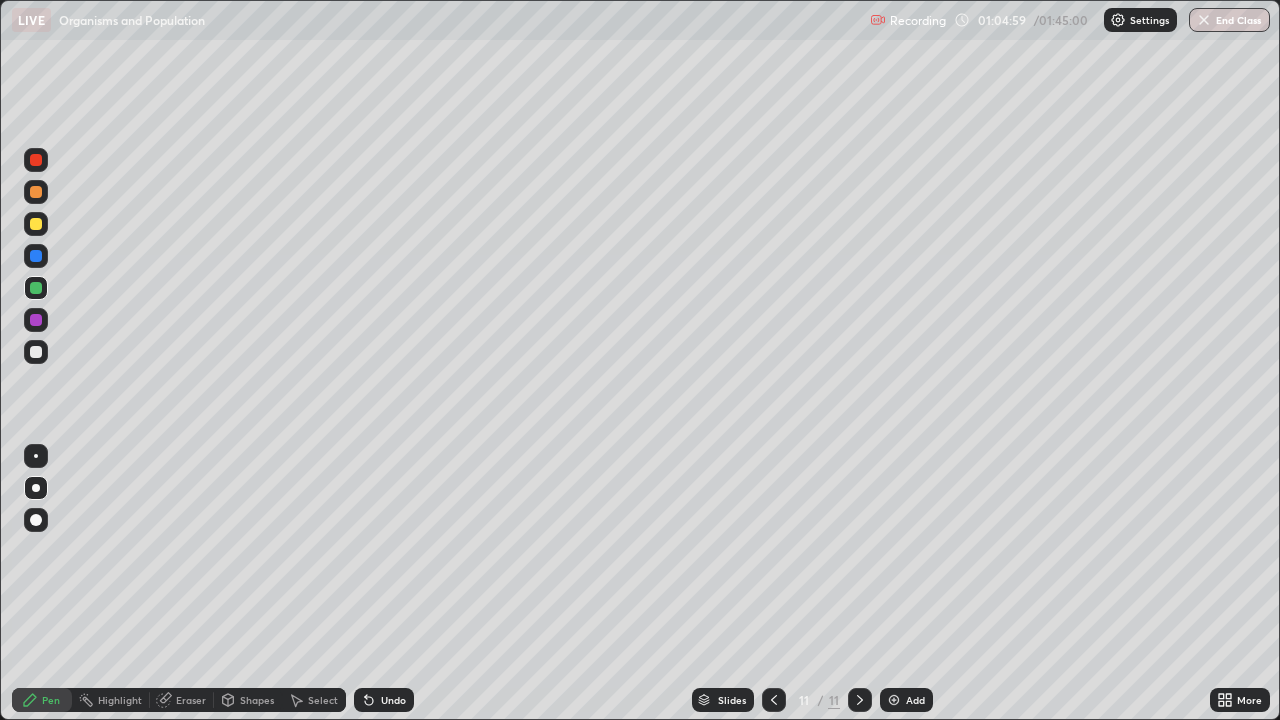 click on "Undo" at bounding box center (393, 700) 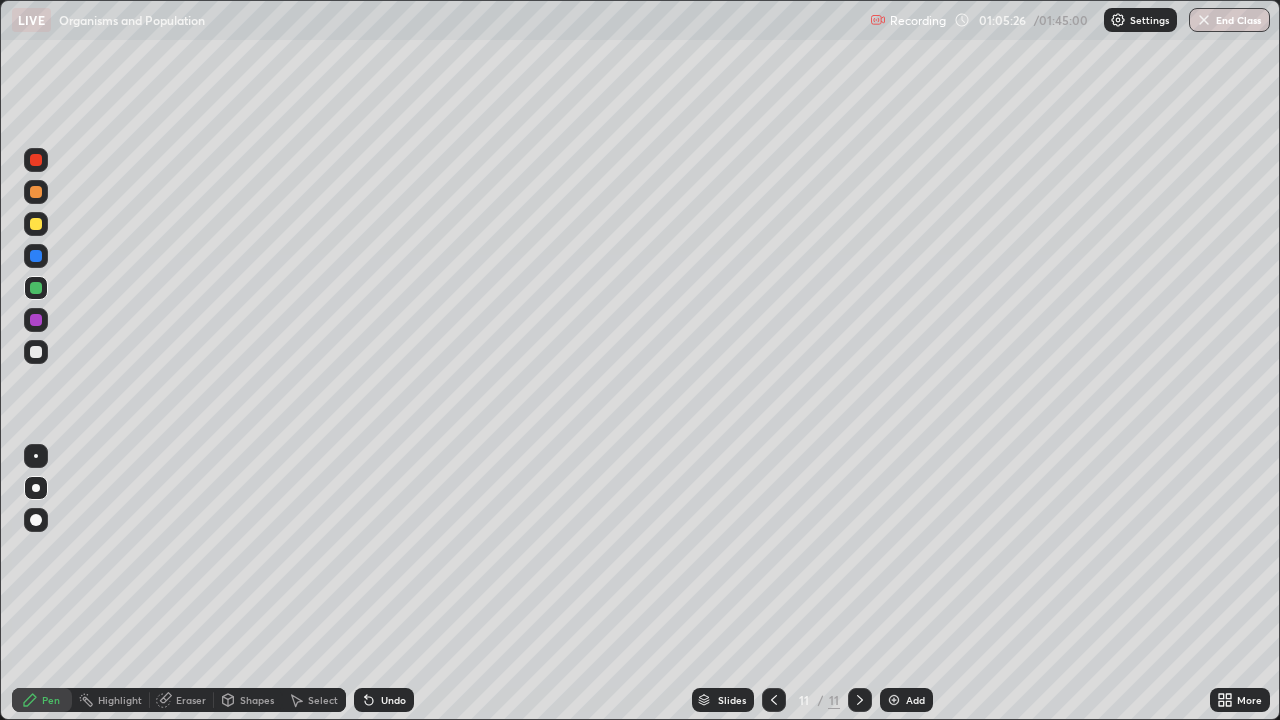 click at bounding box center [36, 520] 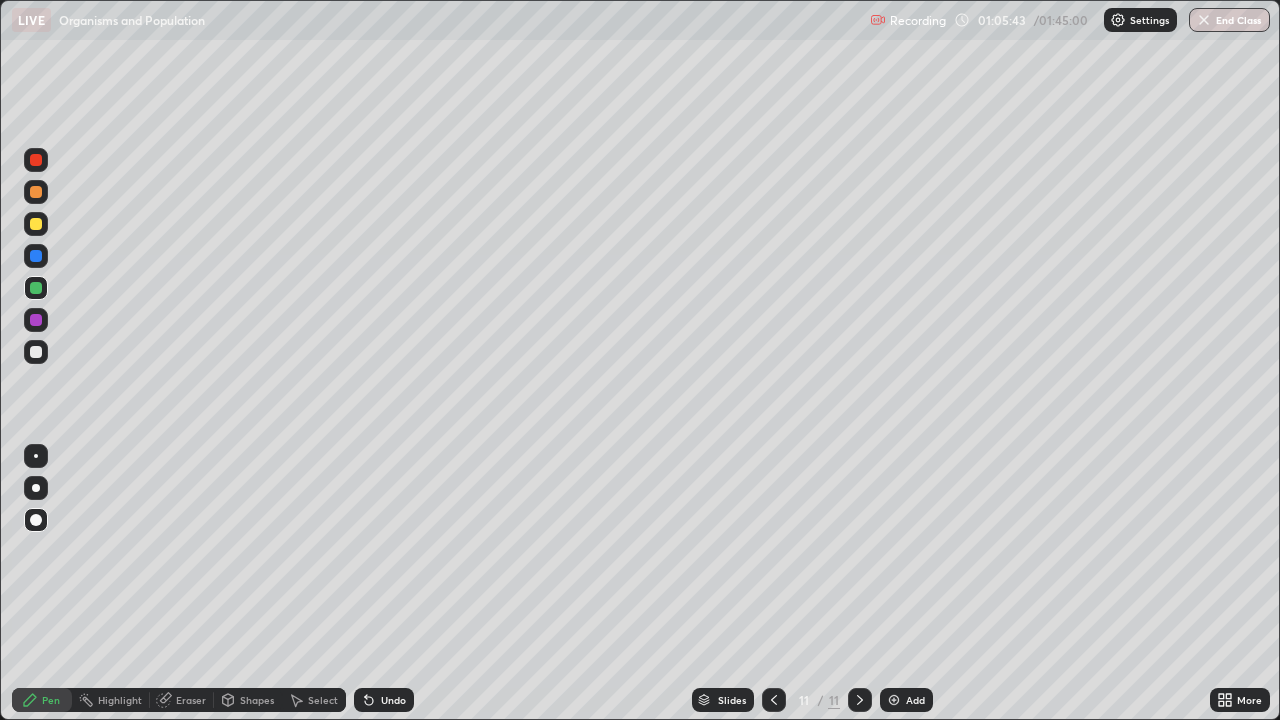 click on "Pen" at bounding box center (51, 700) 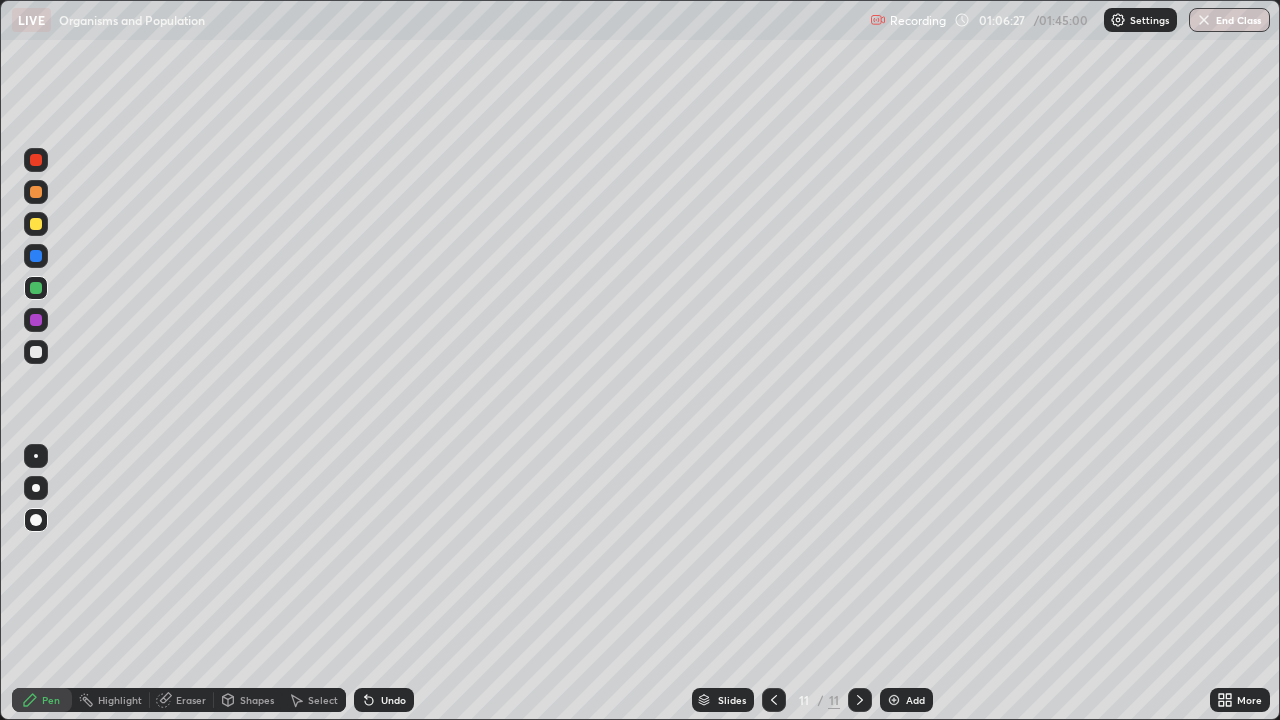 click at bounding box center [36, 488] 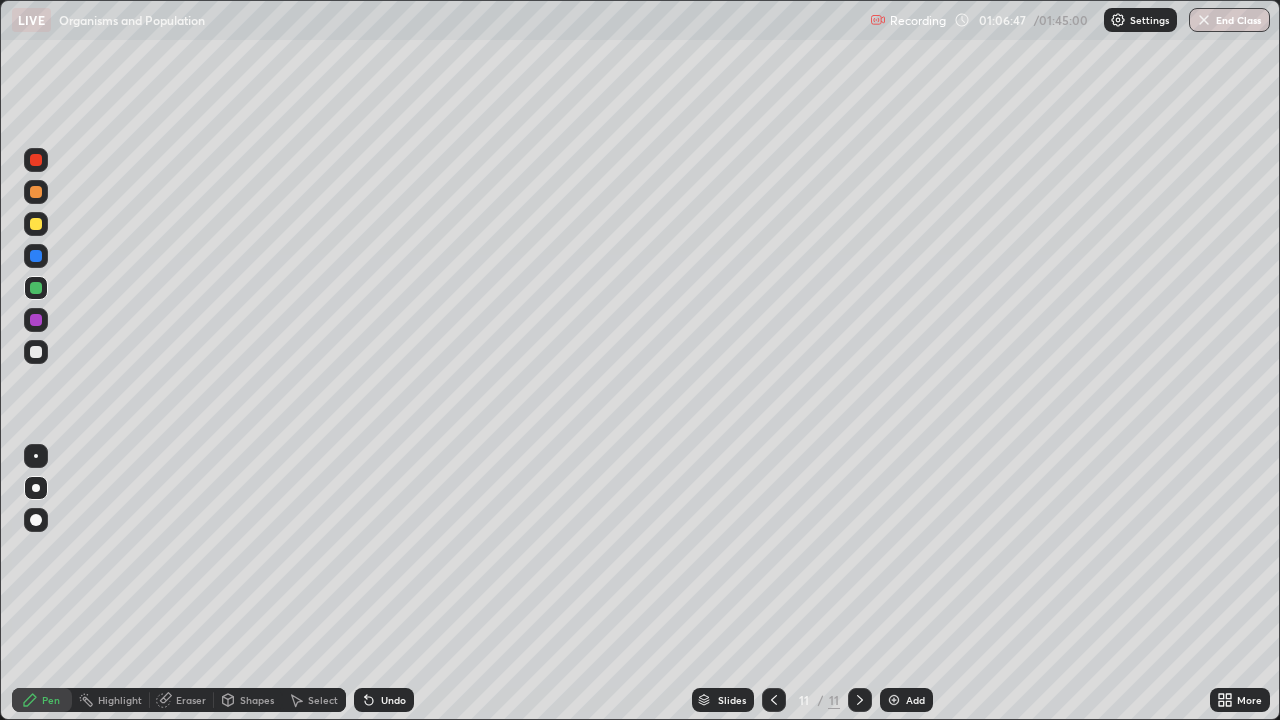 click at bounding box center (36, 256) 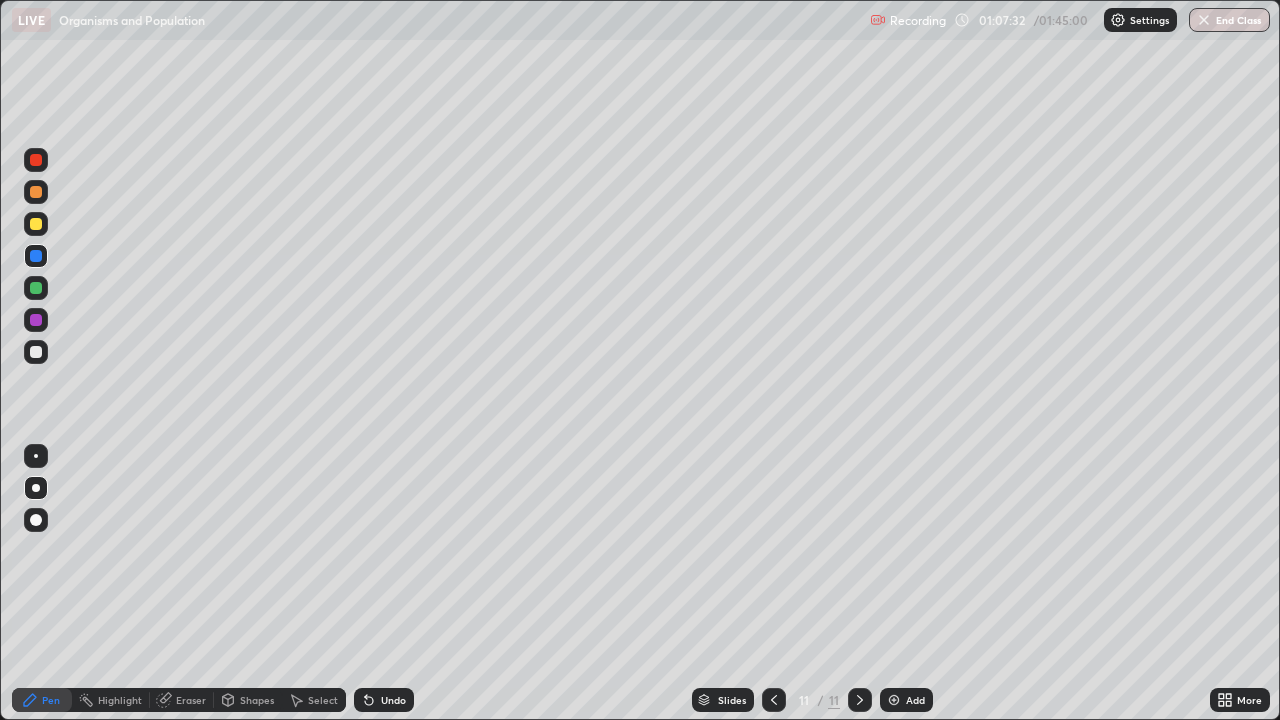 click at bounding box center (36, 320) 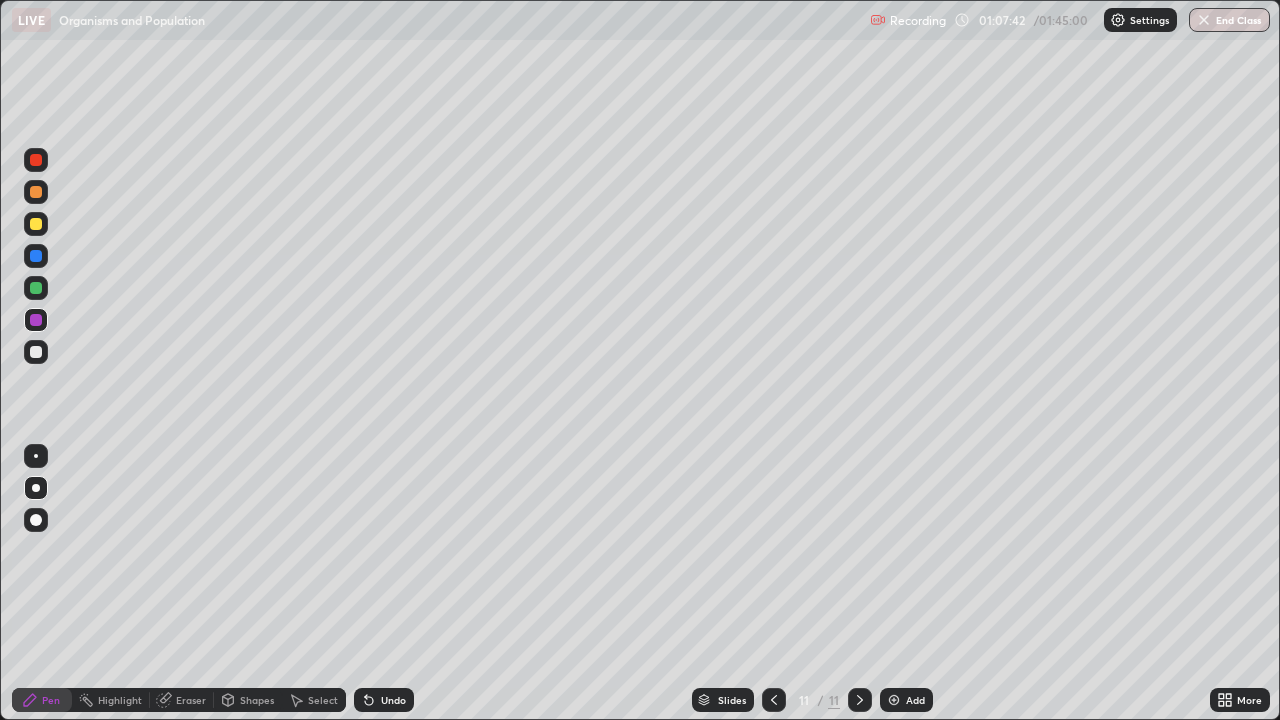 click at bounding box center [36, 192] 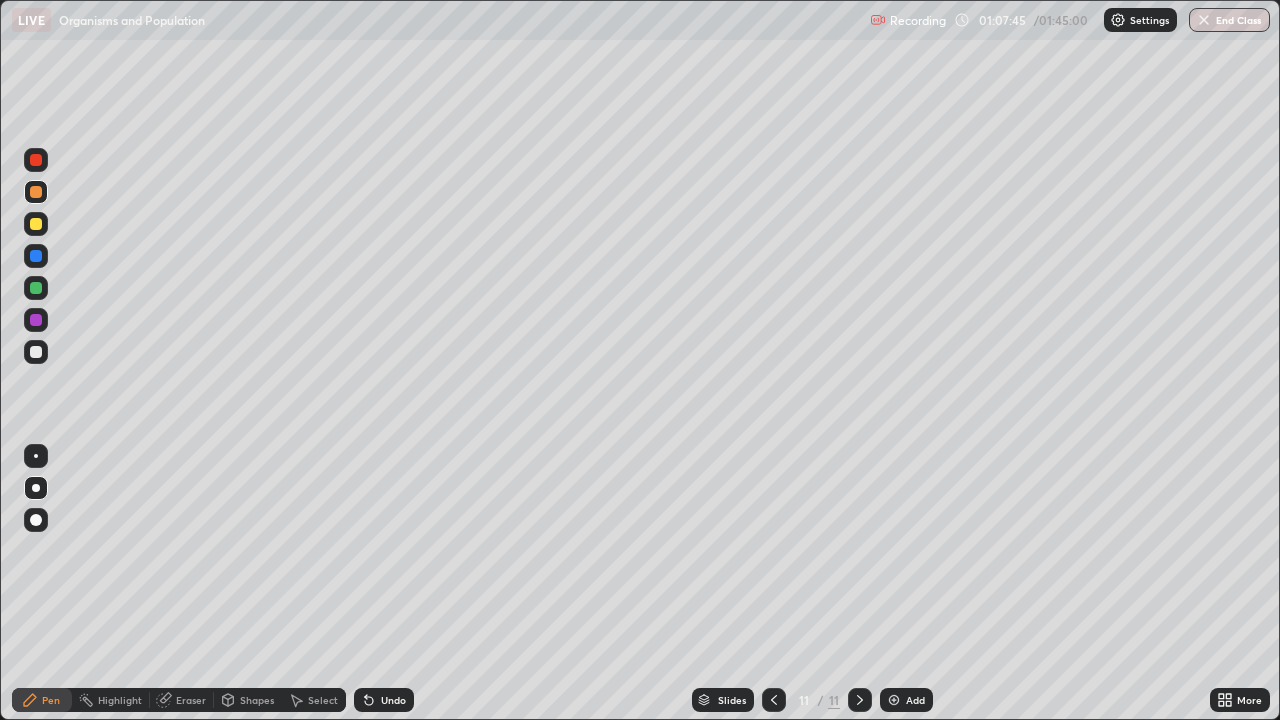 click at bounding box center [36, 224] 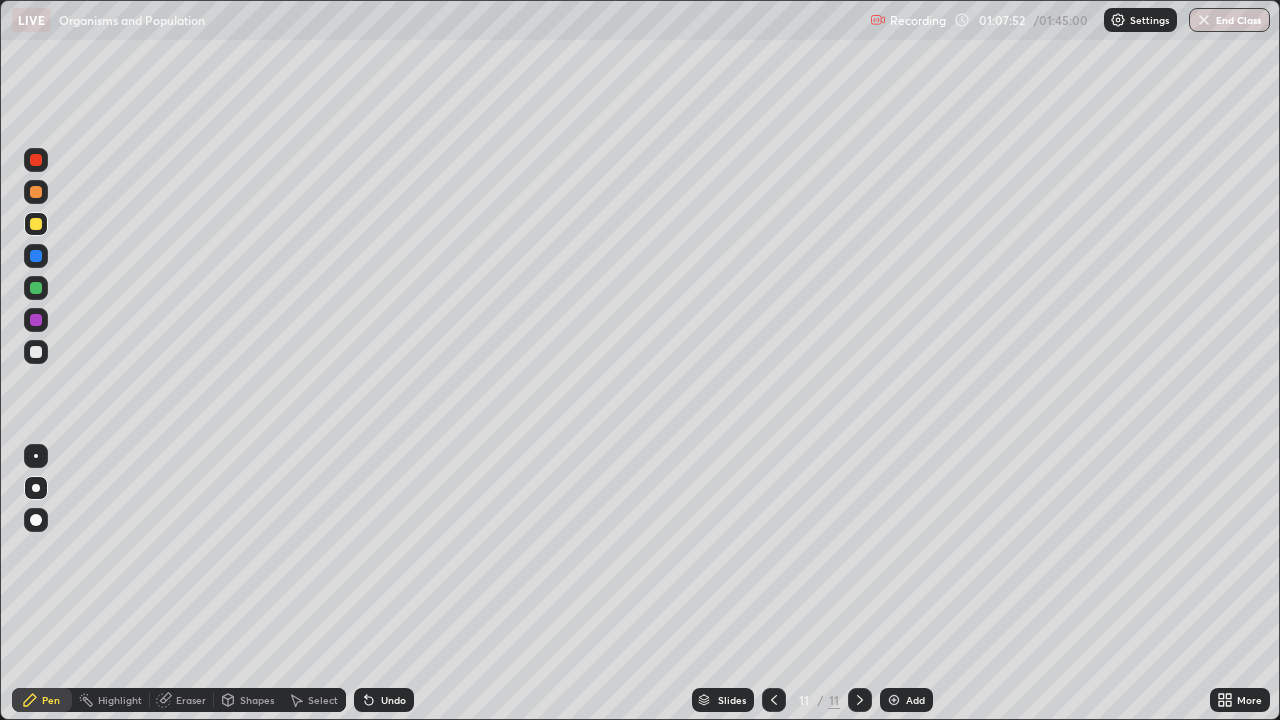 click at bounding box center (36, 320) 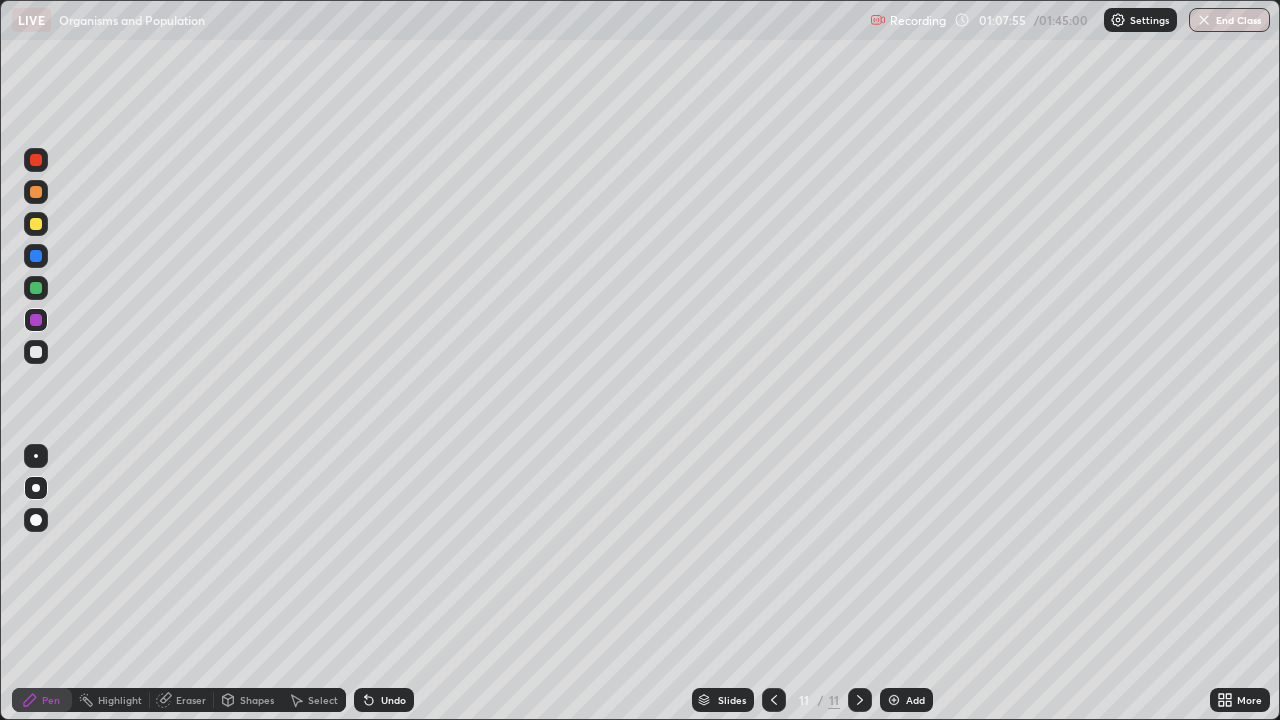 click at bounding box center (36, 288) 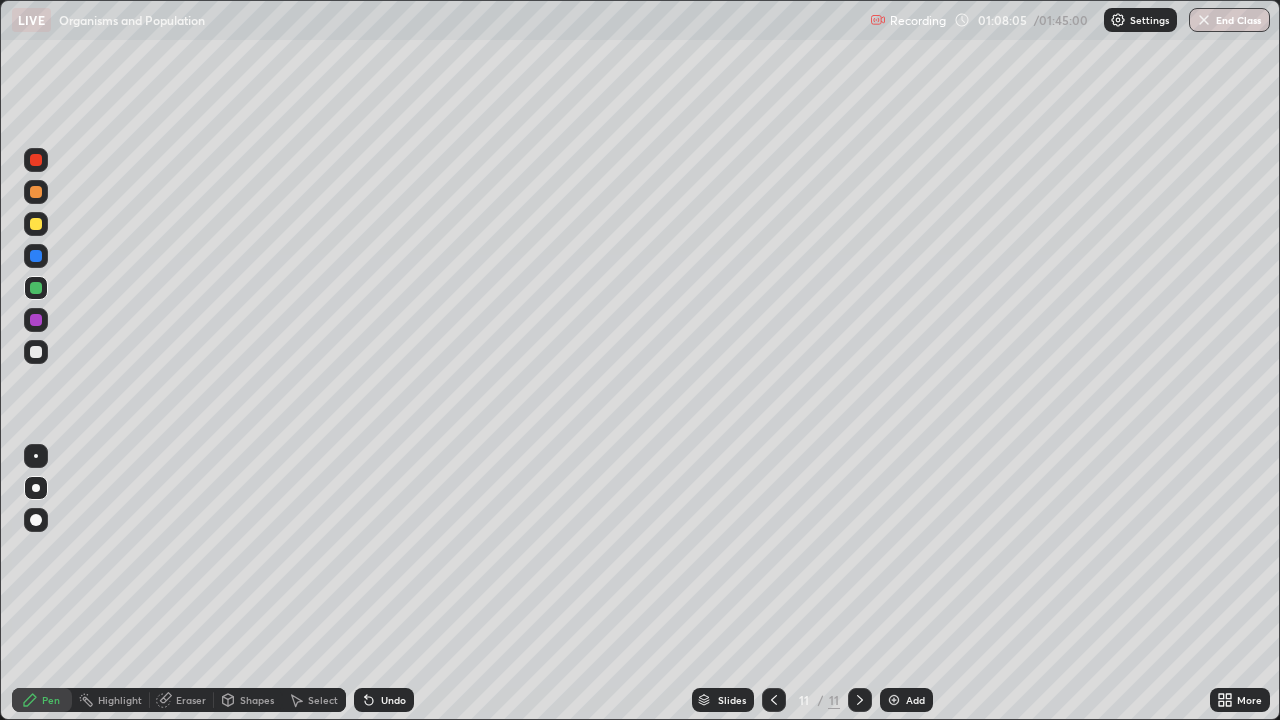 click at bounding box center [36, 320] 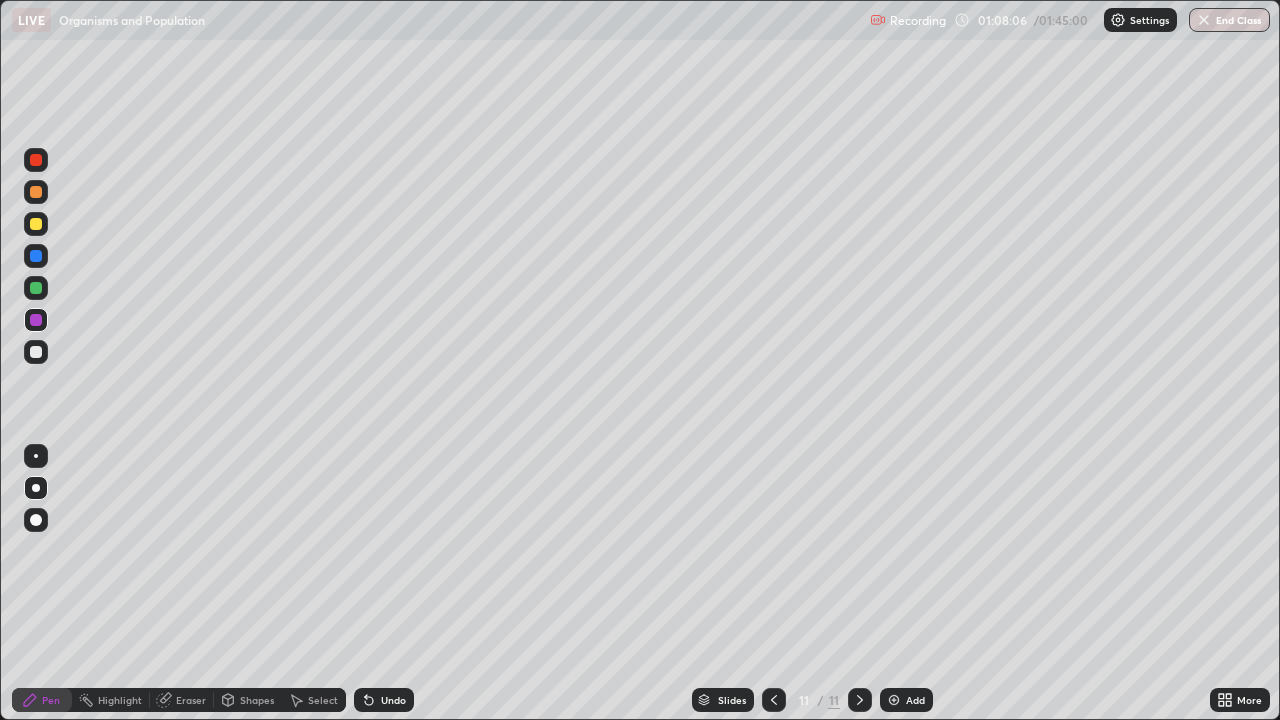 click at bounding box center (36, 192) 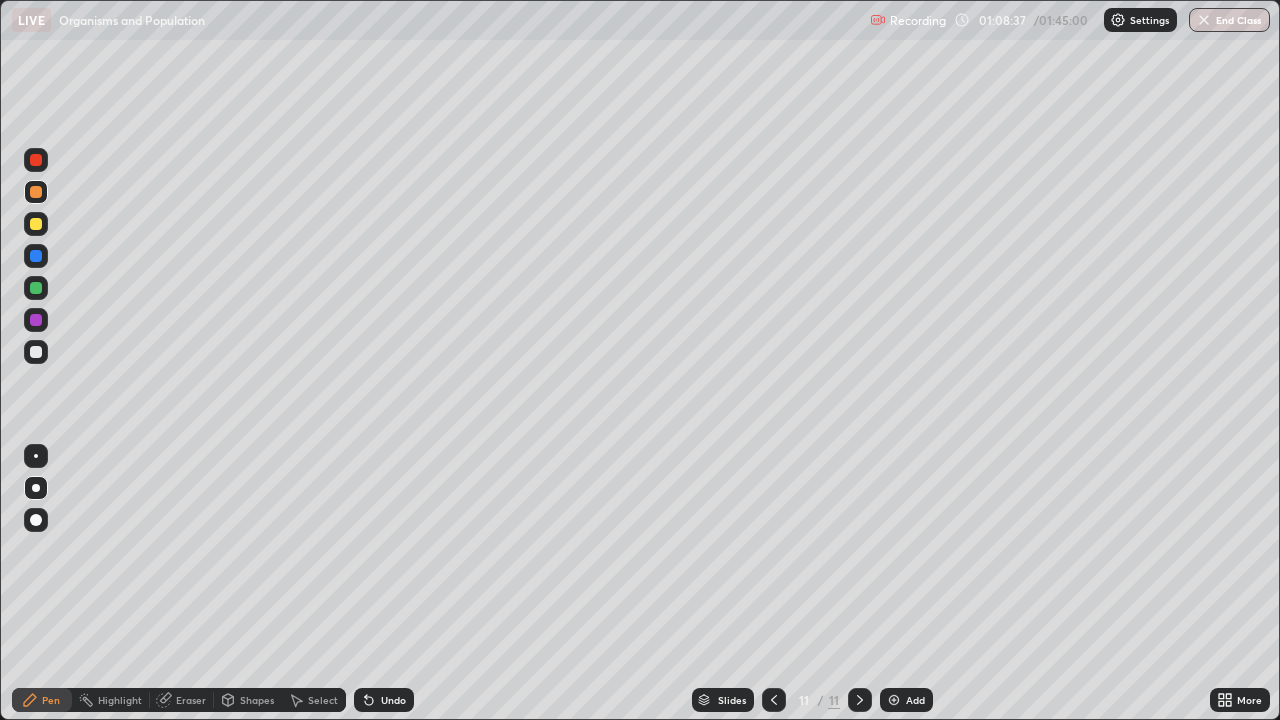 click at bounding box center (36, 160) 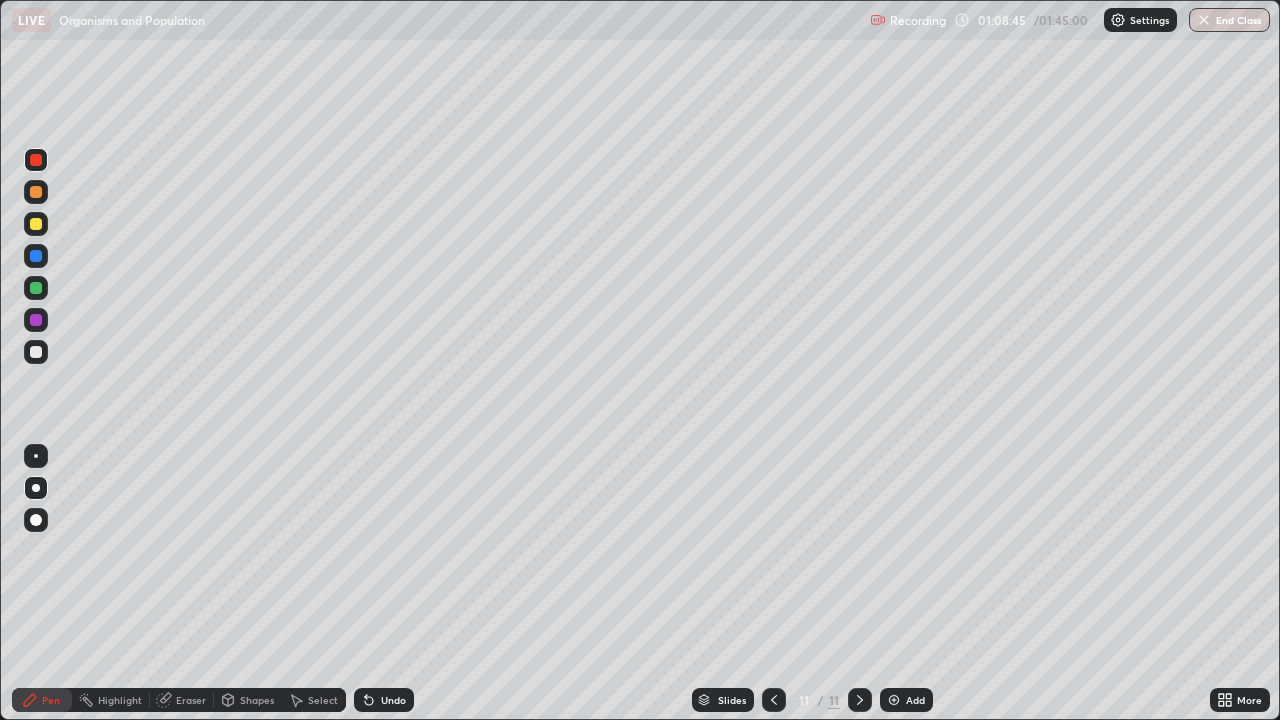 click on "Undo" at bounding box center [393, 700] 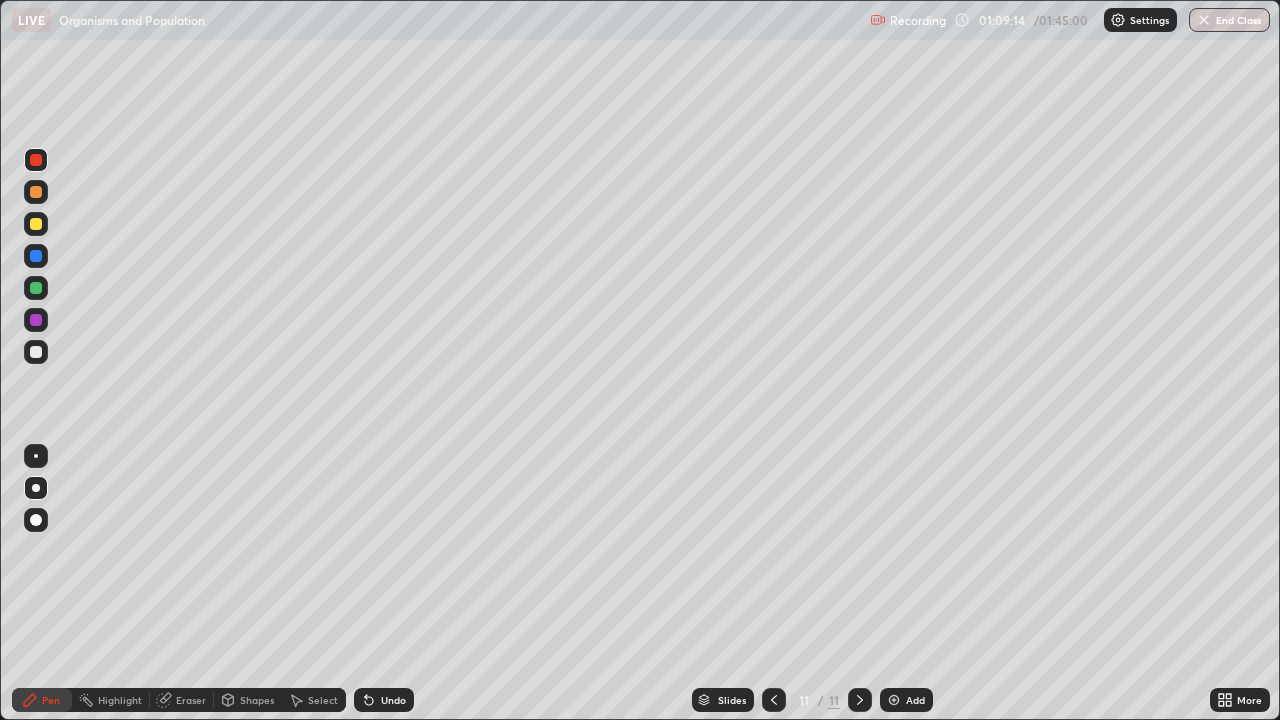 click at bounding box center [36, 352] 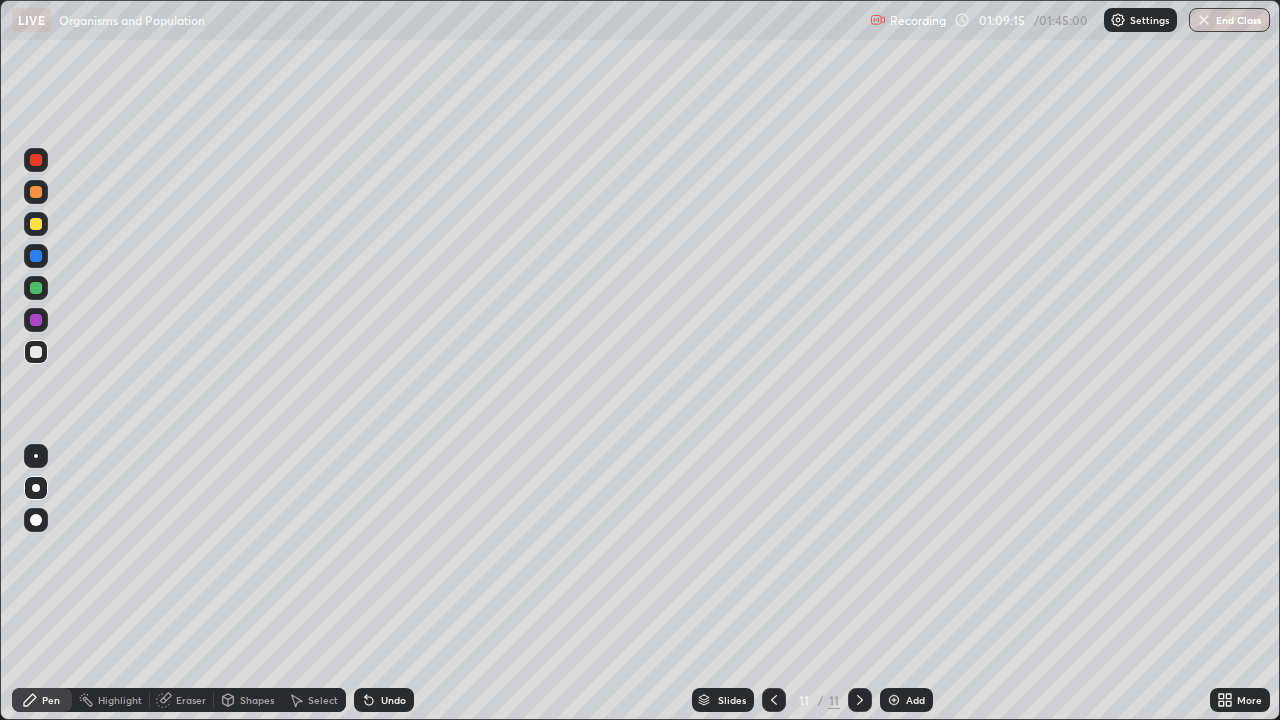 click at bounding box center (36, 456) 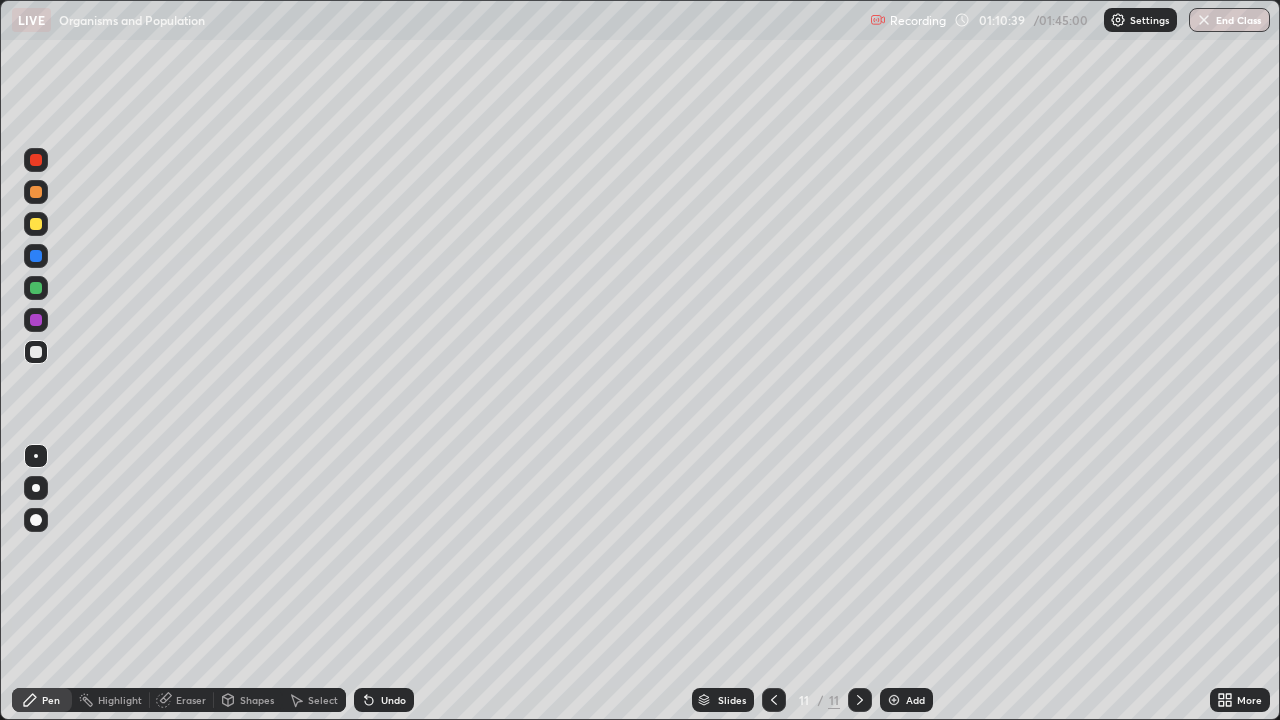 click on "Undo" at bounding box center [393, 700] 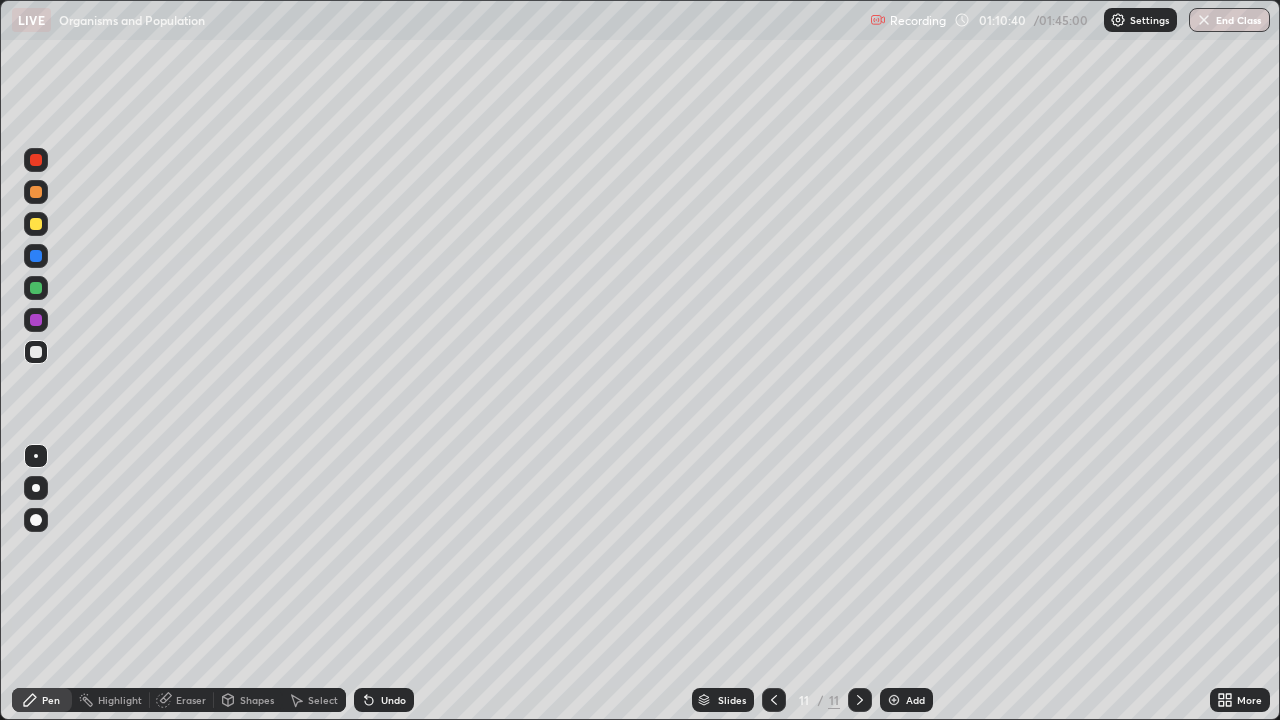 click on "Undo" at bounding box center [393, 700] 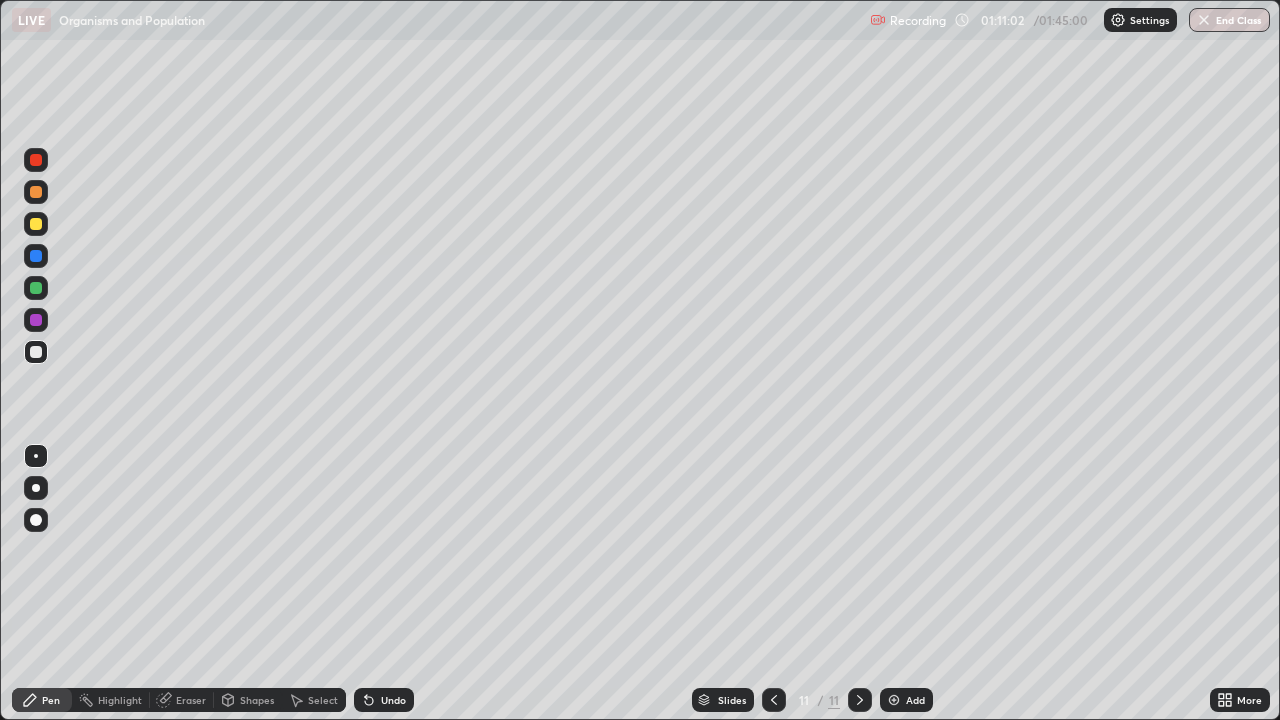 click on "Undo" at bounding box center [393, 700] 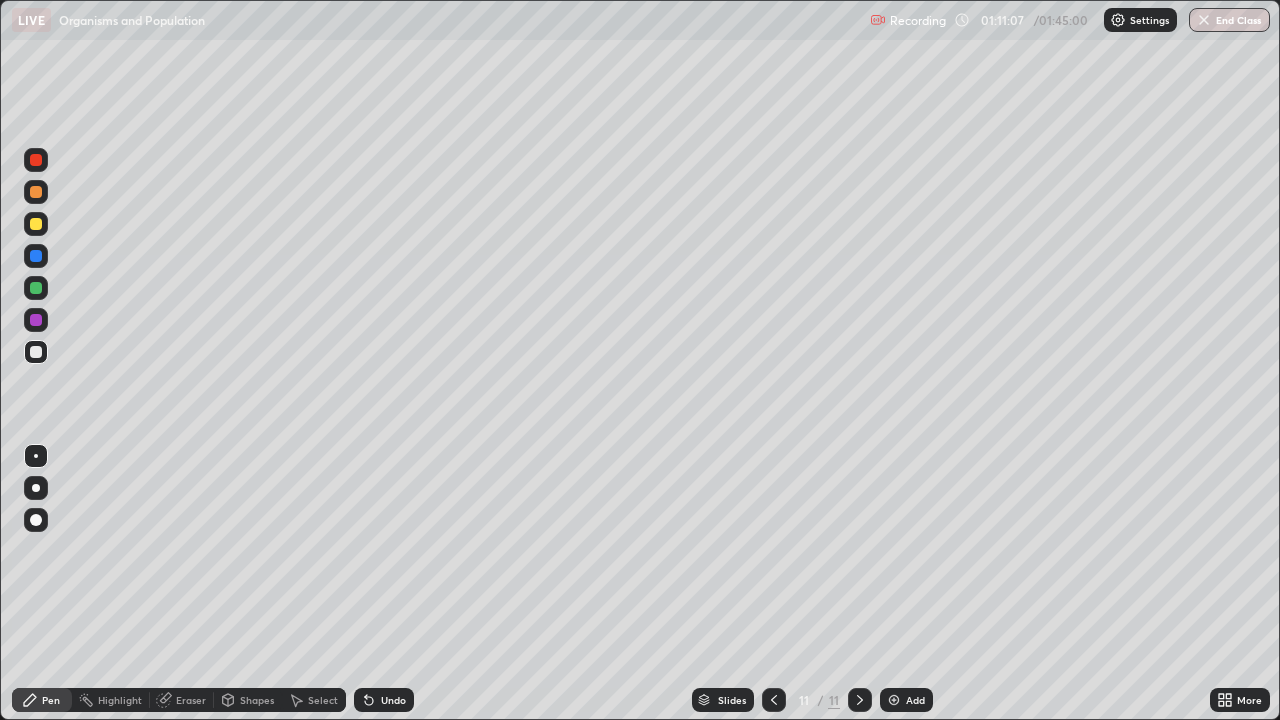 click on "Undo" at bounding box center (384, 700) 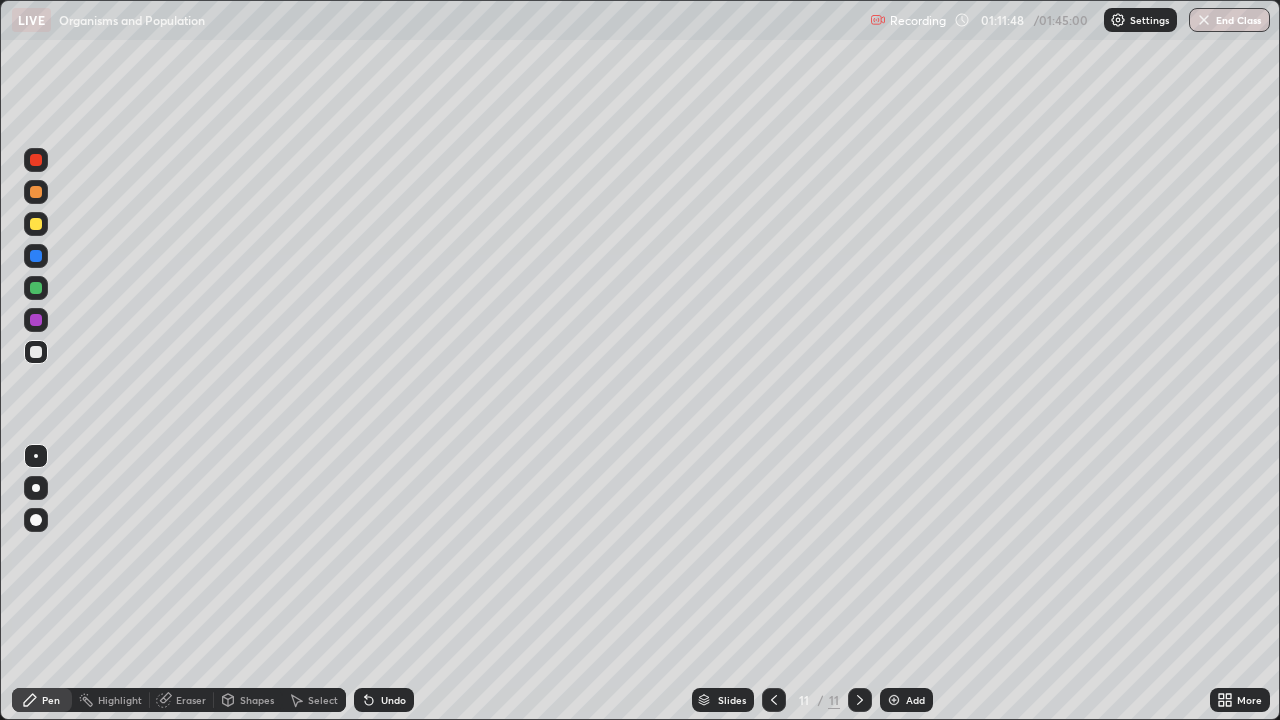 click at bounding box center [36, 488] 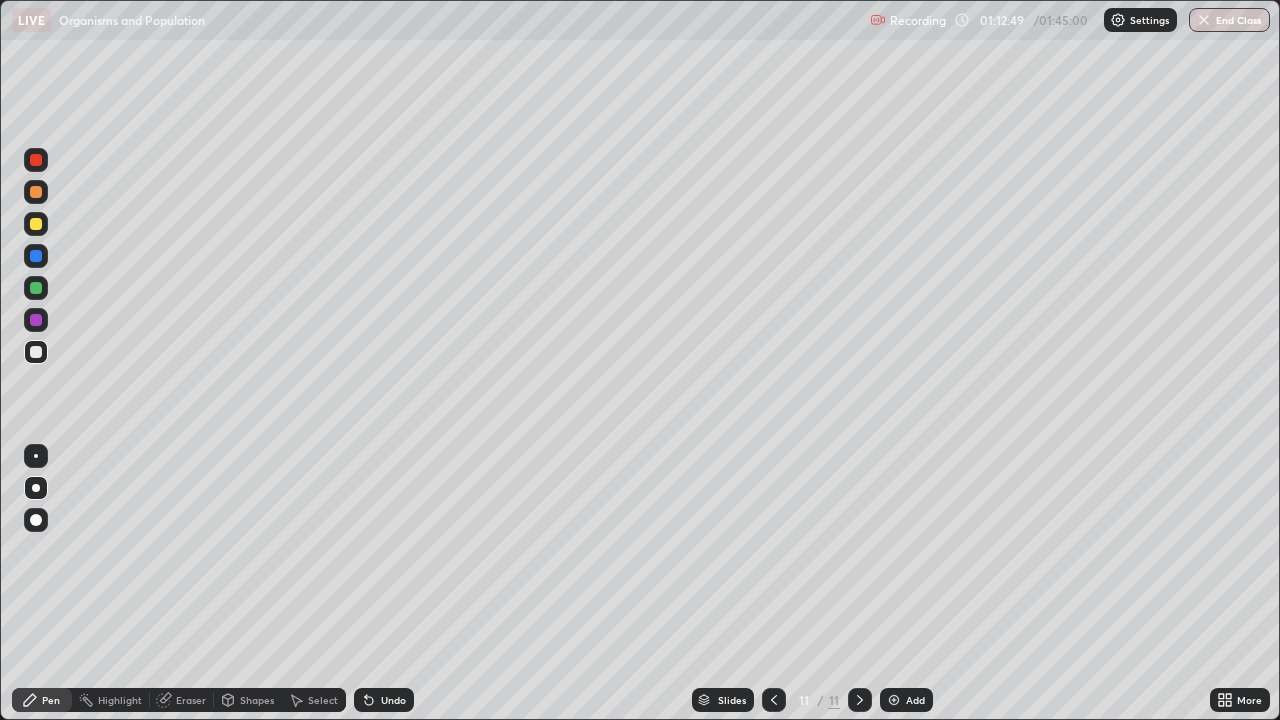 click on "Pen" at bounding box center [51, 700] 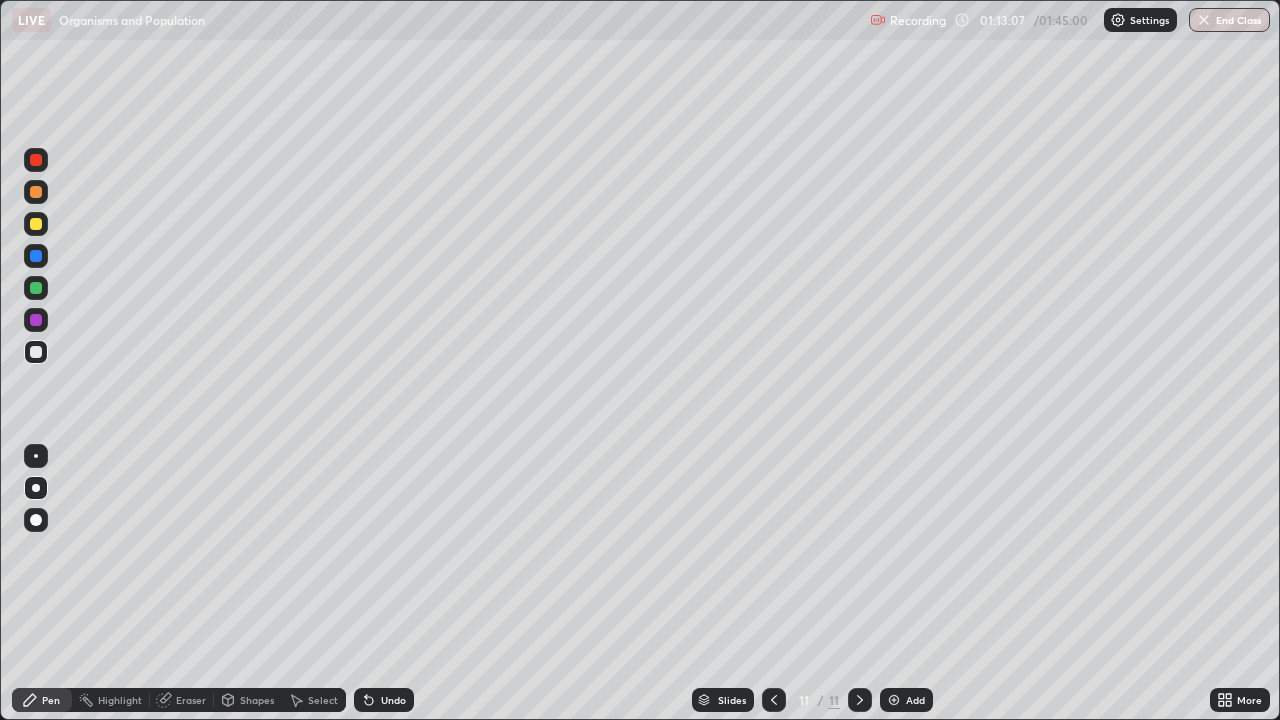 click at bounding box center (36, 160) 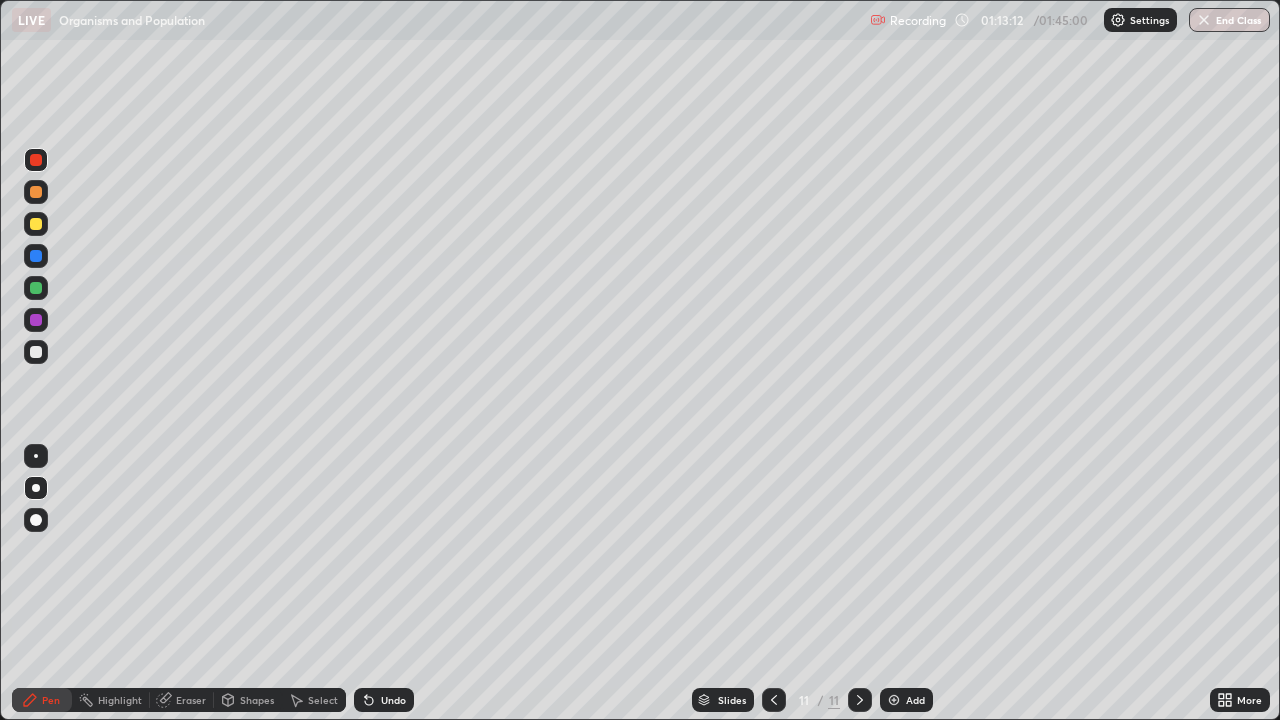 click at bounding box center (36, 352) 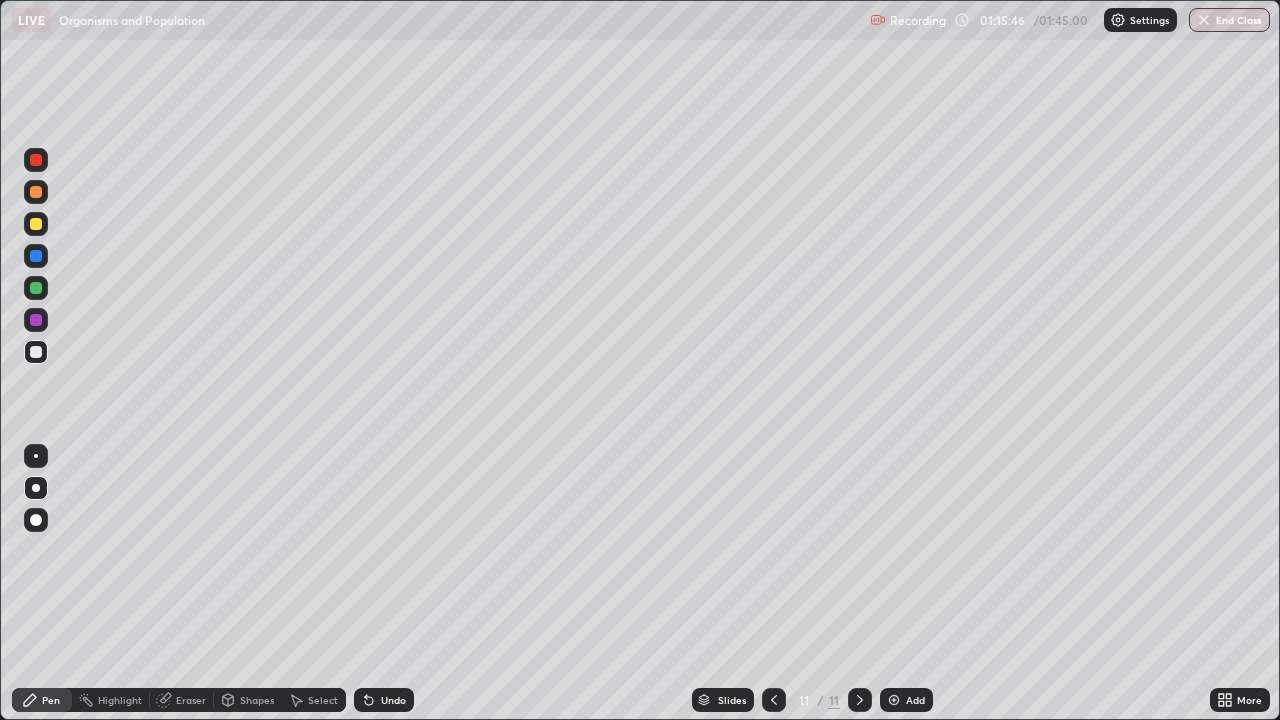 click 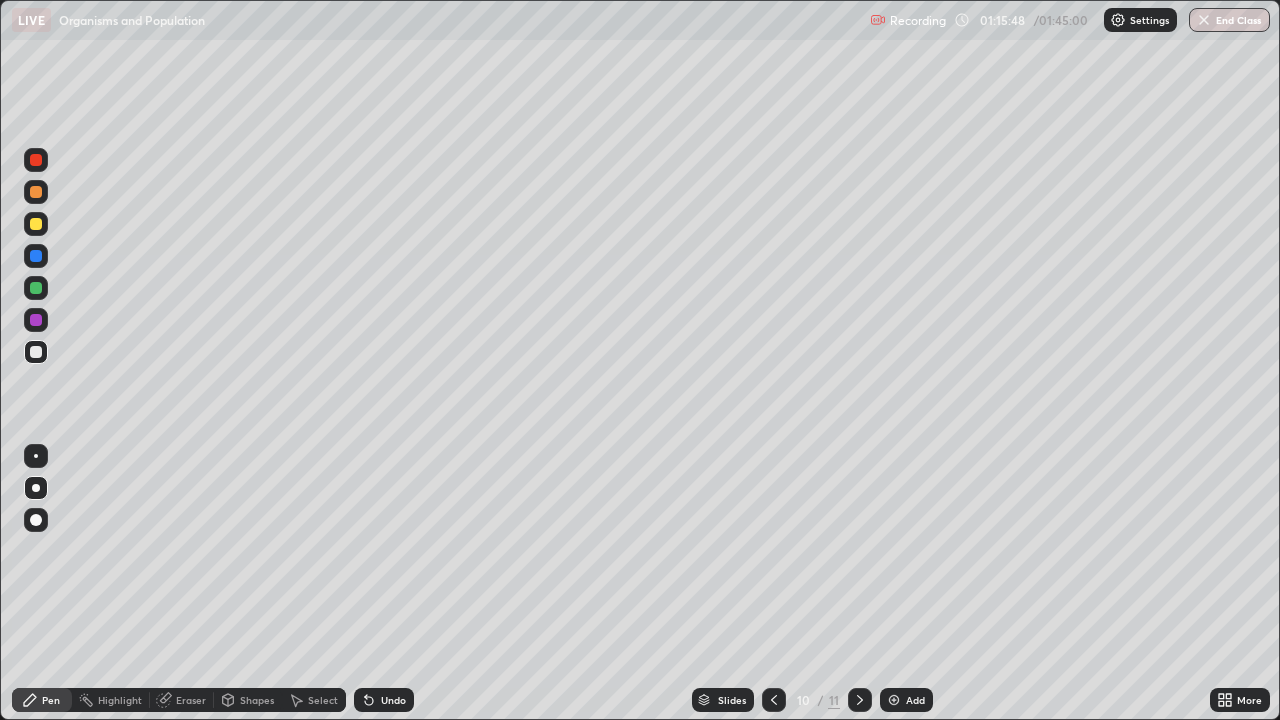 click 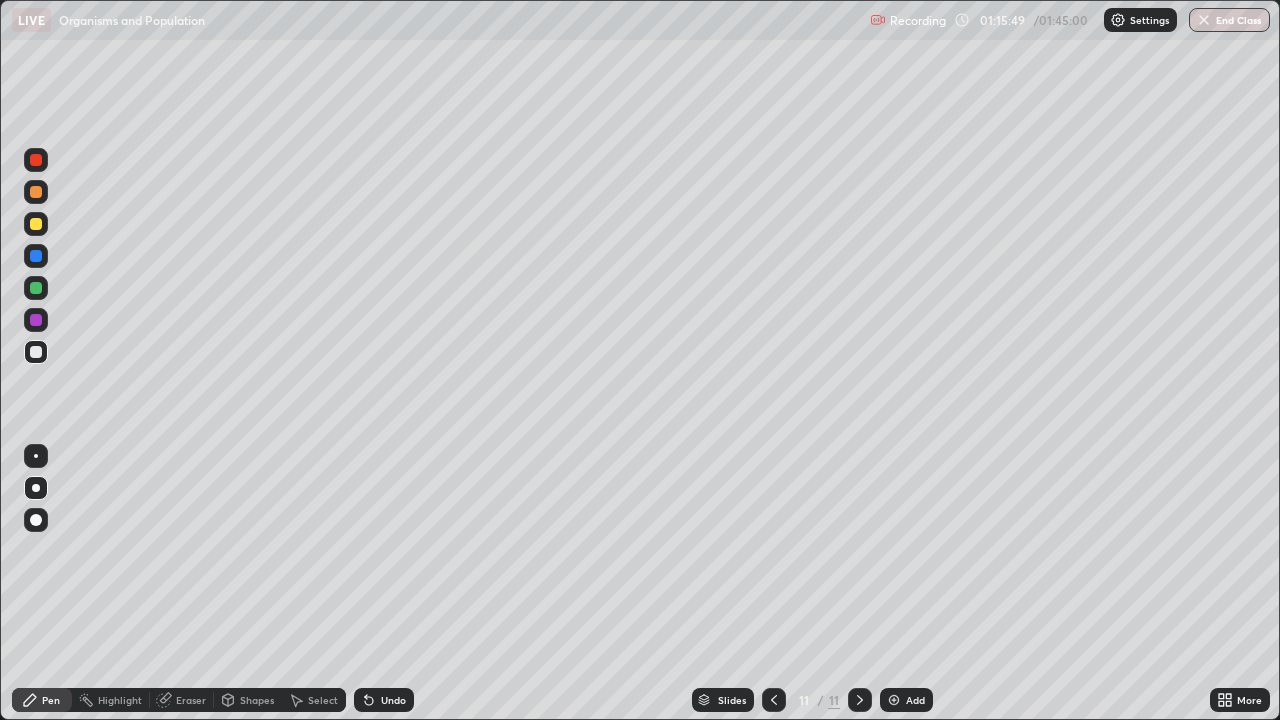 click on "Add" at bounding box center [915, 700] 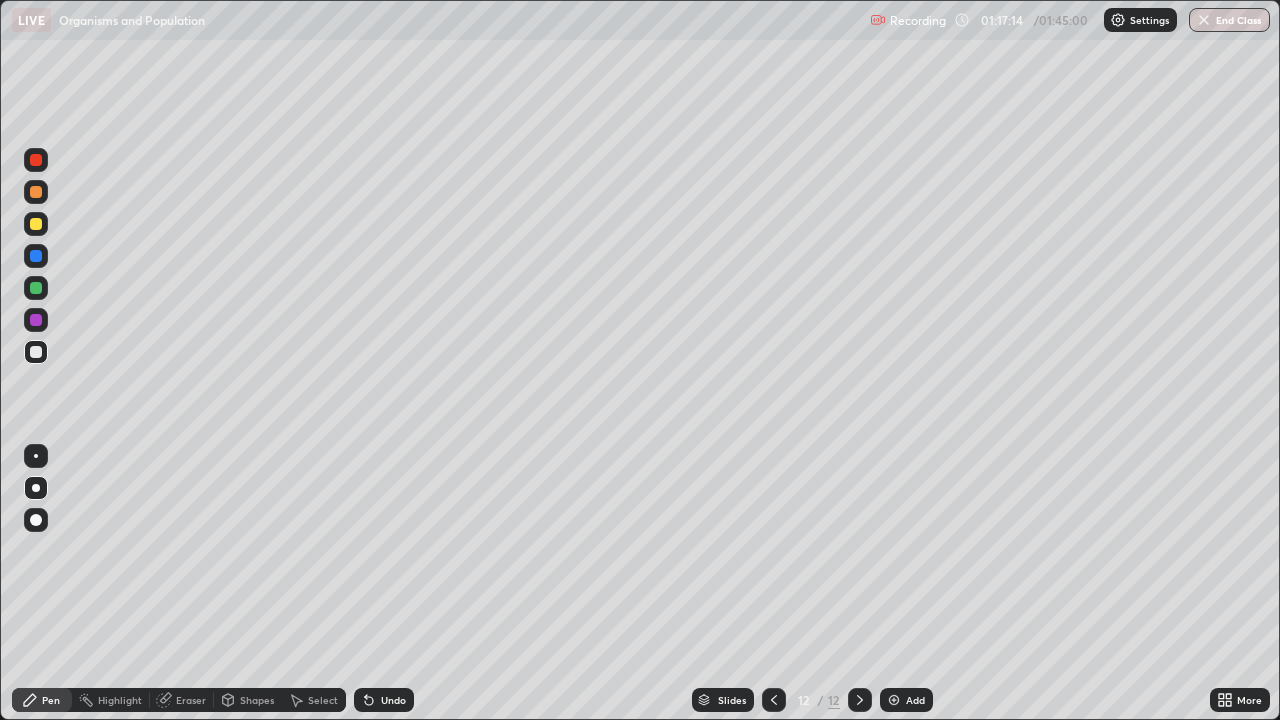 click at bounding box center (36, 224) 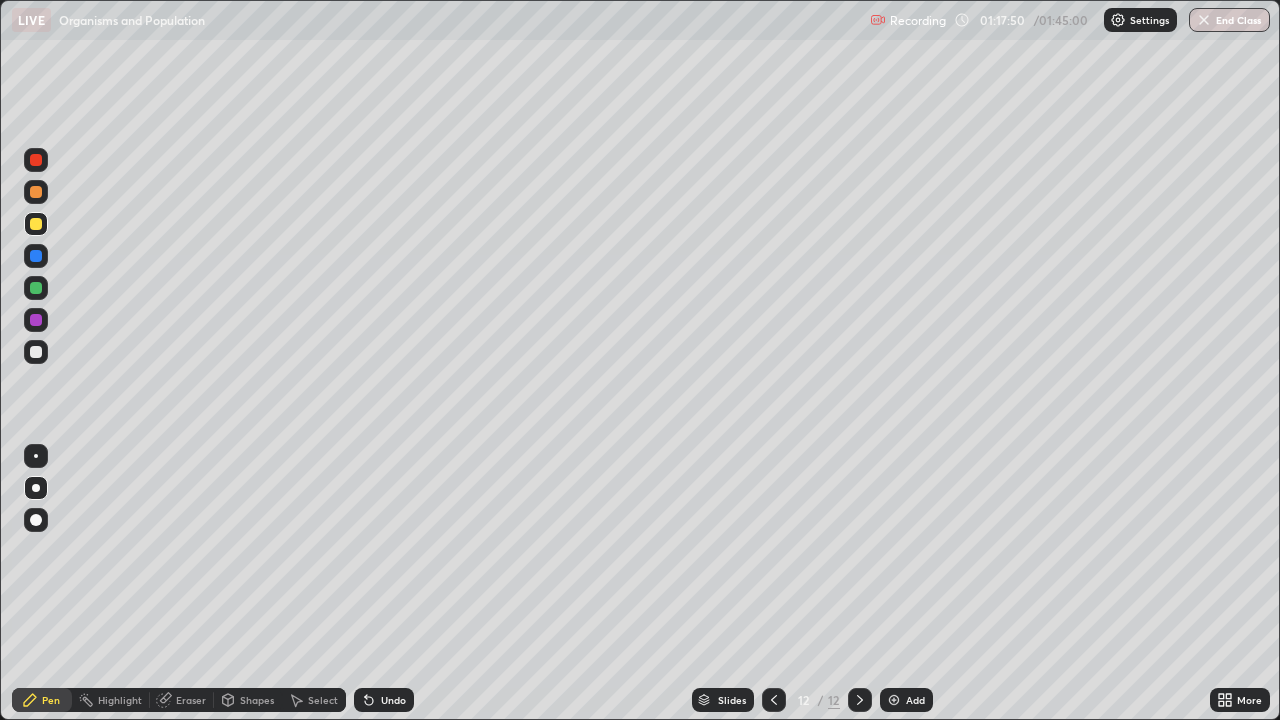click at bounding box center (36, 288) 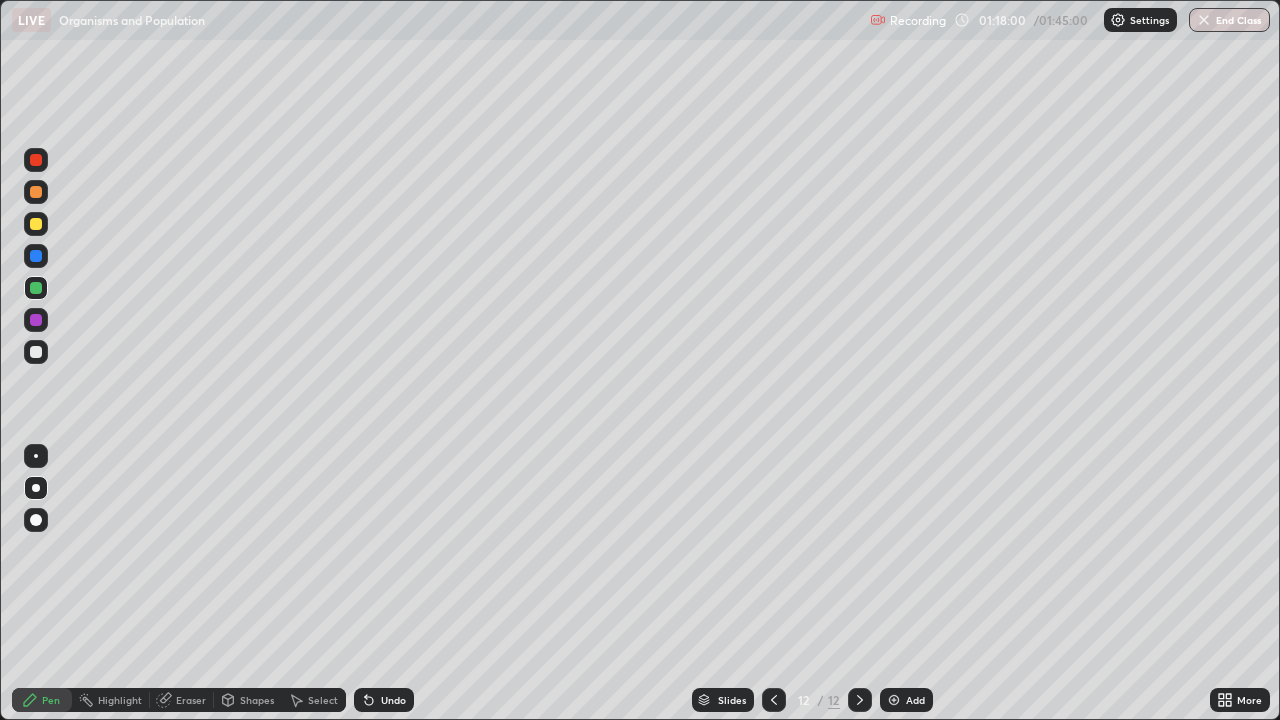 click at bounding box center (36, 352) 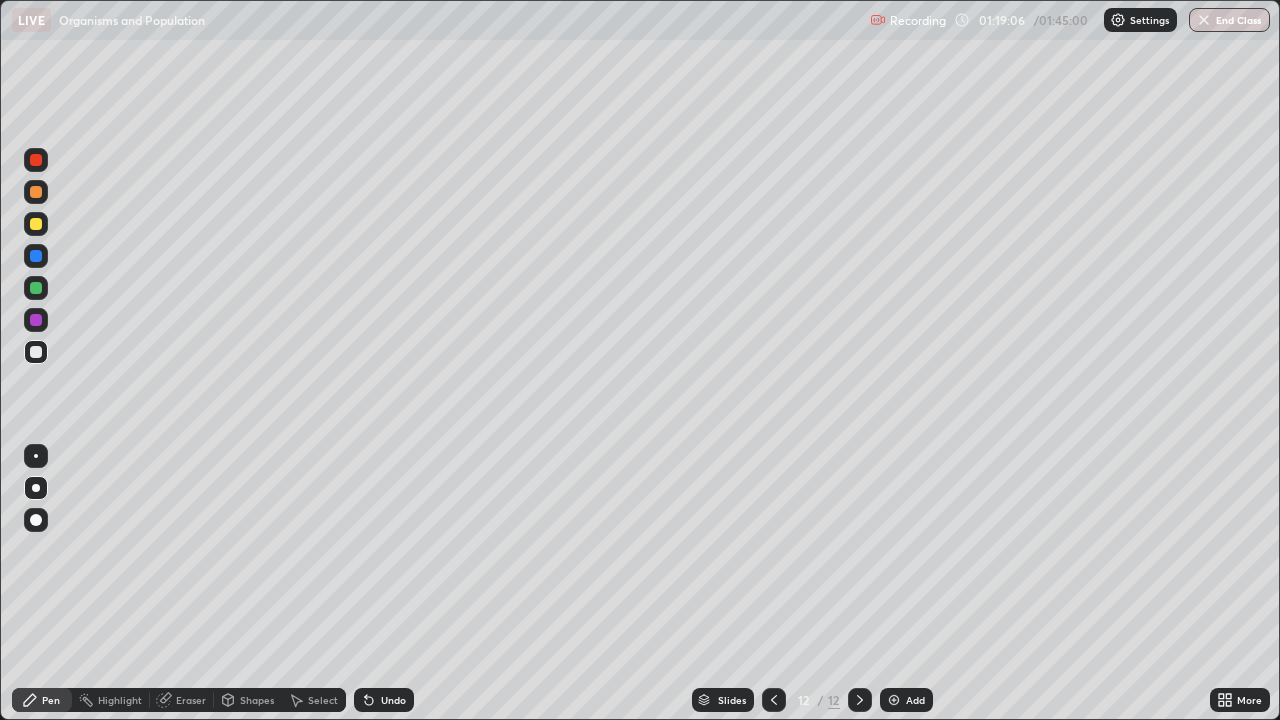click at bounding box center (894, 700) 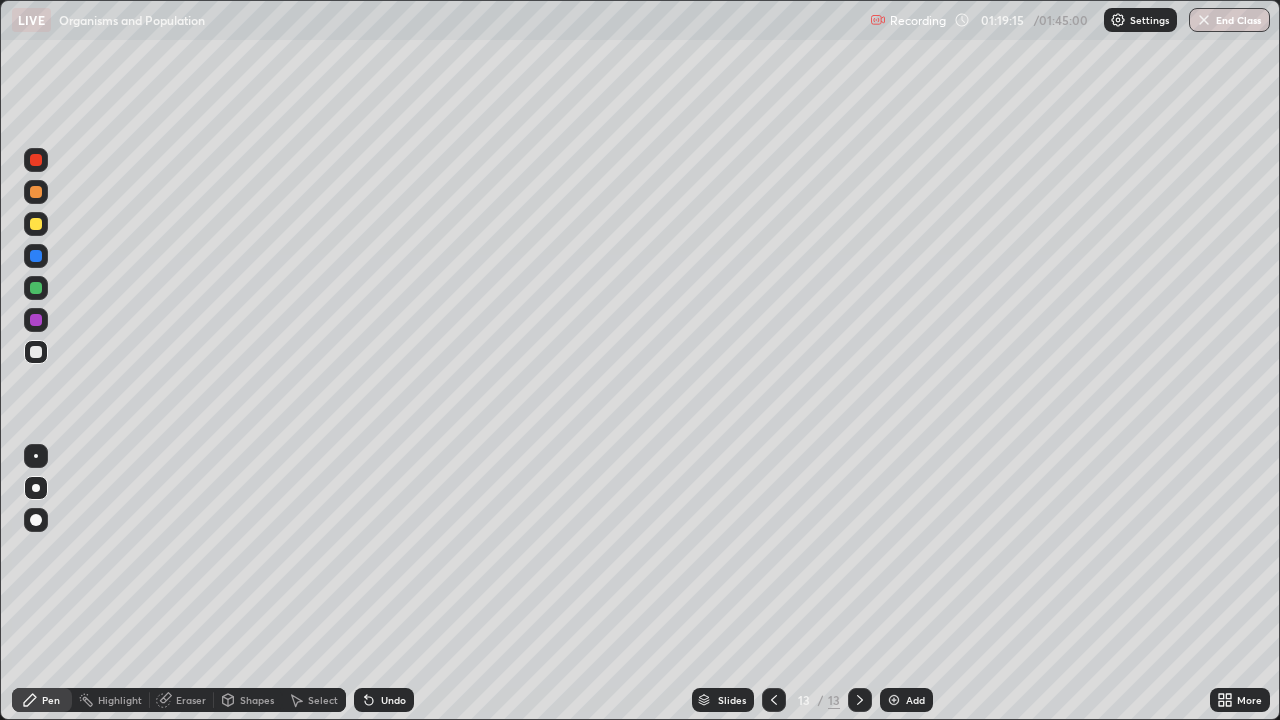 click at bounding box center (36, 224) 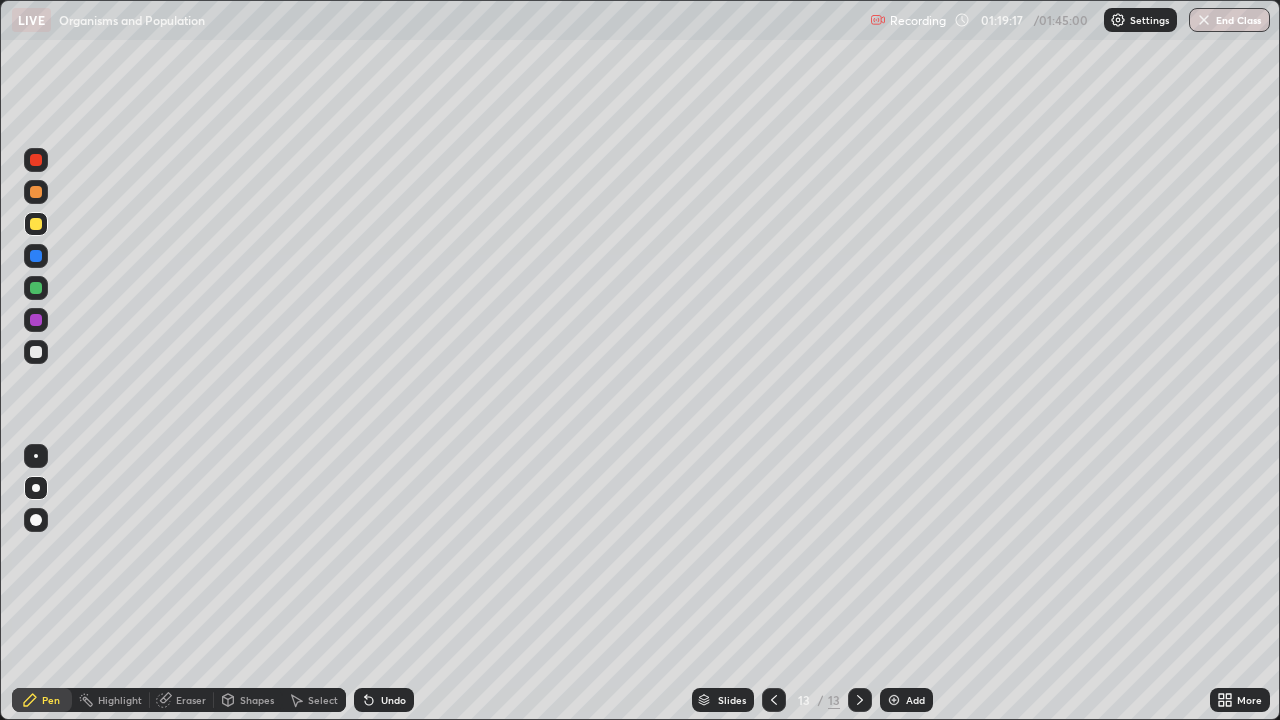 click on "Undo" at bounding box center [393, 700] 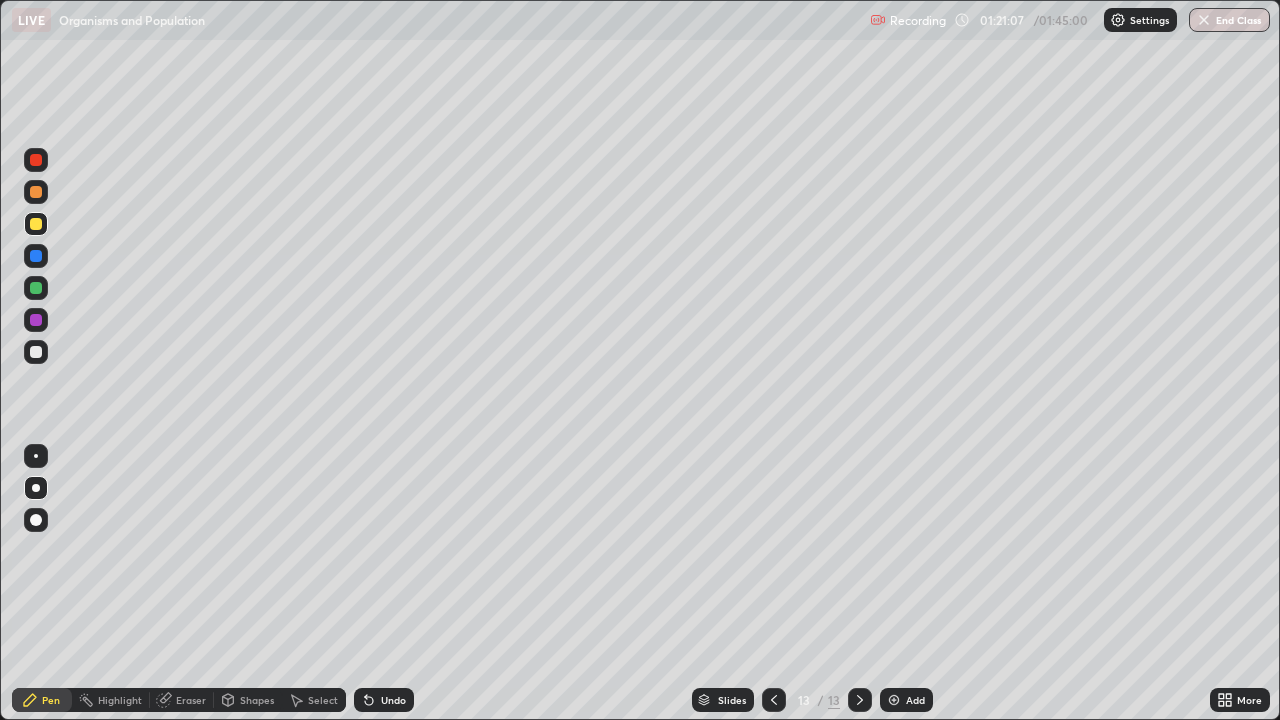 click on "Undo" at bounding box center (393, 700) 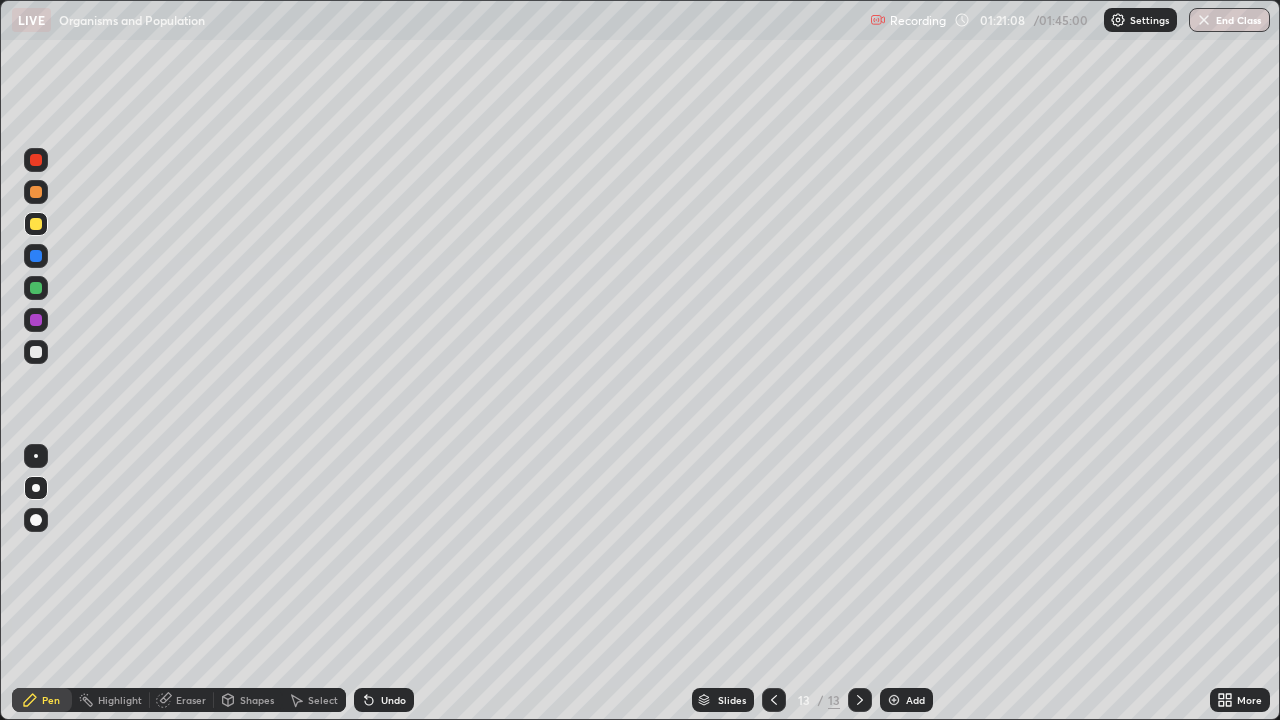 click on "Undo" at bounding box center (384, 700) 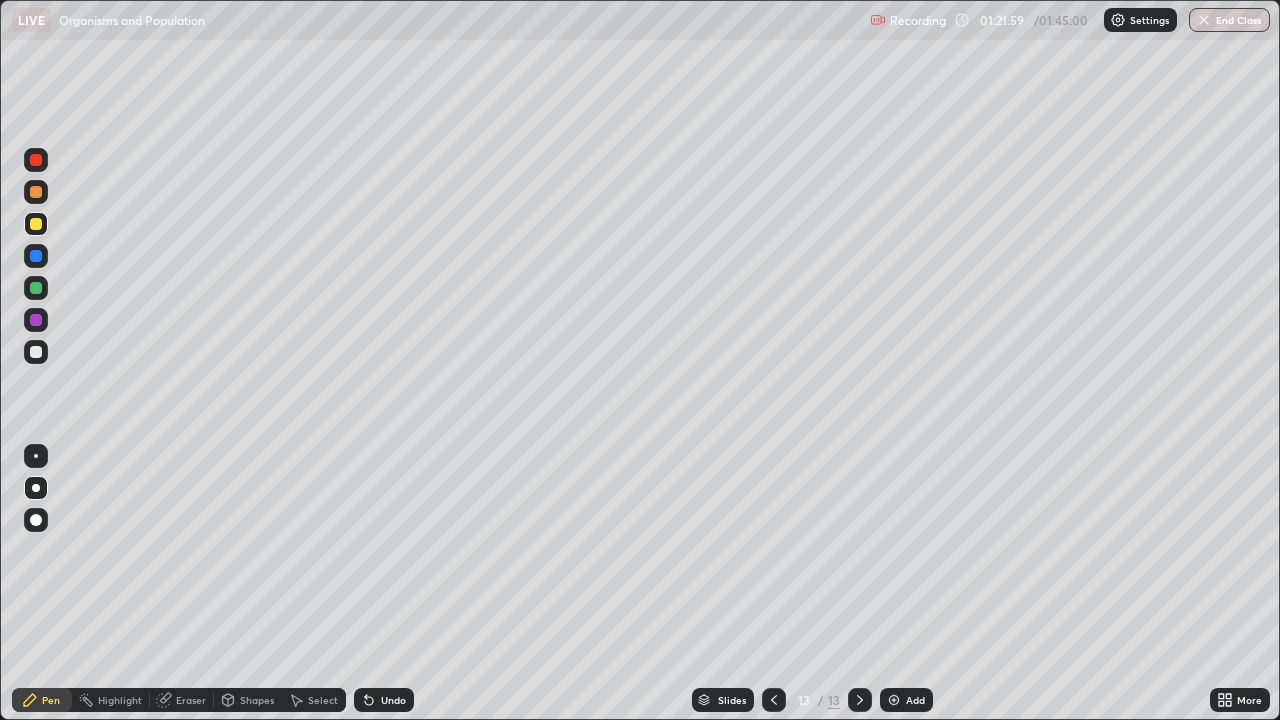 click at bounding box center [774, 700] 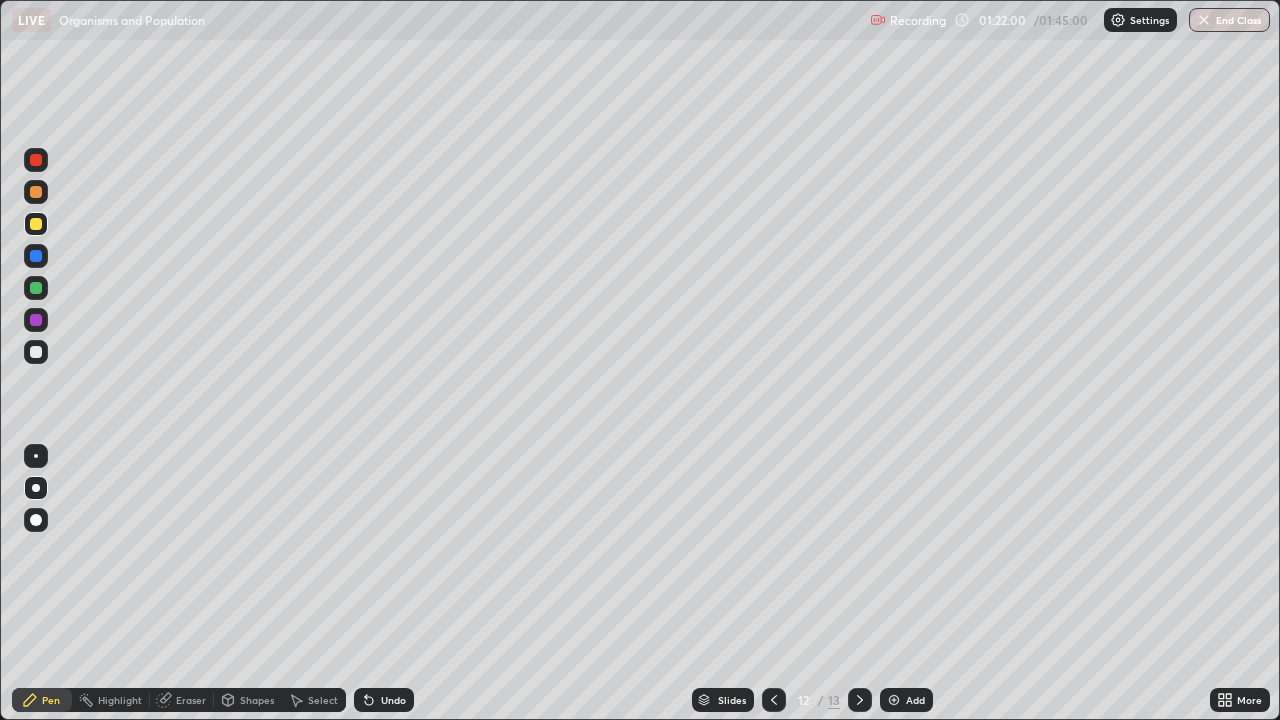 click 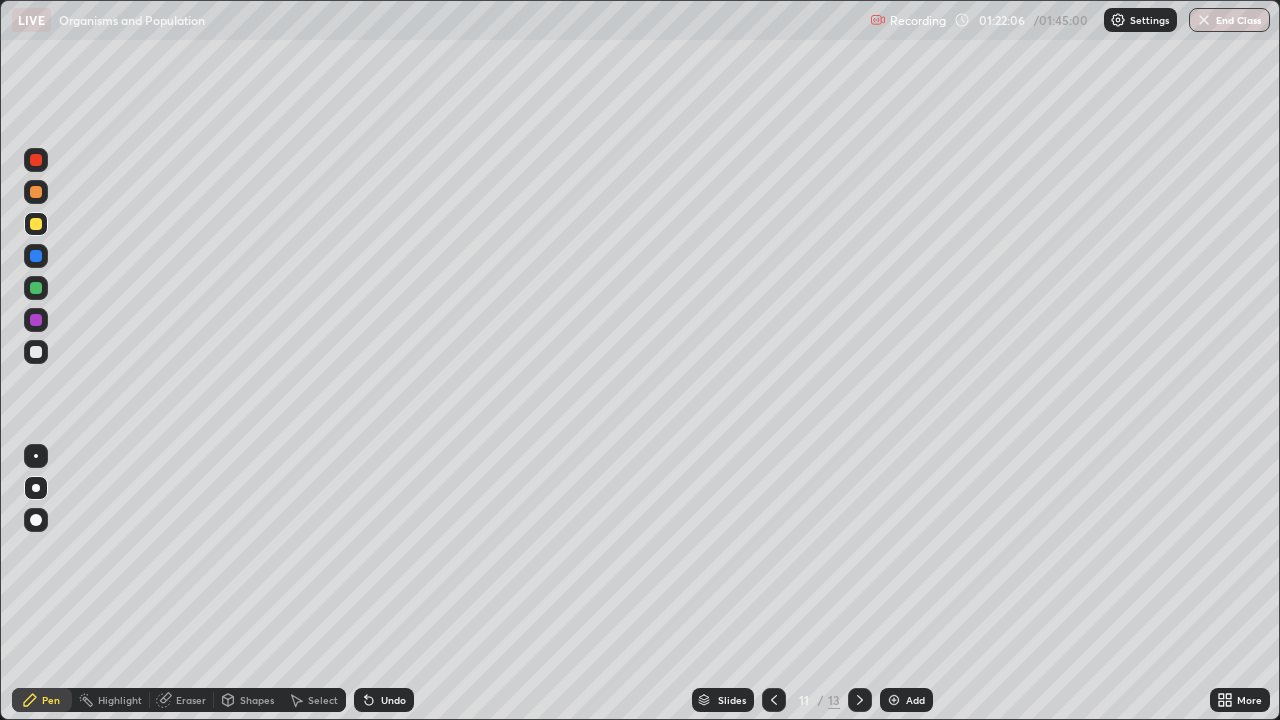 click on "Undo" at bounding box center [393, 700] 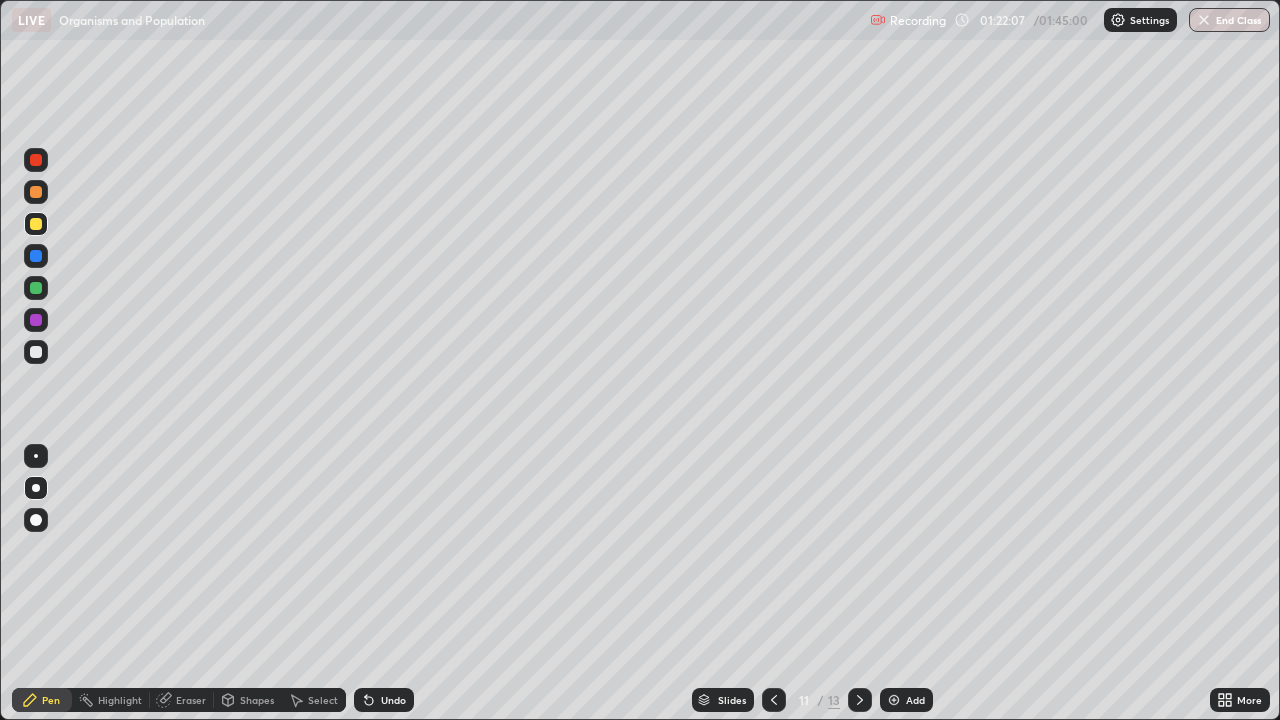 click on "Undo" at bounding box center [384, 700] 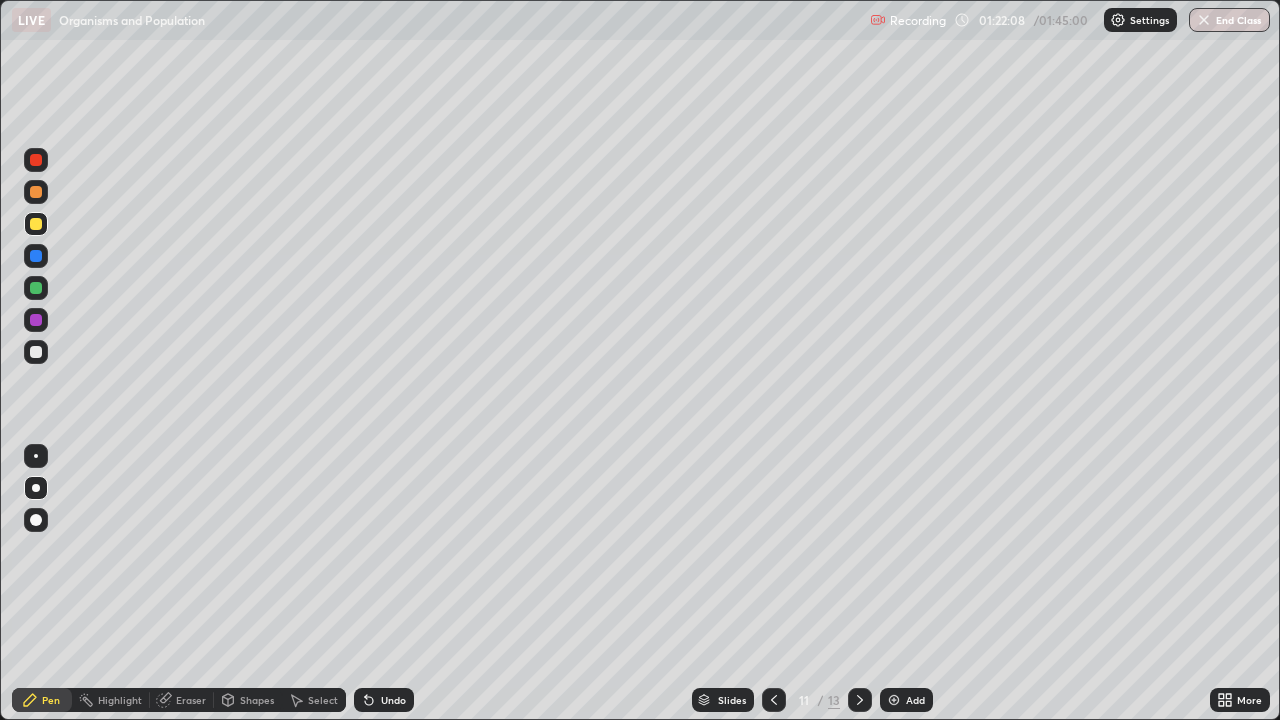 click on "Undo" at bounding box center (393, 700) 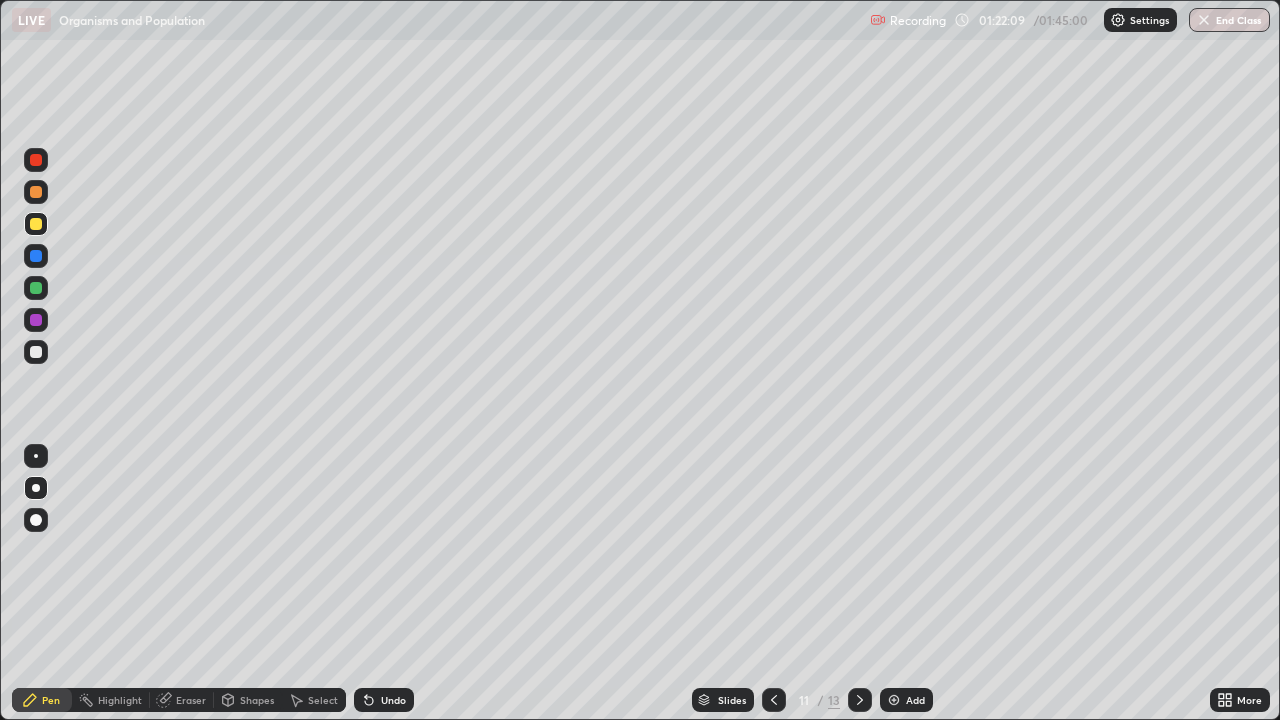 click at bounding box center [36, 352] 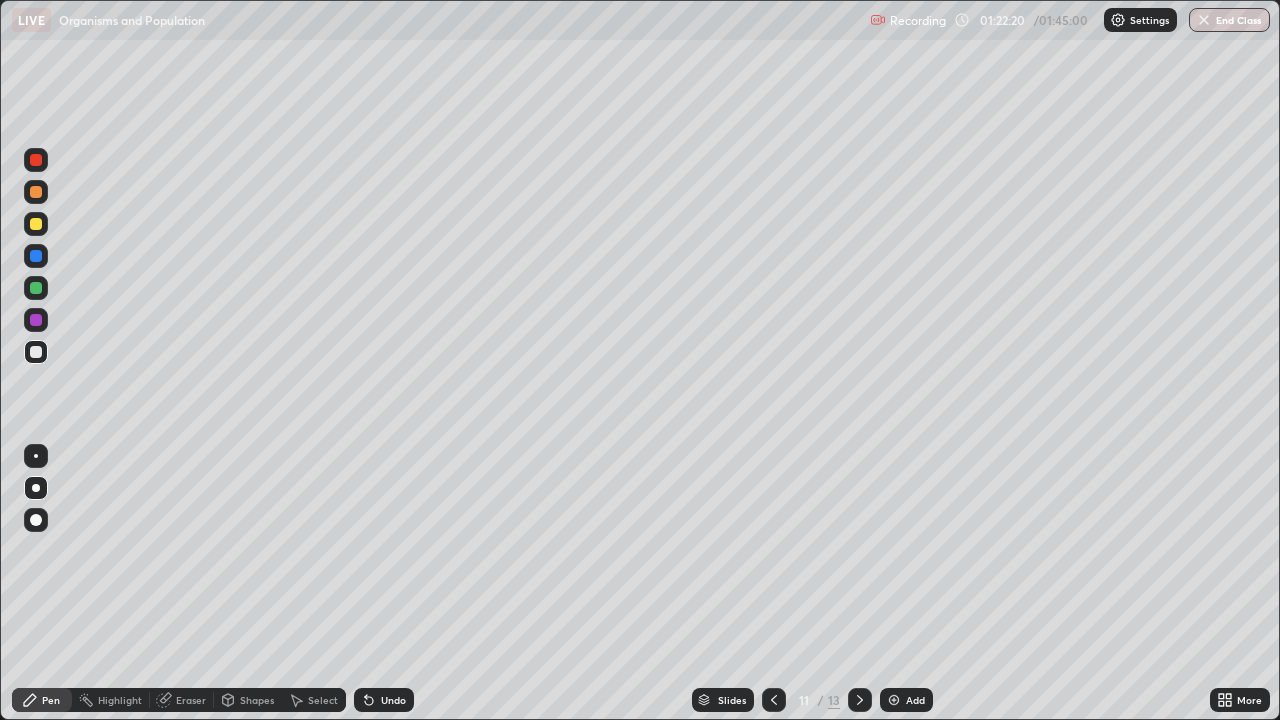 click 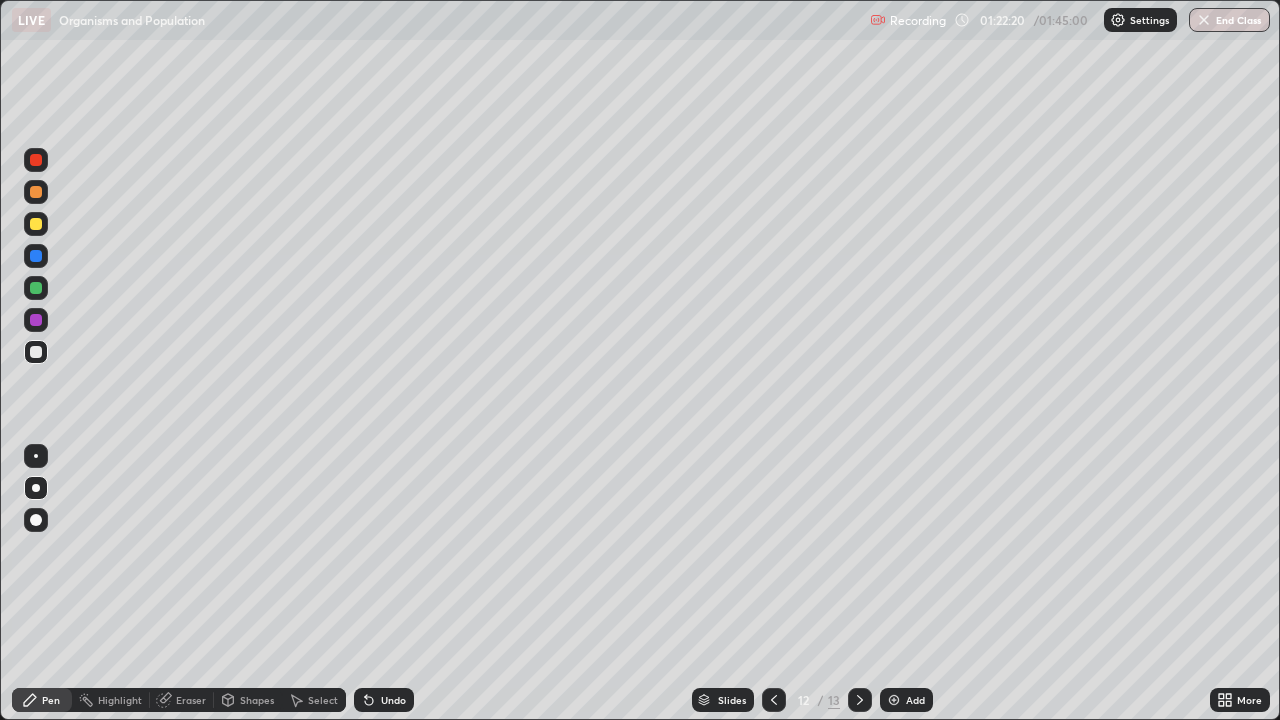 click 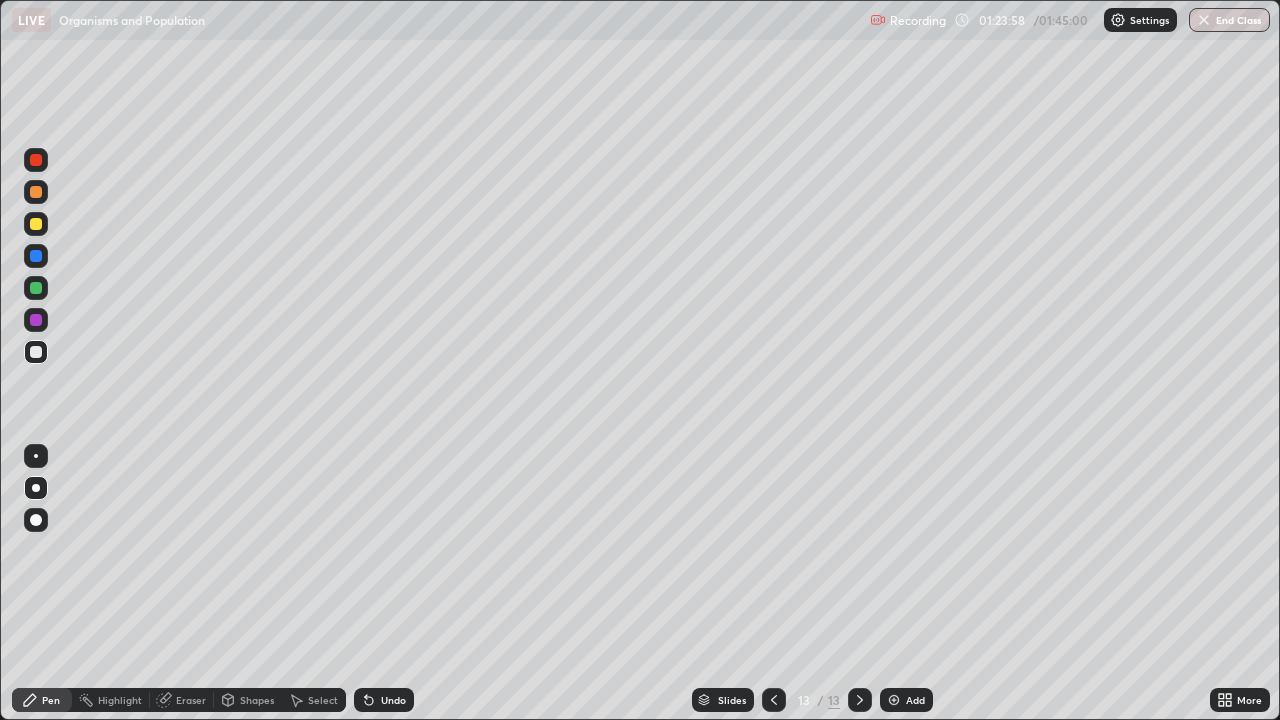 click on "Add" at bounding box center [915, 700] 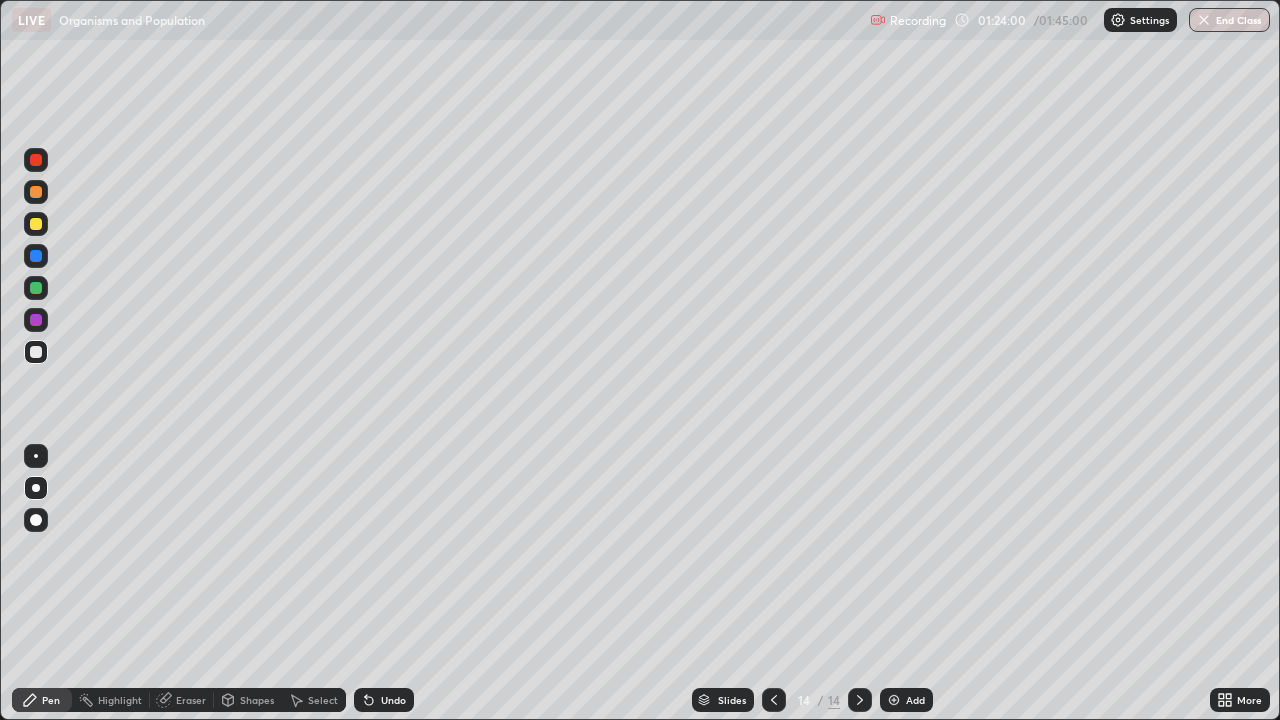click at bounding box center [36, 224] 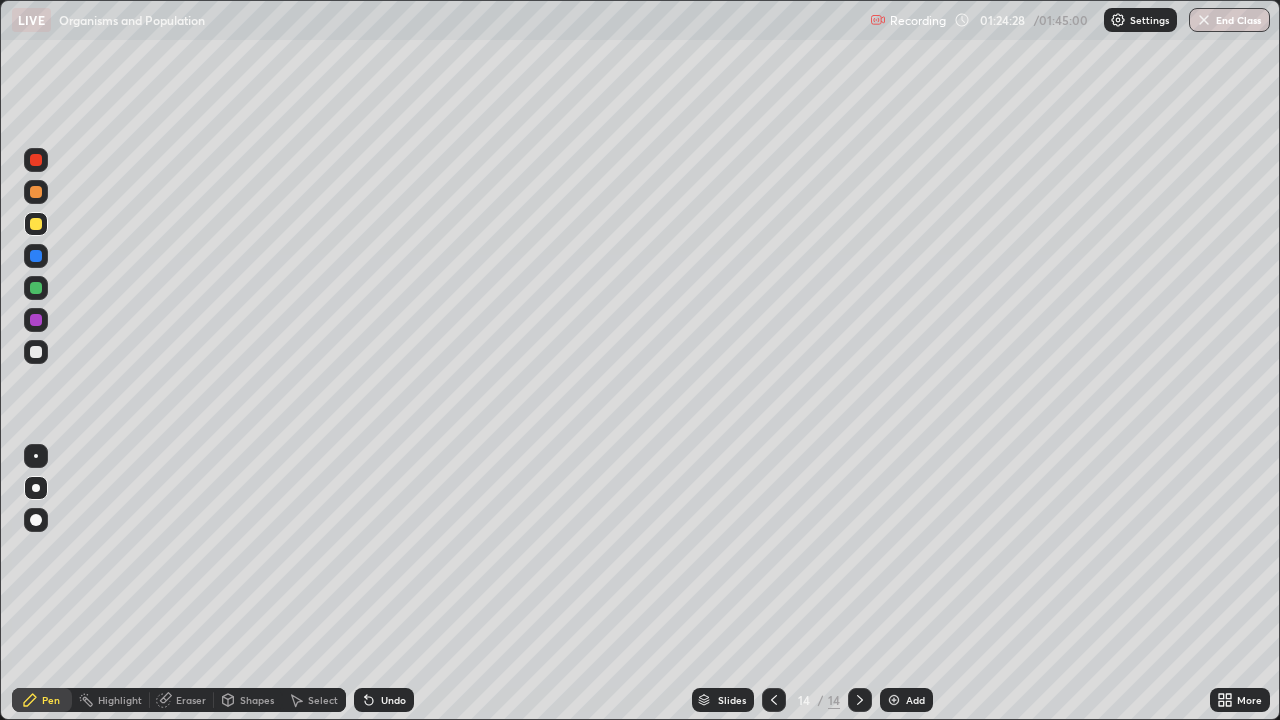 click on "Undo" at bounding box center [393, 700] 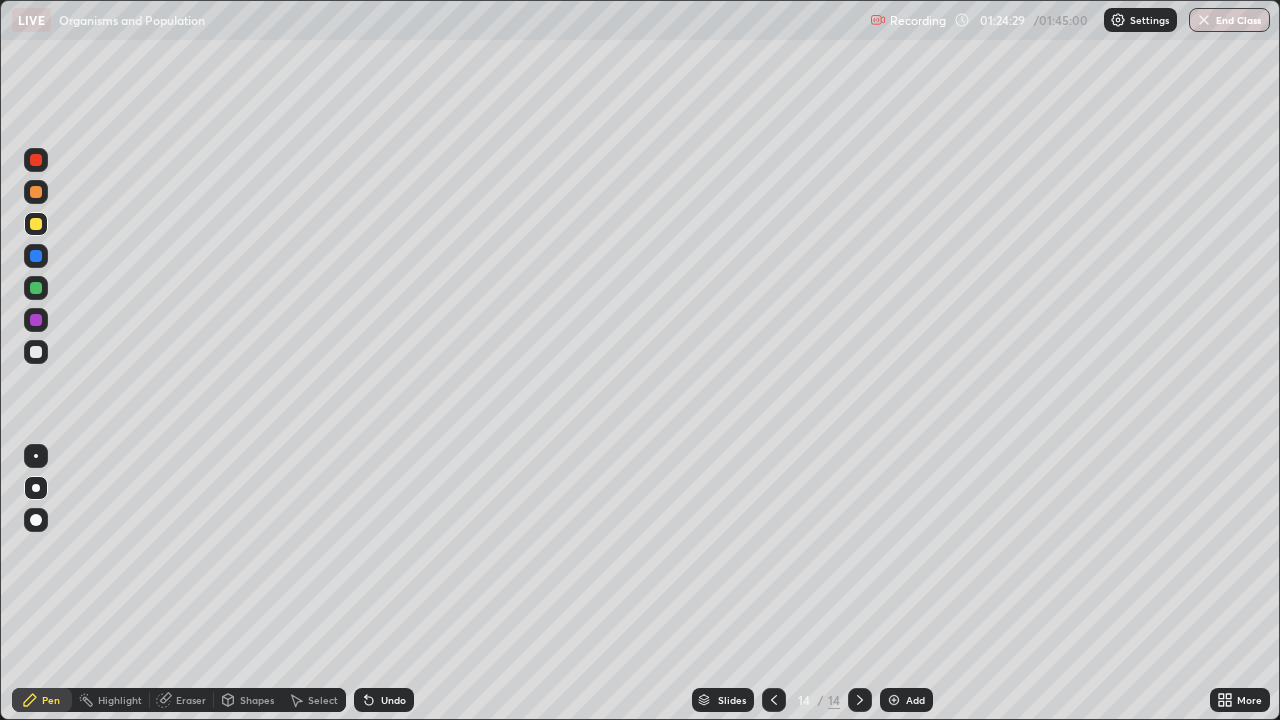 click on "Undo" at bounding box center (393, 700) 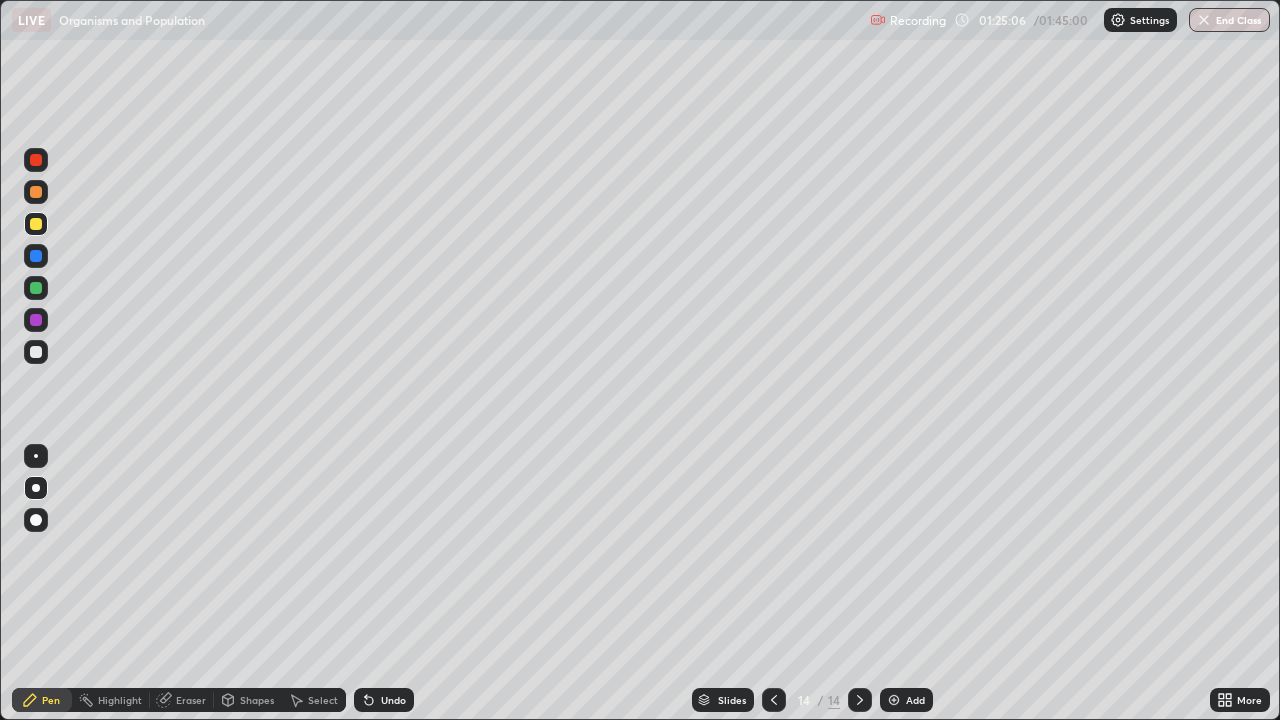 click at bounding box center [36, 288] 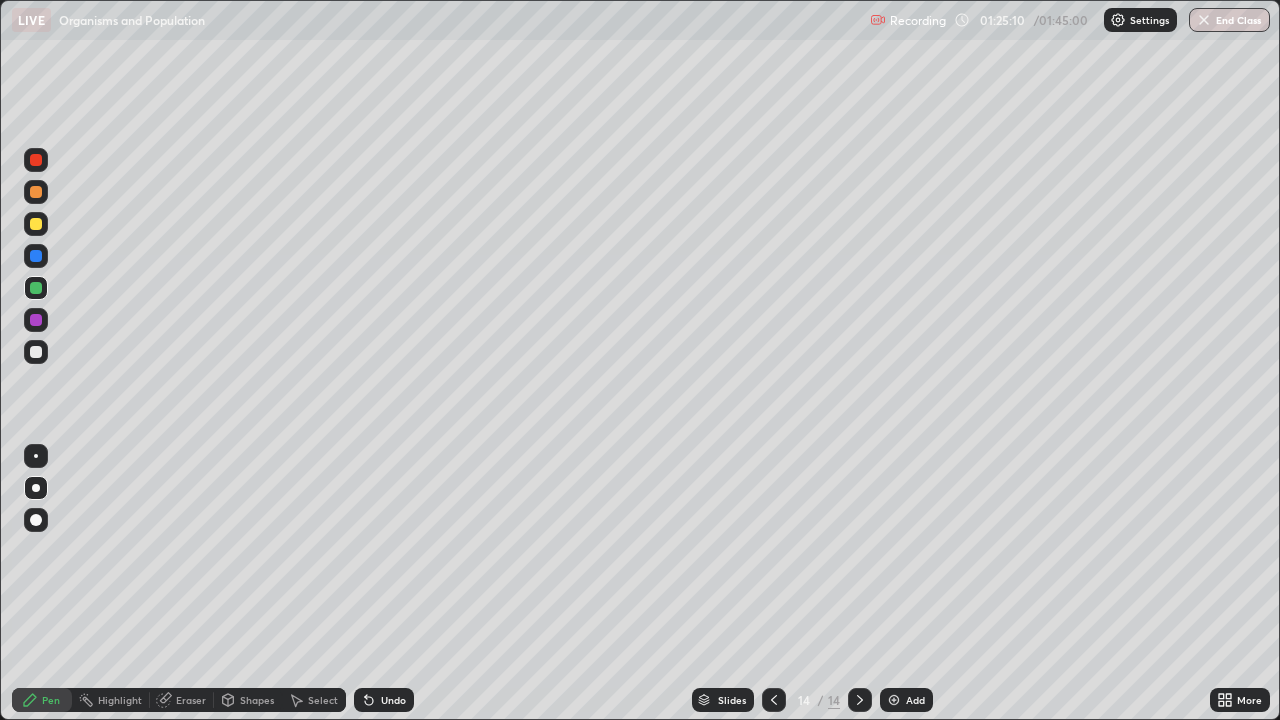 click at bounding box center [36, 256] 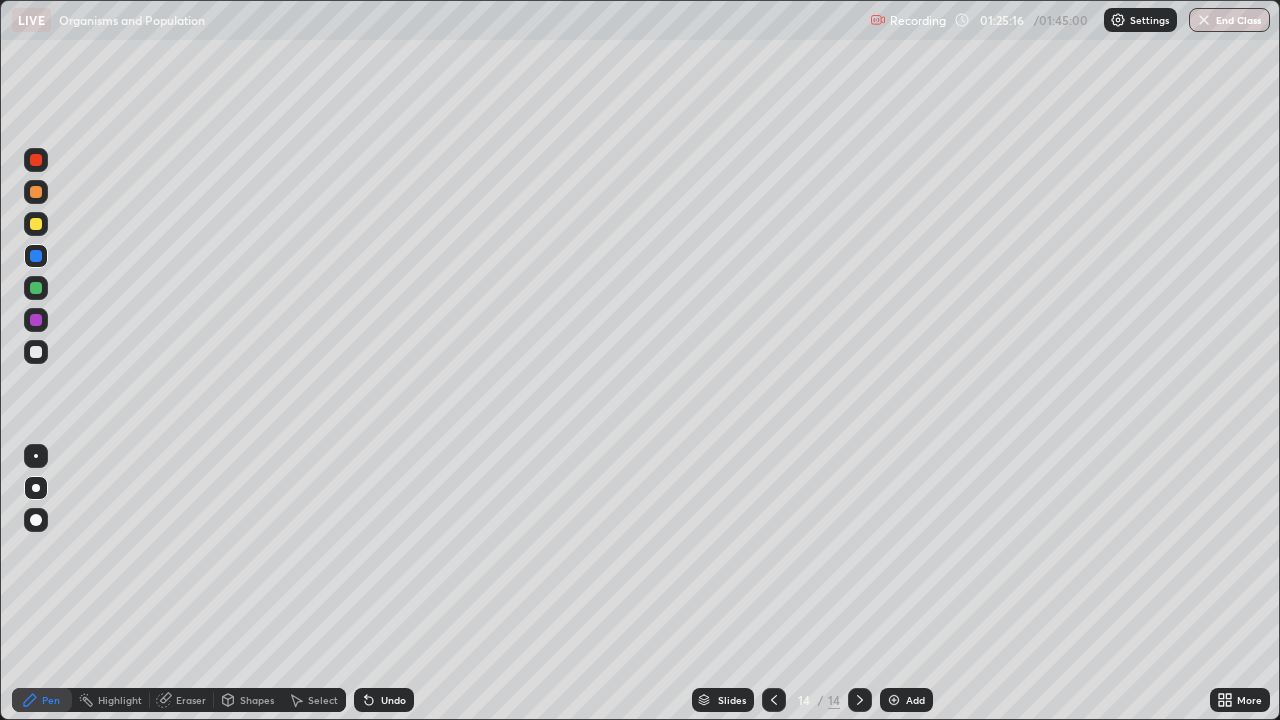 click at bounding box center (36, 224) 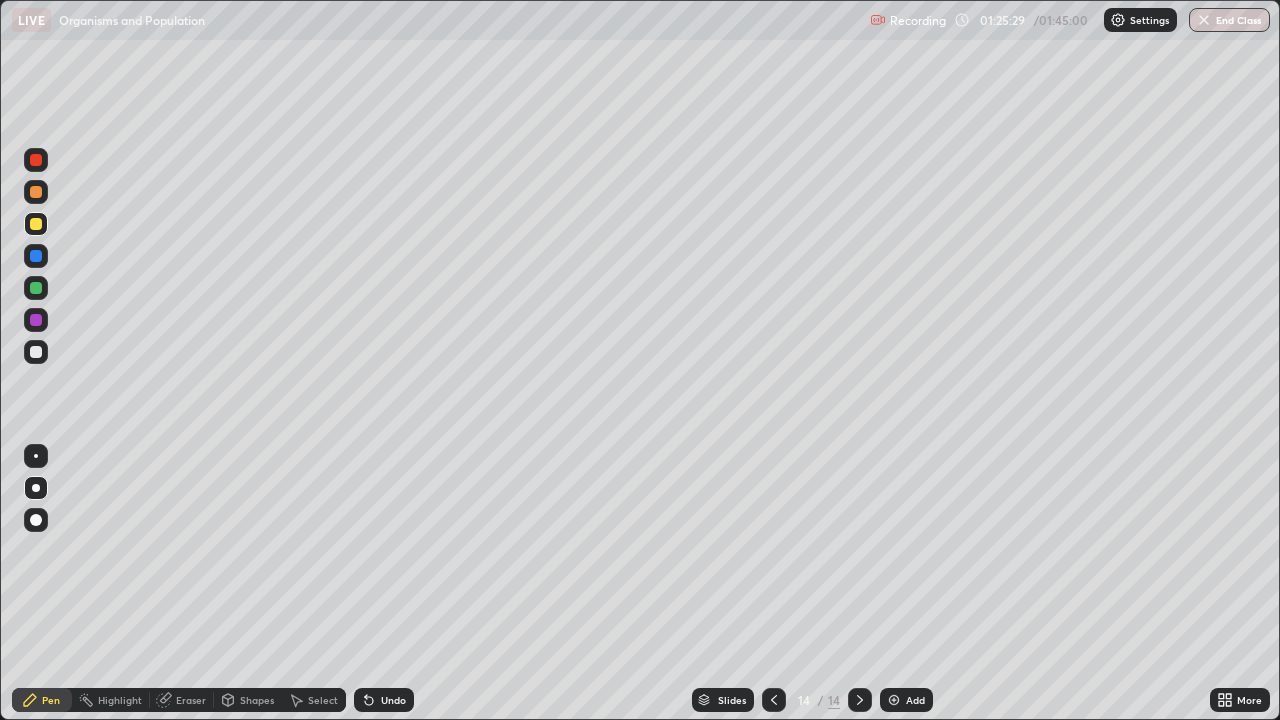 click at bounding box center (36, 456) 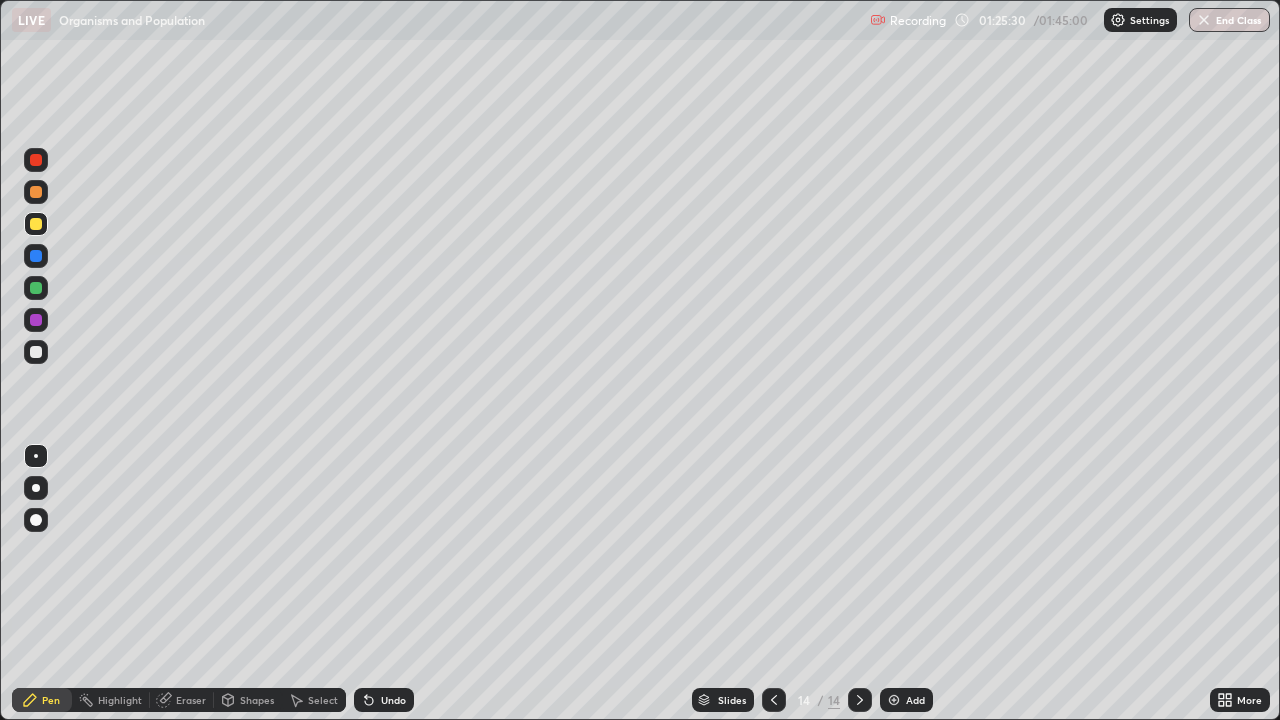 click at bounding box center [36, 352] 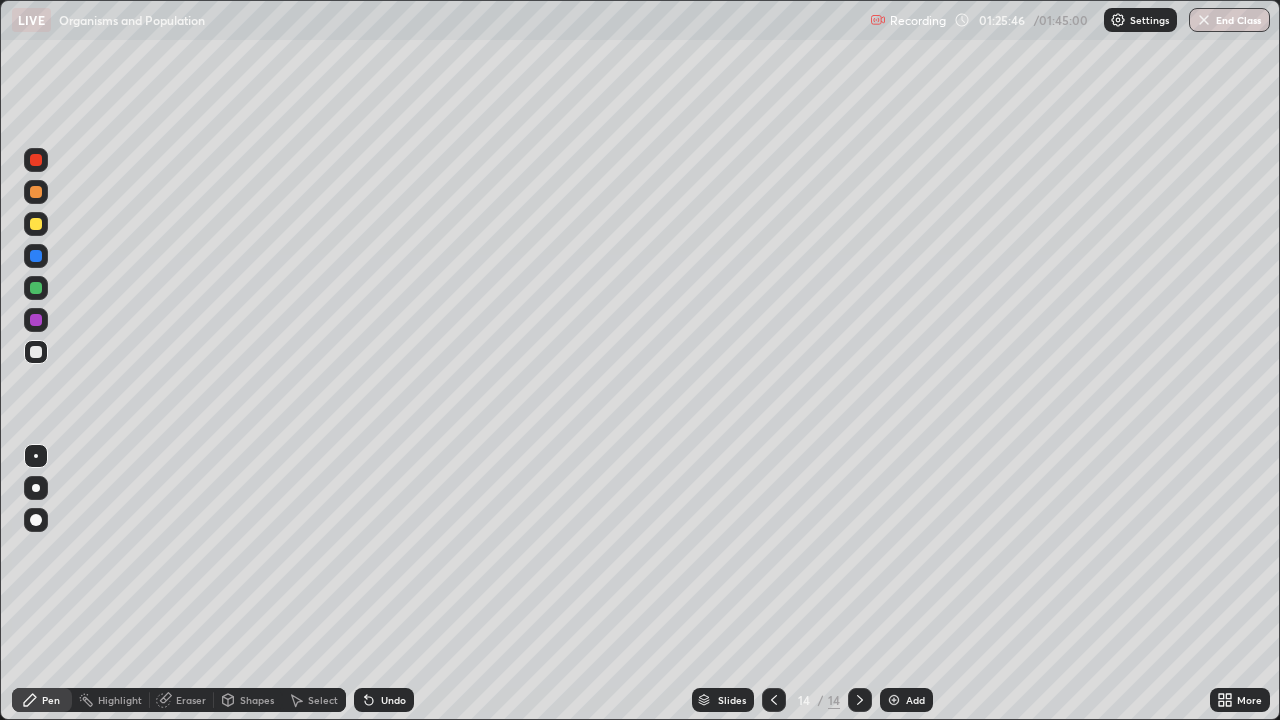 click at bounding box center [36, 488] 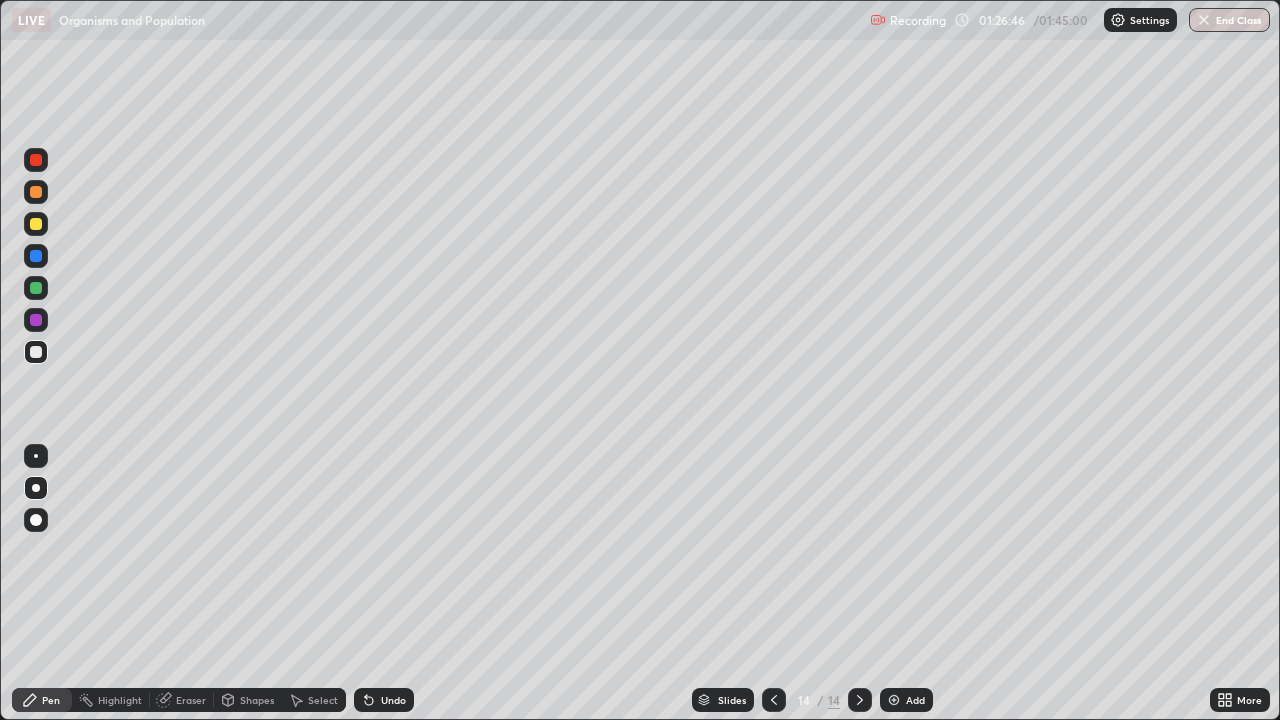 click on "Undo" at bounding box center (393, 700) 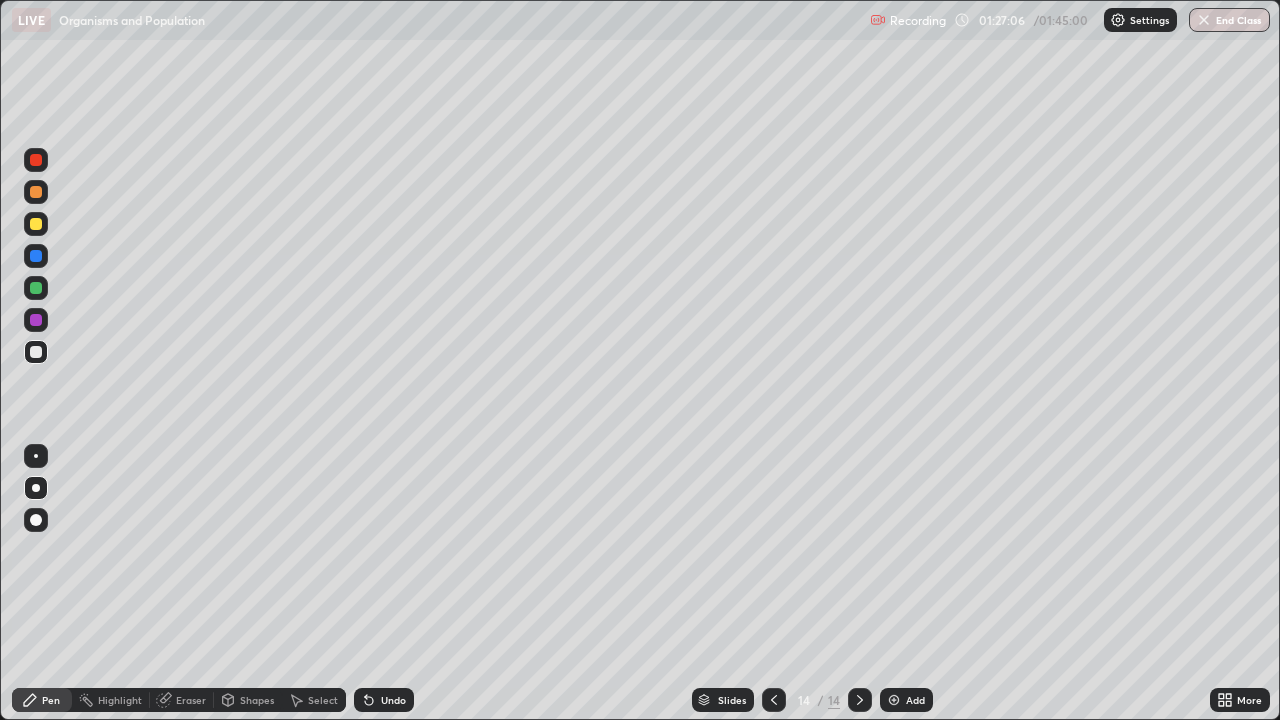 click on "Undo" at bounding box center [393, 700] 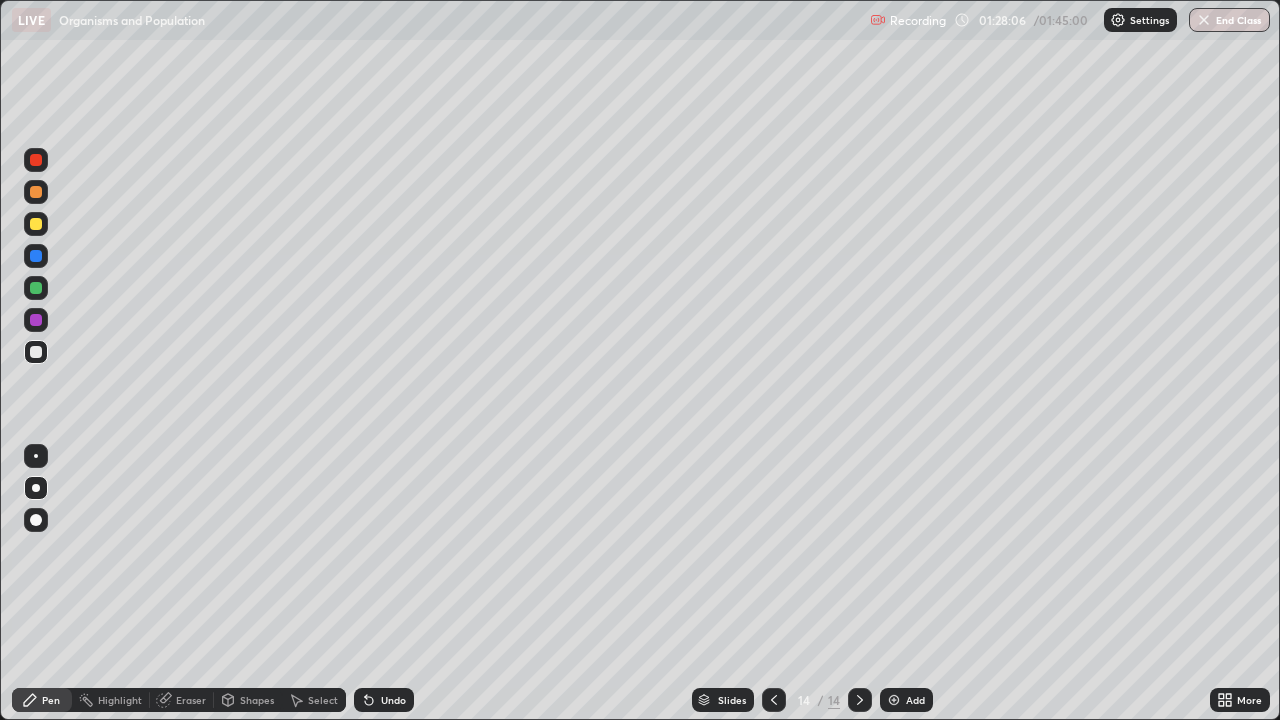 click on "Undo" at bounding box center [393, 700] 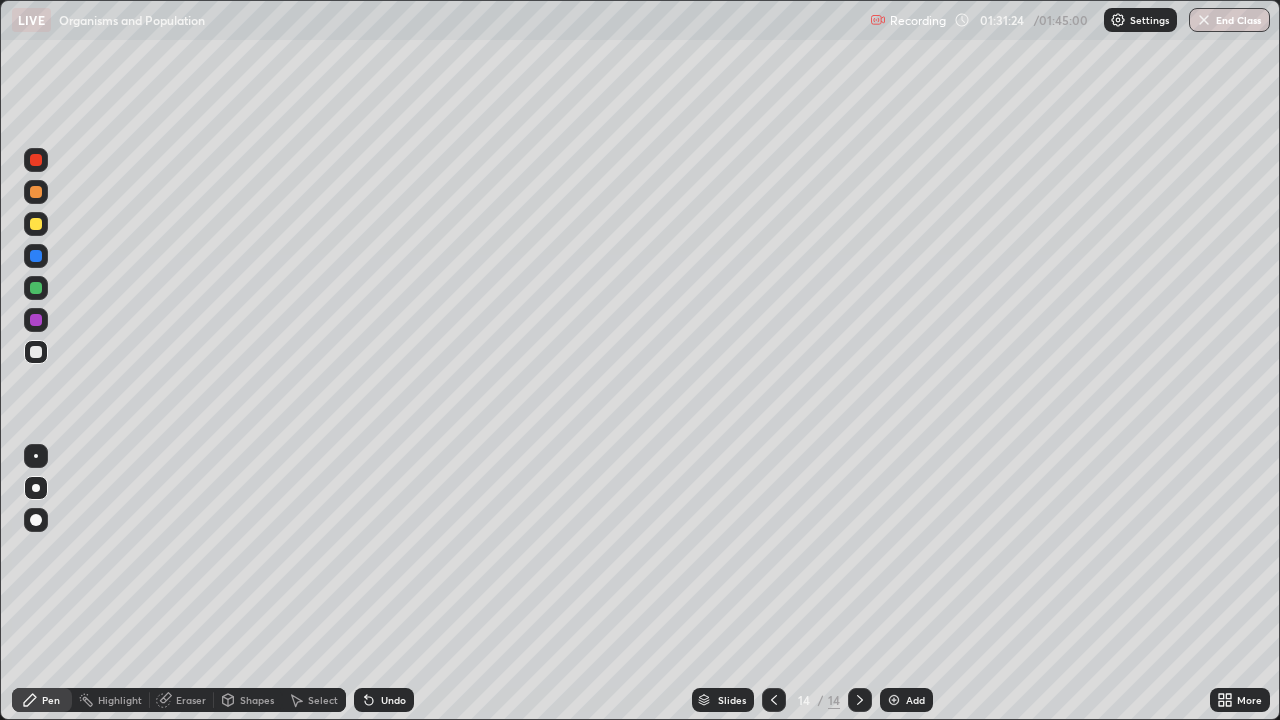 click on "Add" at bounding box center [906, 700] 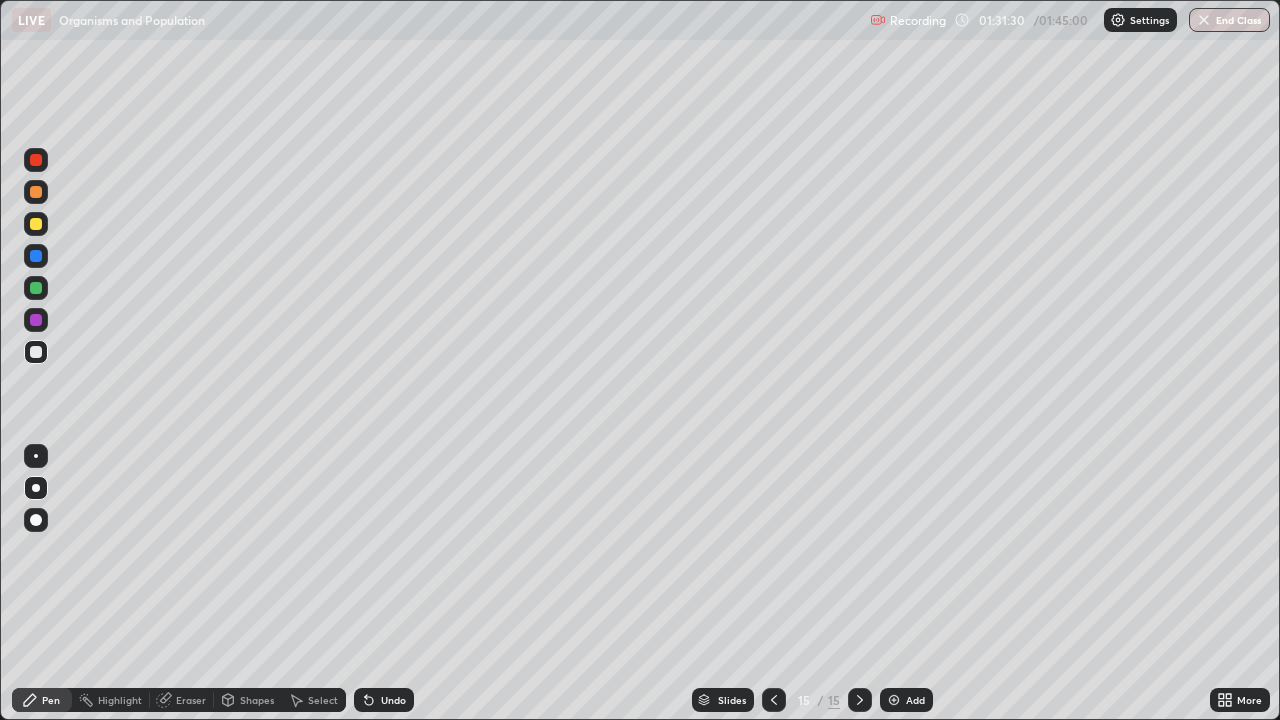 click at bounding box center (36, 224) 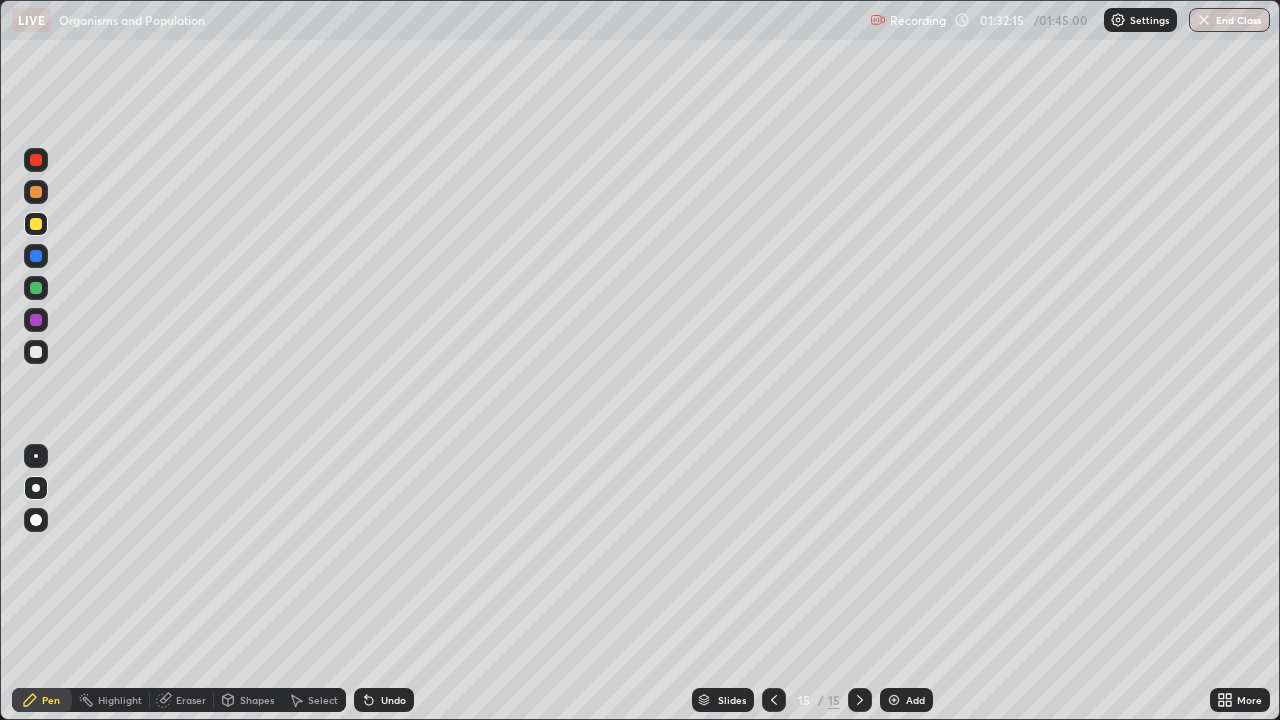 click at bounding box center [36, 288] 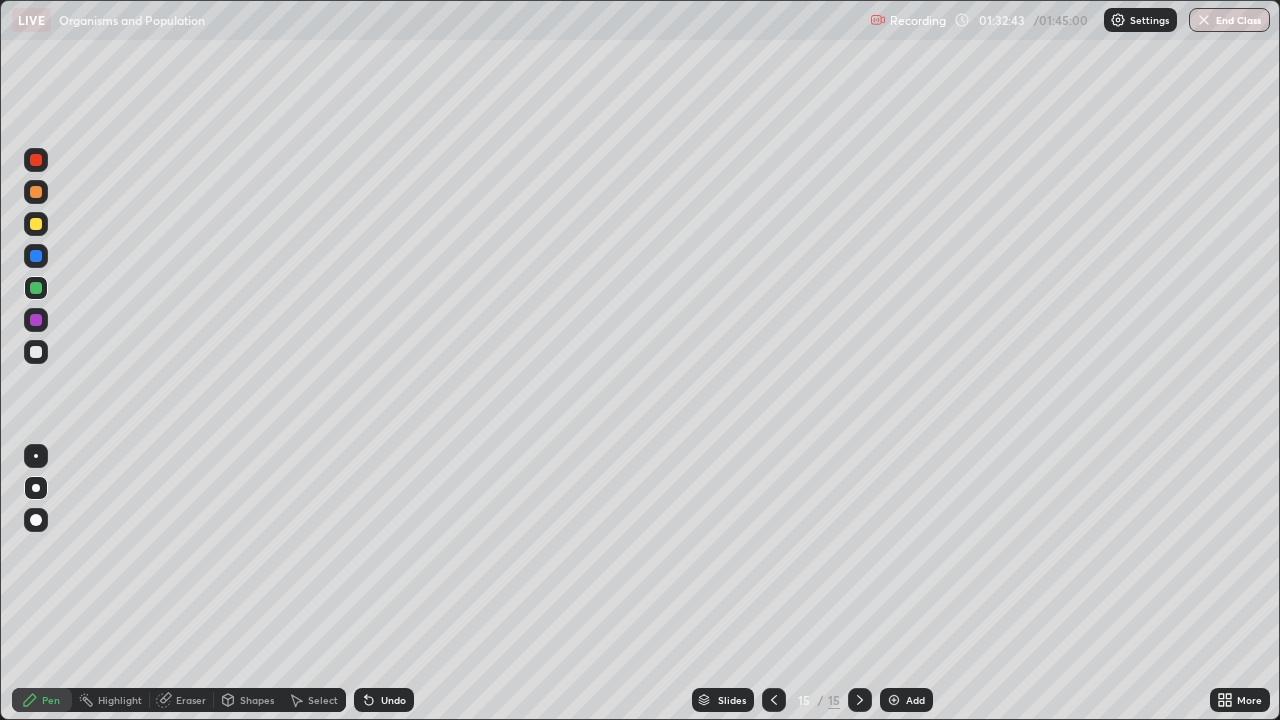 click at bounding box center (36, 256) 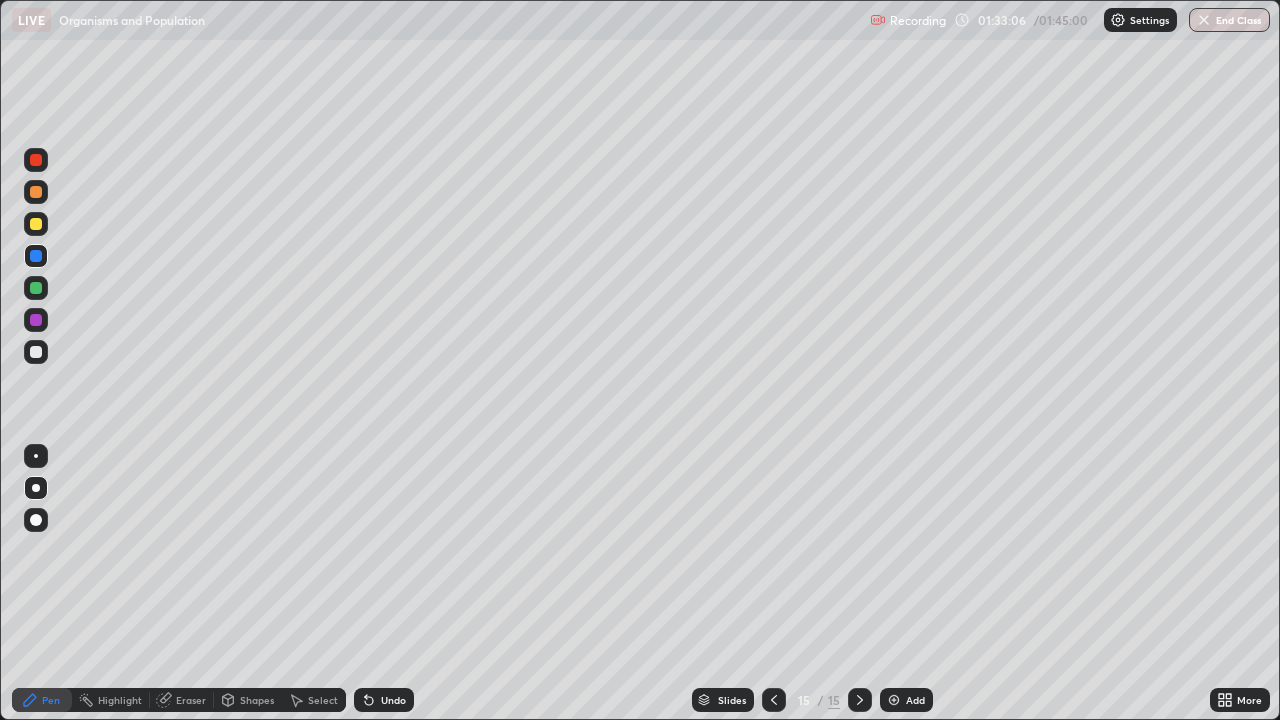 click at bounding box center [36, 192] 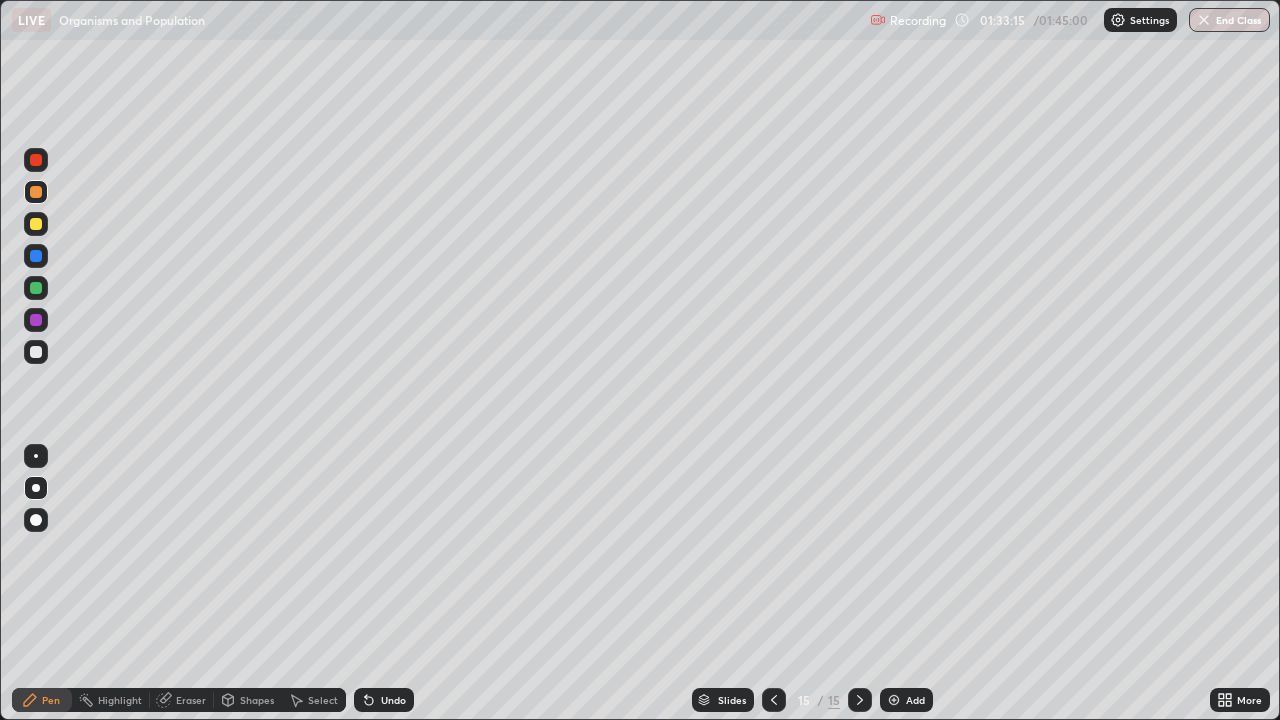 click on "Undo" at bounding box center (393, 700) 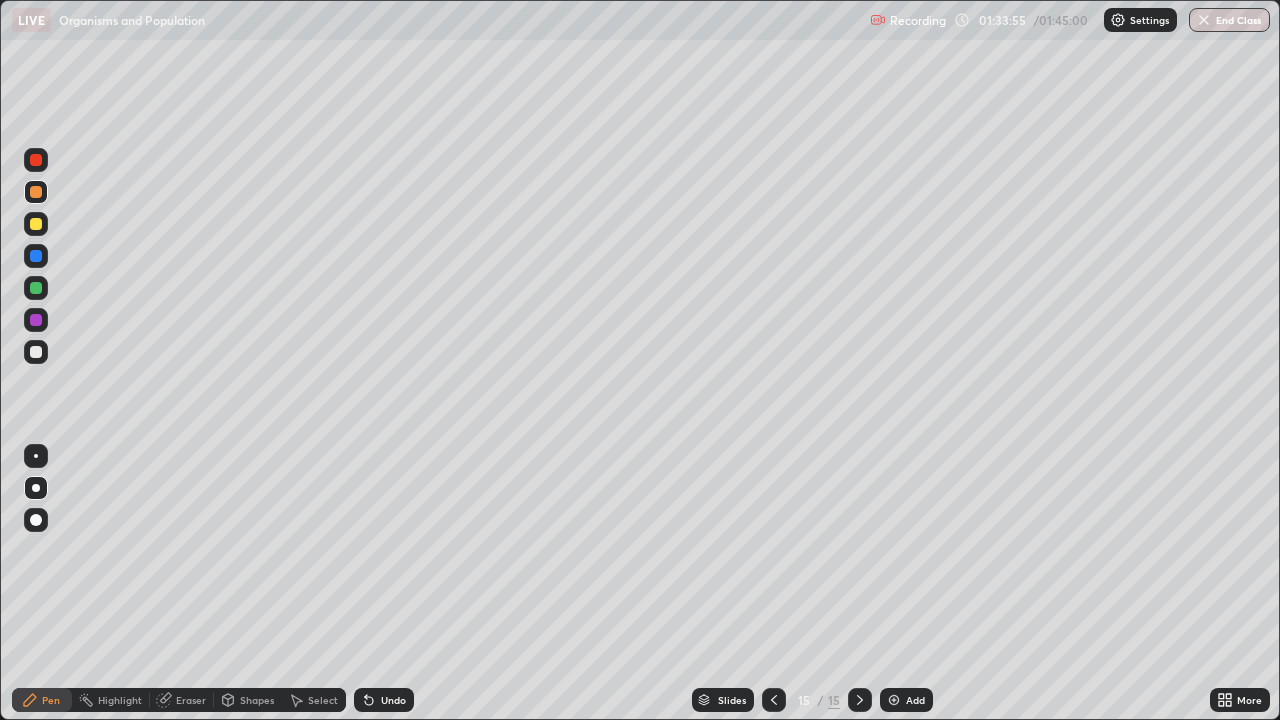 click at bounding box center [36, 352] 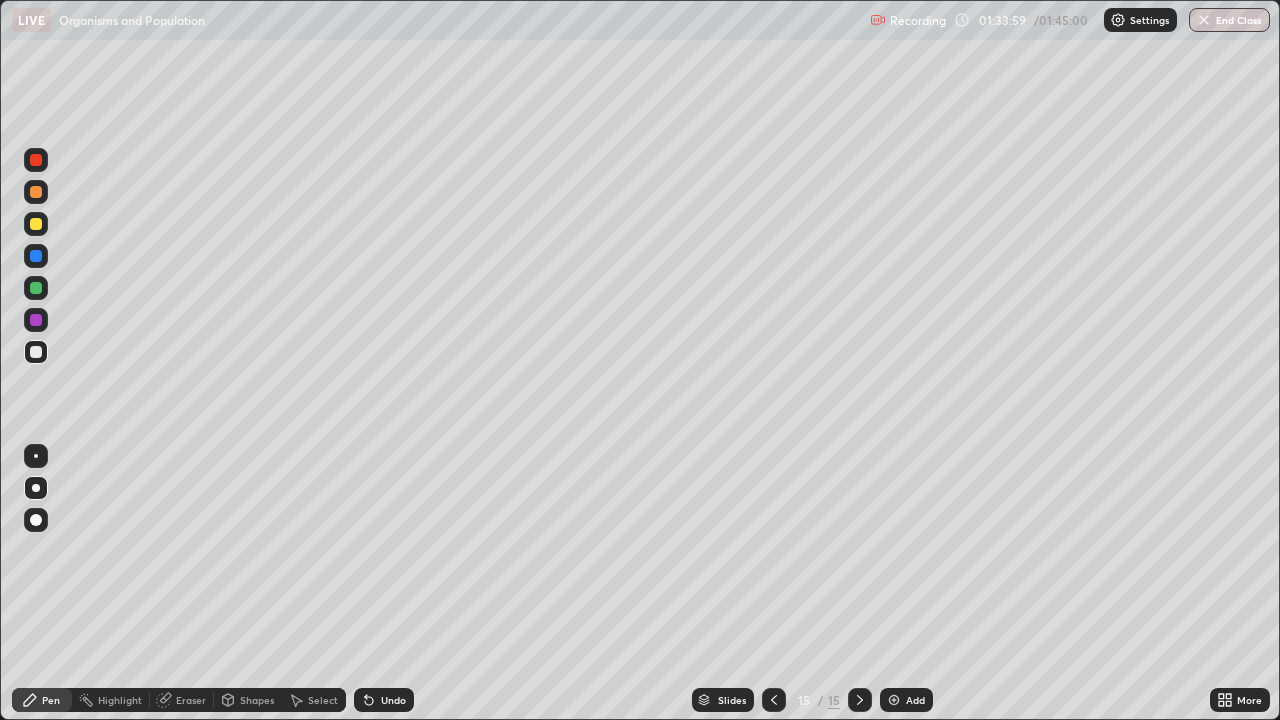 click on "Undo" at bounding box center (393, 700) 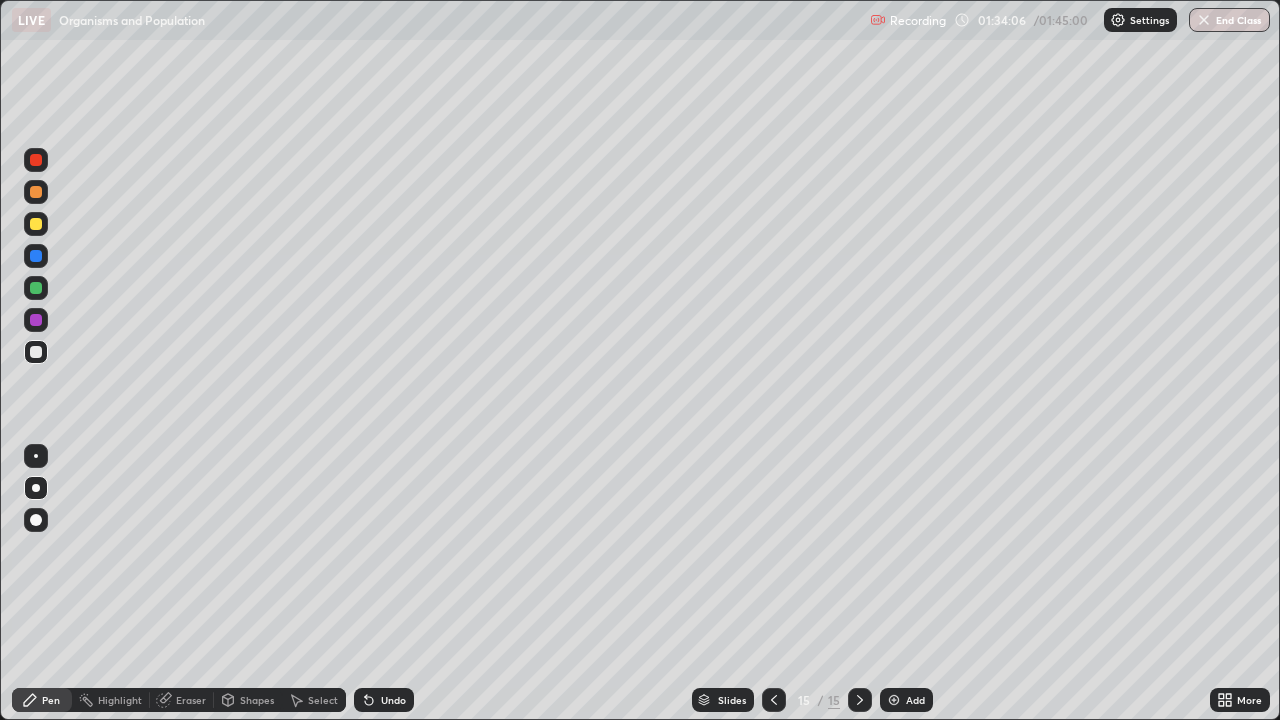 click on "Undo" at bounding box center (393, 700) 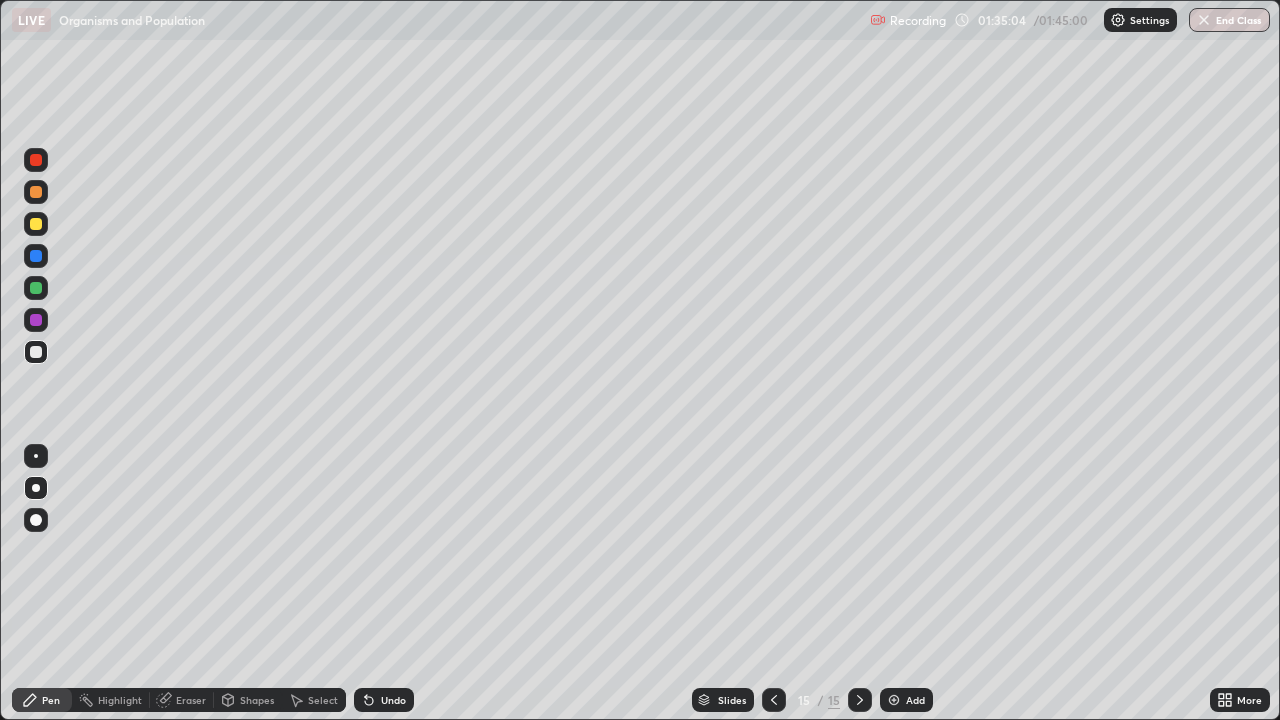 click at bounding box center (36, 288) 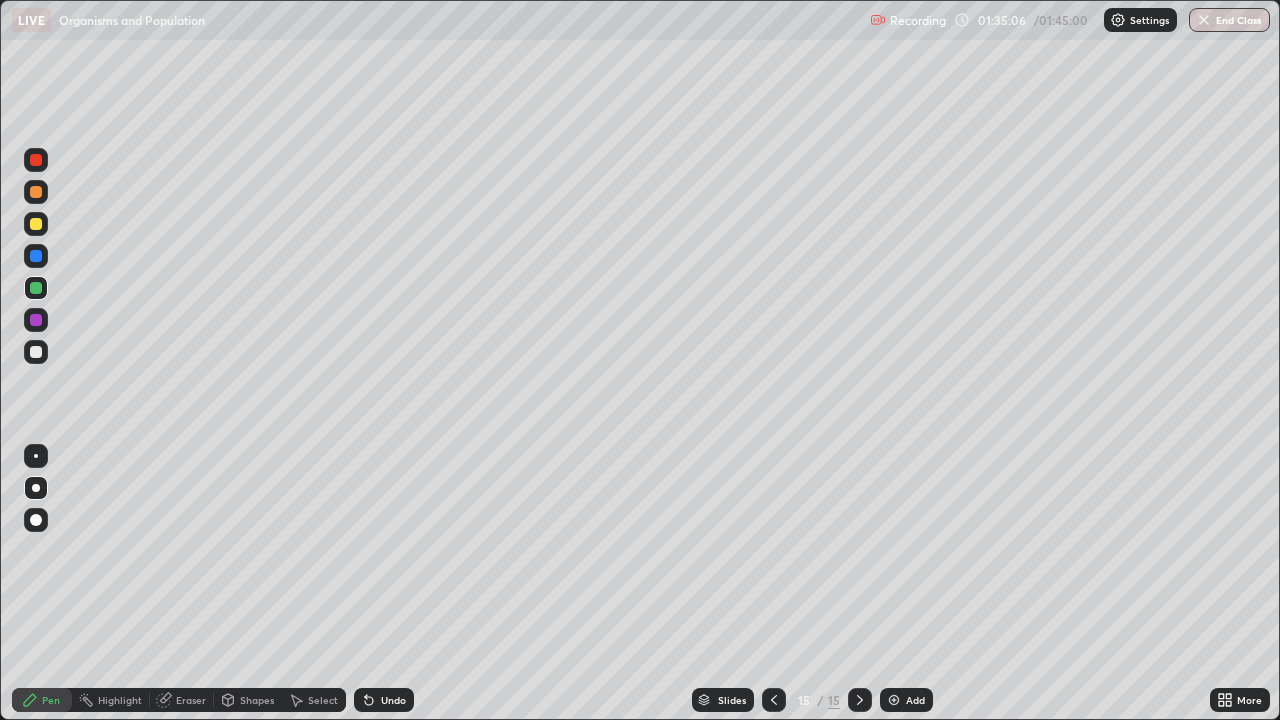 click on "Undo" at bounding box center (393, 700) 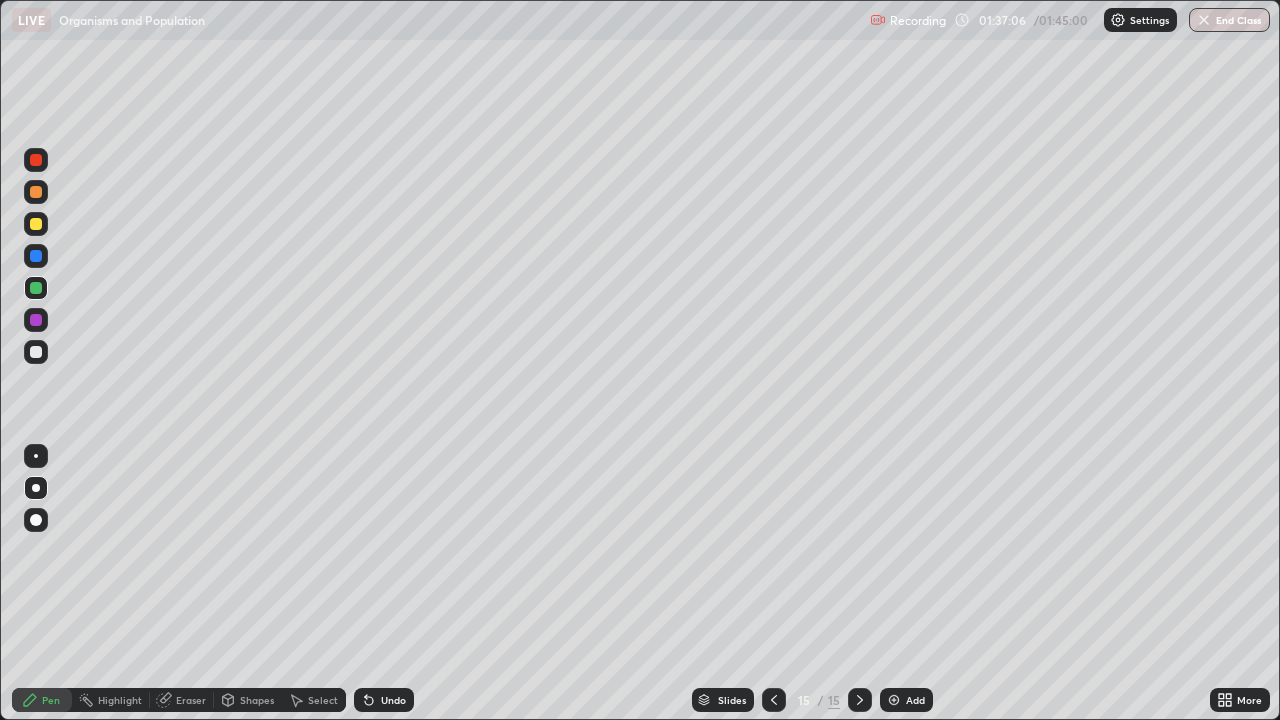 click on "End Class" at bounding box center (1229, 20) 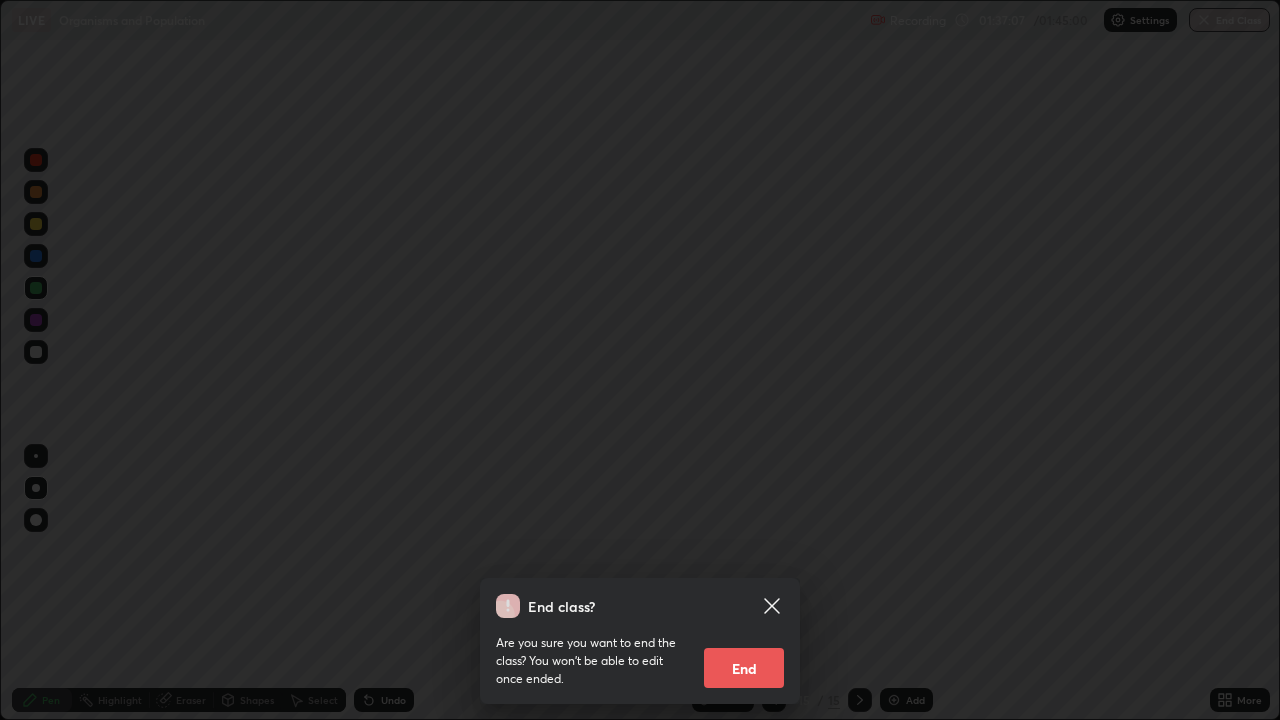 click on "End" at bounding box center (744, 668) 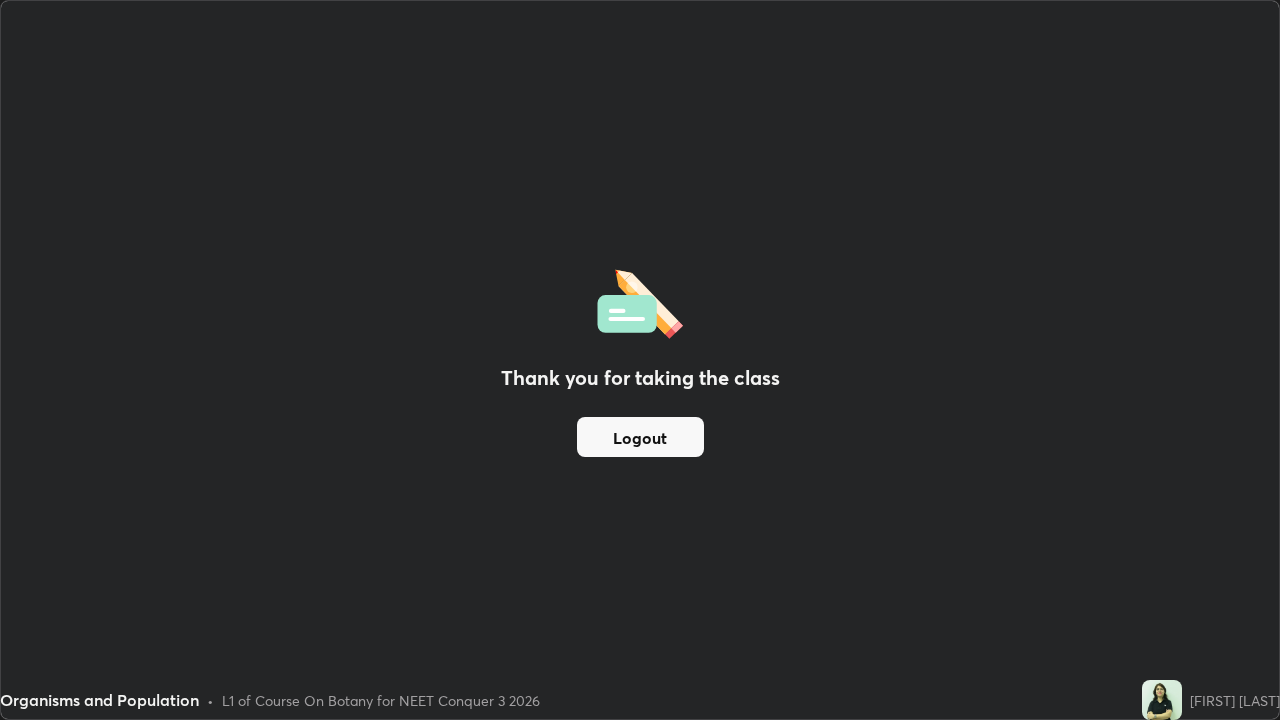 click on "Logout" at bounding box center (640, 437) 